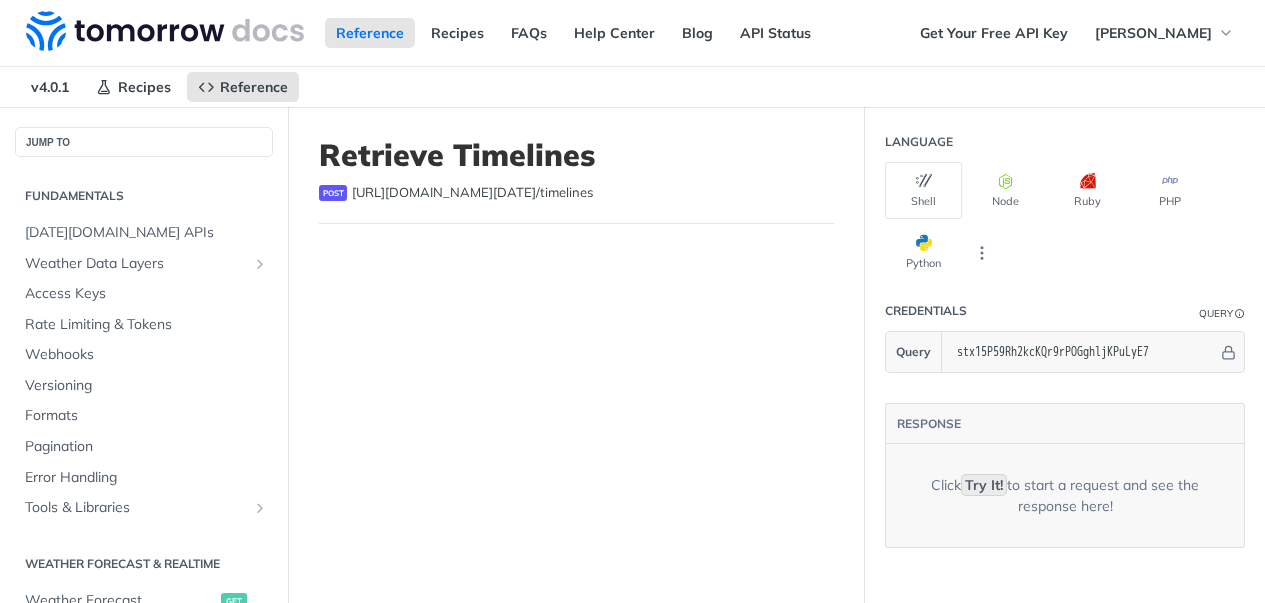 scroll, scrollTop: 713, scrollLeft: 0, axis: vertical 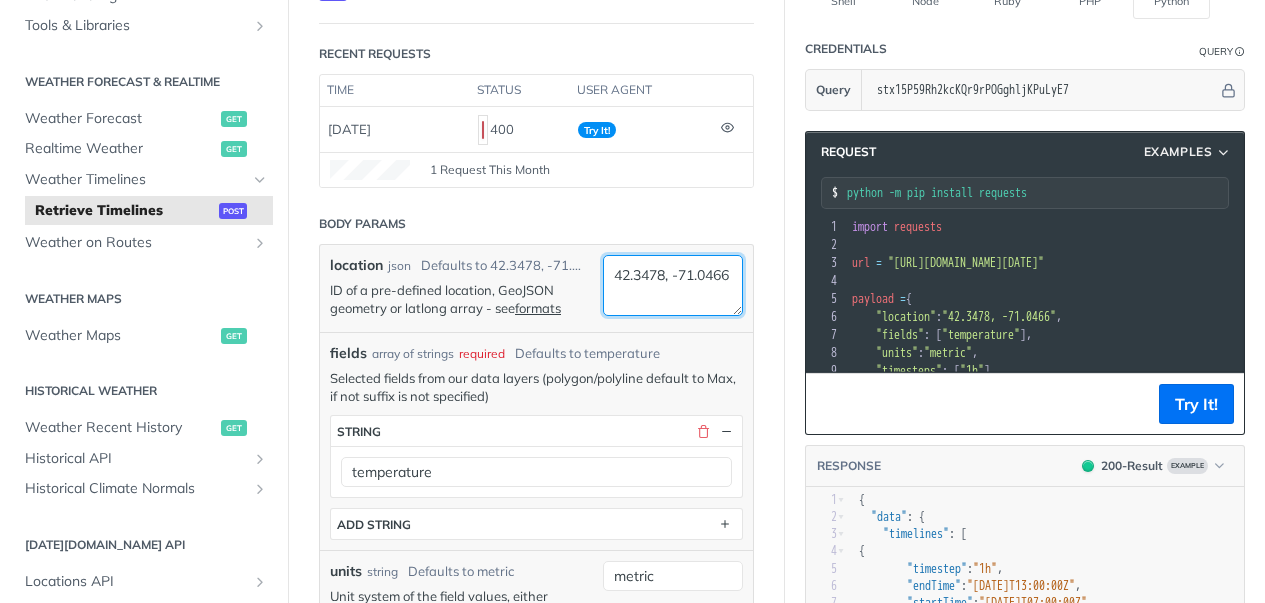 drag, startPoint x: 681, startPoint y: 300, endPoint x: 591, endPoint y: 262, distance: 97.6934 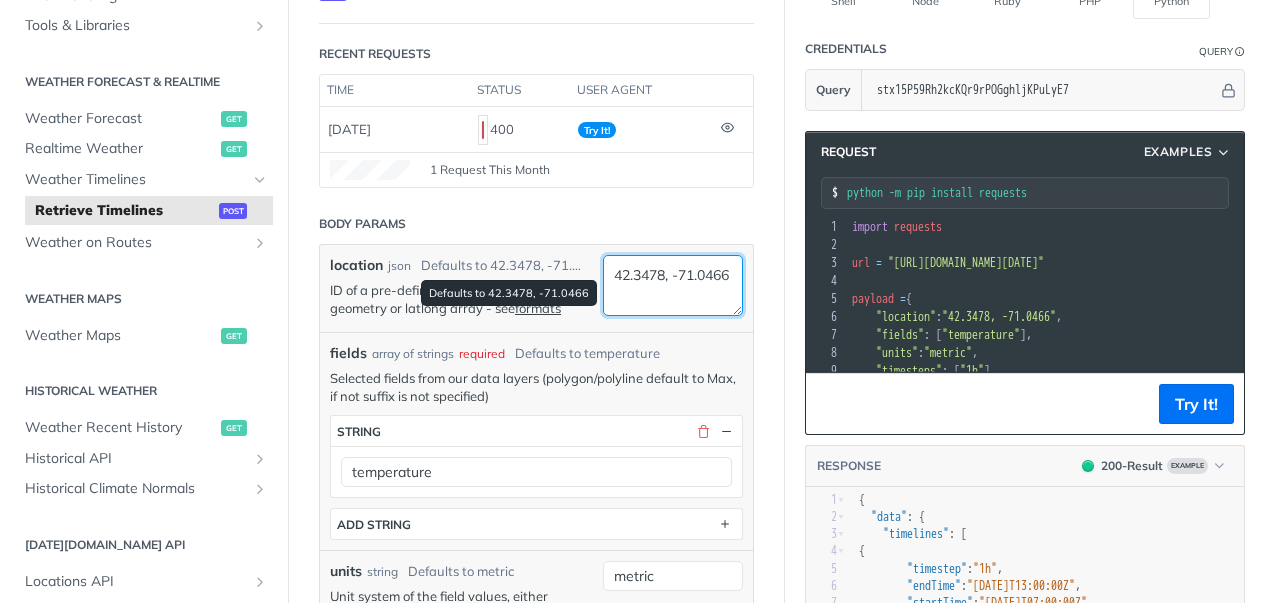 paste on "0.753474157926405, -73.97326913164011" 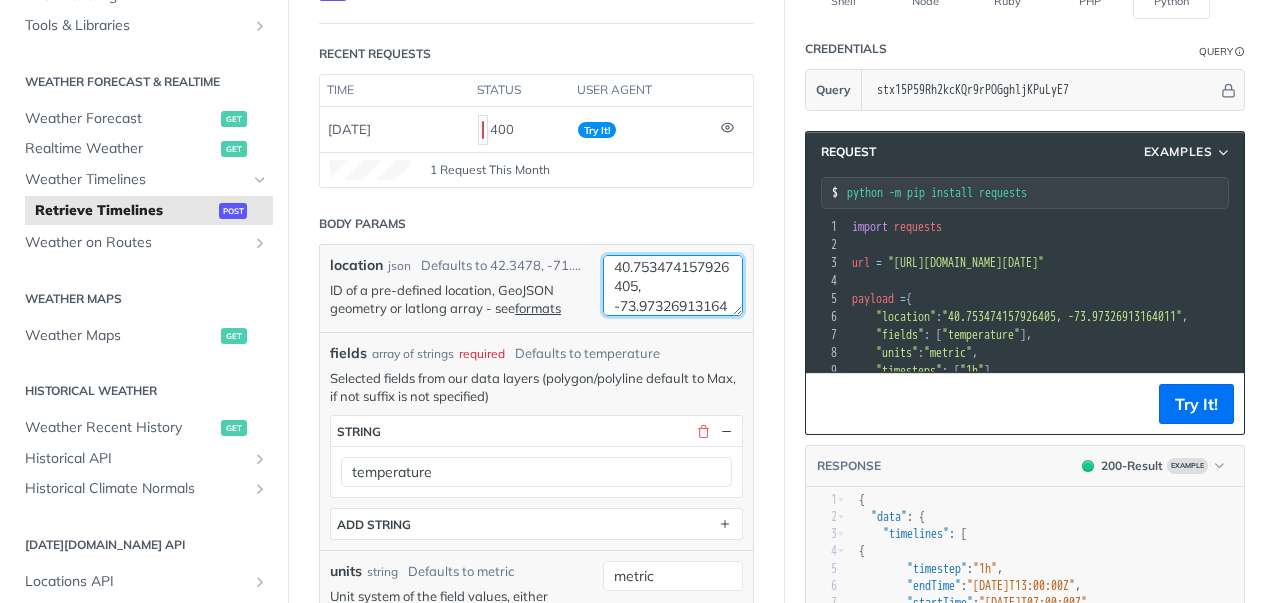 scroll, scrollTop: 0, scrollLeft: 0, axis: both 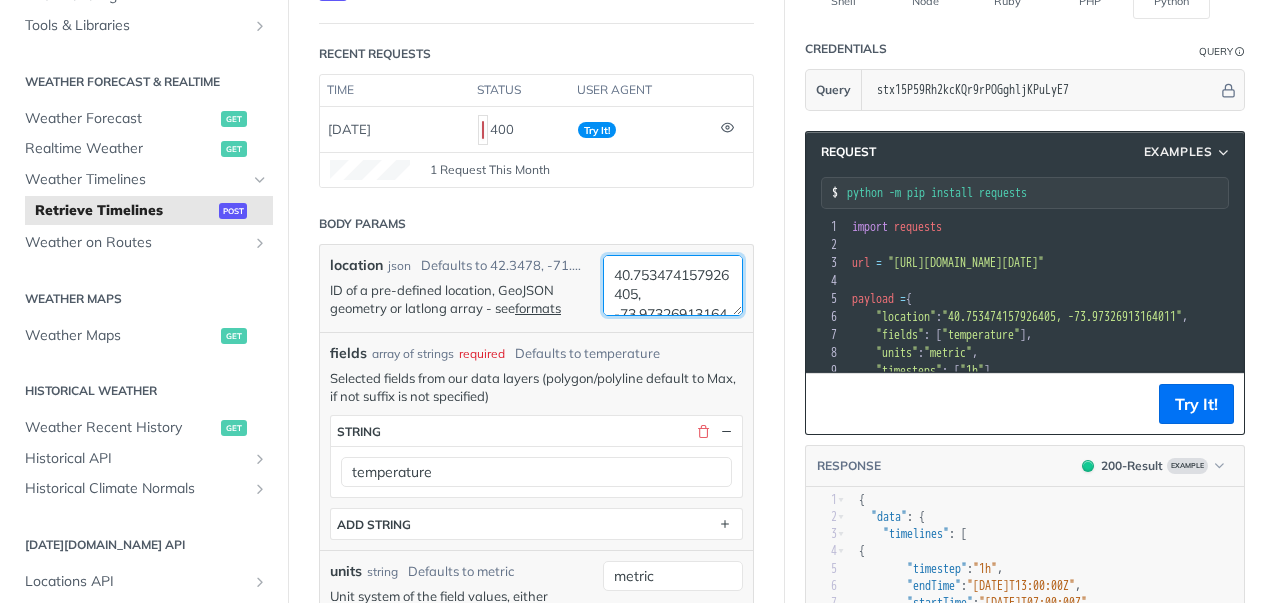type on "40.753474157926405, -73.97326913164011" 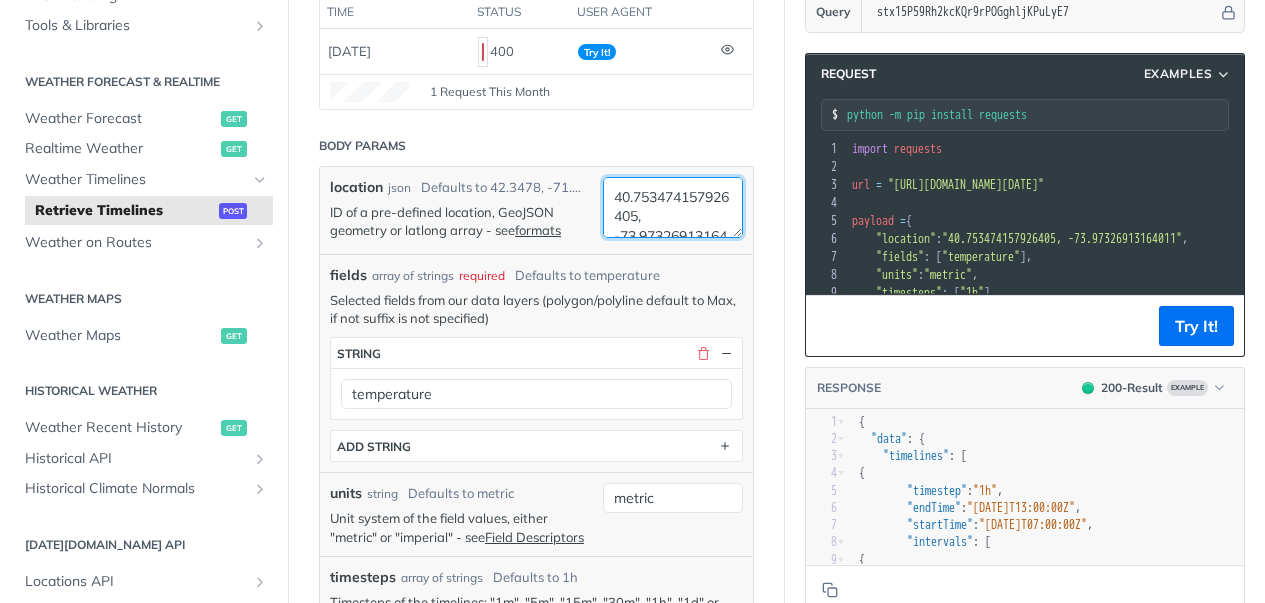scroll, scrollTop: 300, scrollLeft: 0, axis: vertical 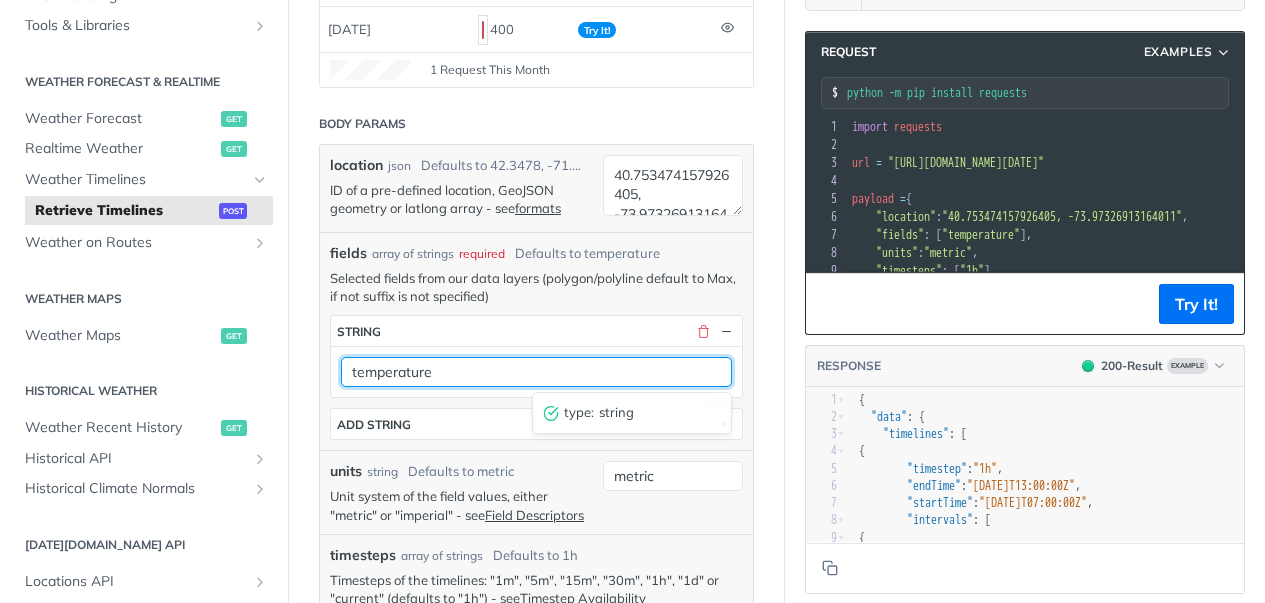 click on "temperature" at bounding box center [536, 372] 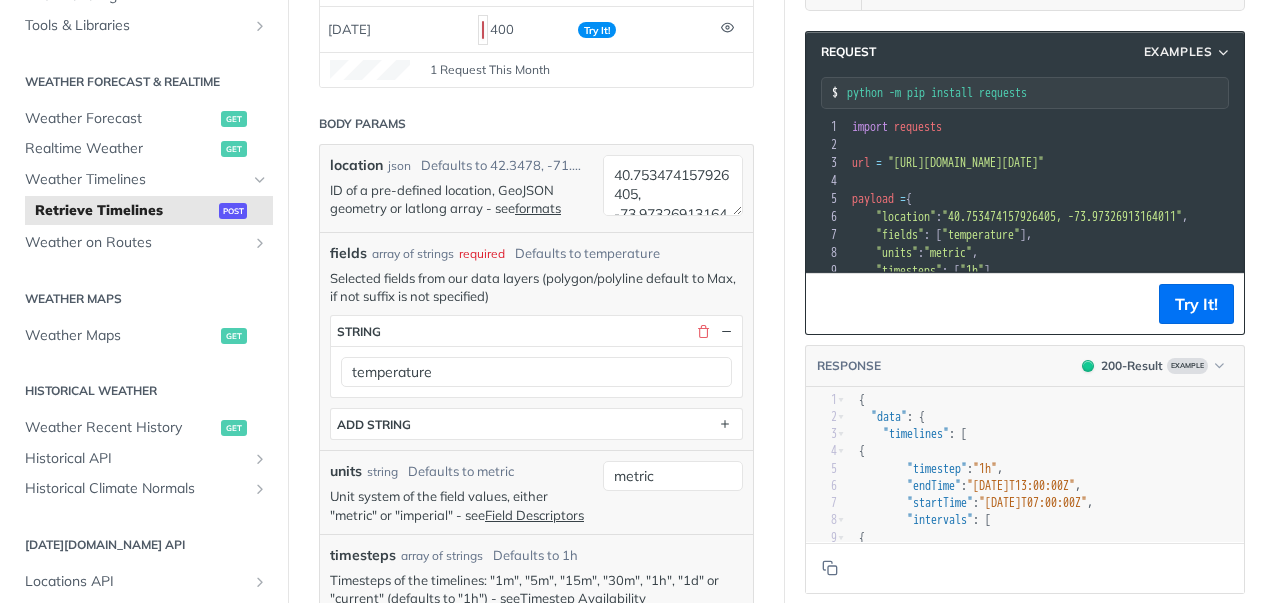 click on "Retrieve Timelines post   https://api.tomorrow.io/v4 /timelines Recent Requests time status user agent   7d ago 400 Try It! 1 Request This Month URL Expired The URL for this request expired after 30 days. Close Body Params location json Defaults to 42.3478, -71.0466 ID of a pre-defined location, GeoJSON geometry or latlong array - see  formats 40.753474157926405, -73.97326913164011 fields array of strings required Defaults to temperature Selected fields from our data layers (polygon/polyline default to Max, if not suffix is not specified) fields *   string temperature type : string ADD    string units string Defaults to metric Unit system of the field values, either "metric" or "imperial" - see  Field Descriptors metric timesteps array of strings Defaults to 1h Timesteps of the timelines: "1m", "5m", "15m", "30m", "1h", "1d" or "current" (defaults to "1h") - see  Timestep Availability timesteps   string 1h ADD    string startTime string Defaults to now Start time can be "now", "nowPlus X m/h/d", "nowMinus X X" at bounding box center (536, 1211) 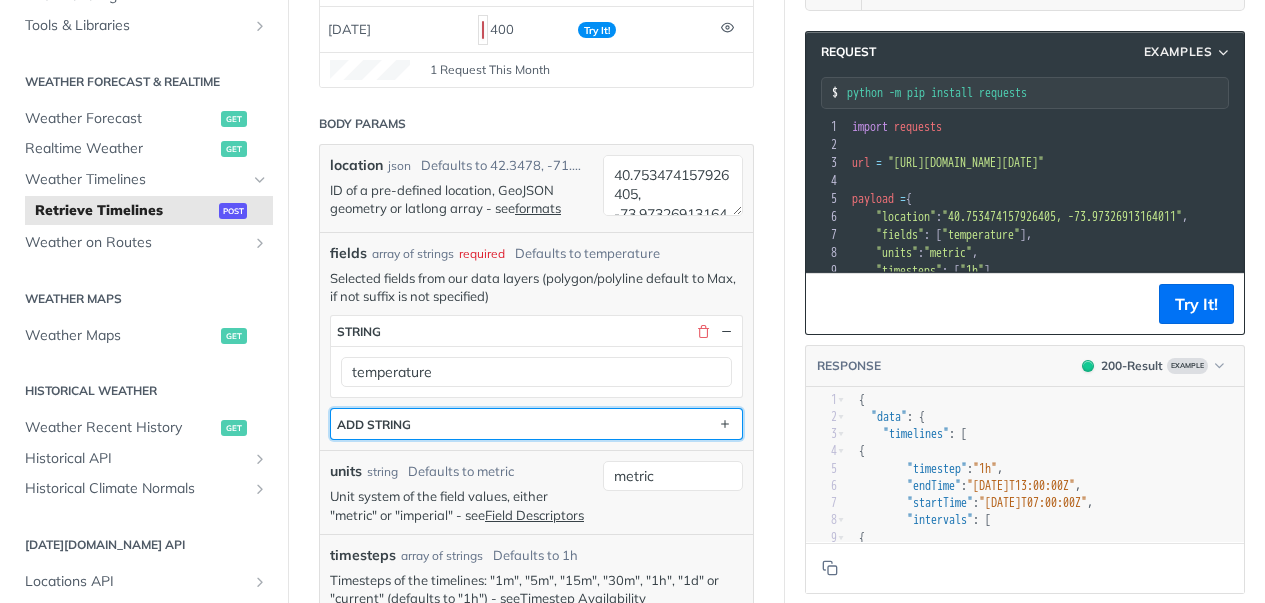 click on "ADD    string" at bounding box center (536, 424) 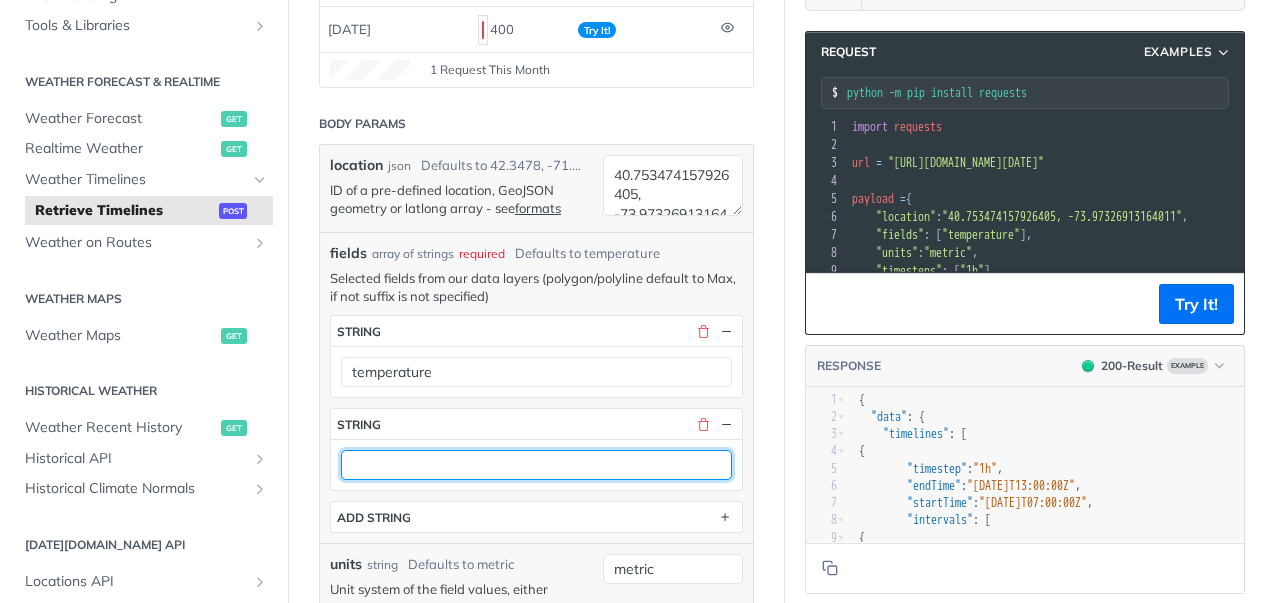 click at bounding box center [536, 465] 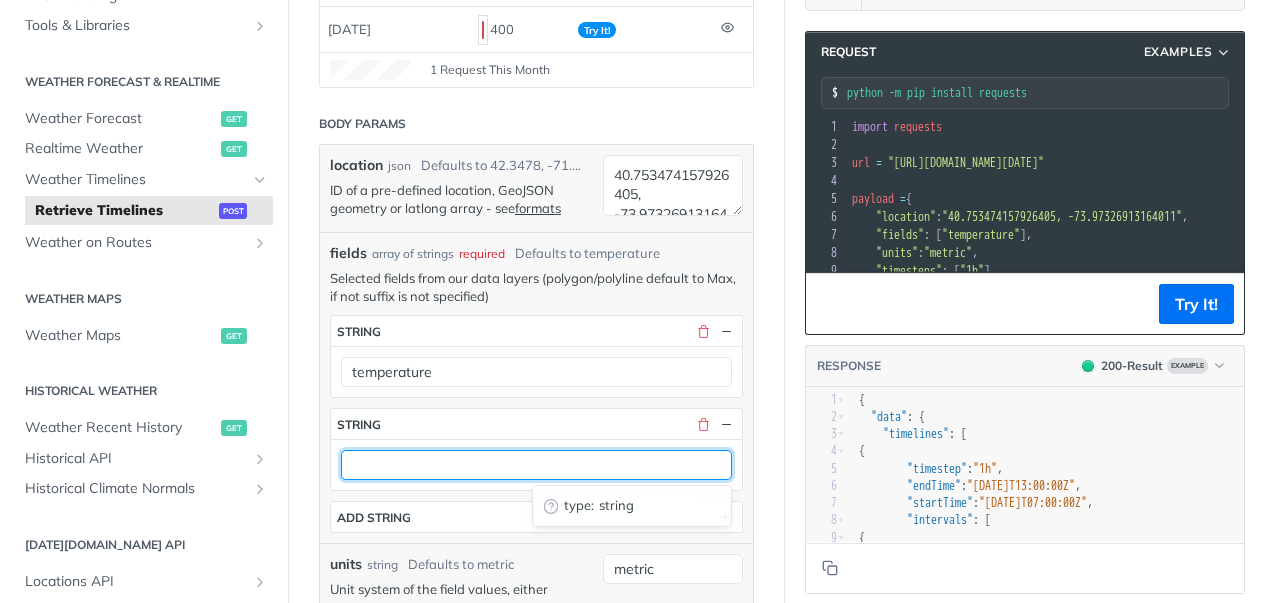 paste on "visibility" 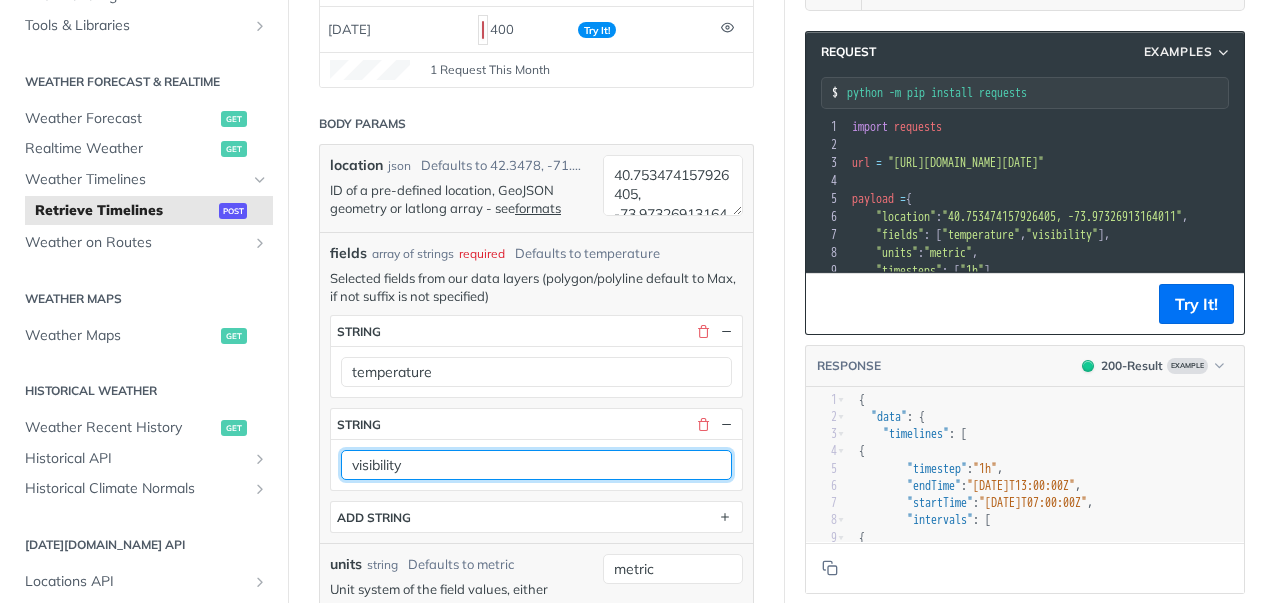 type on "visibility" 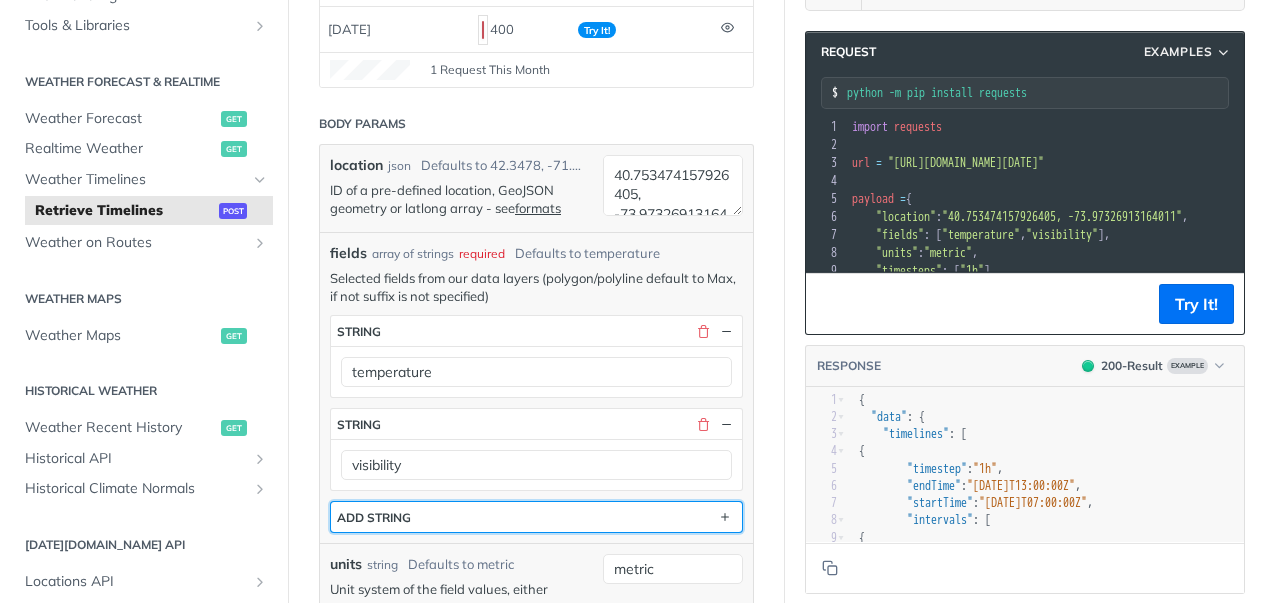click on "ADD    string" at bounding box center [536, 517] 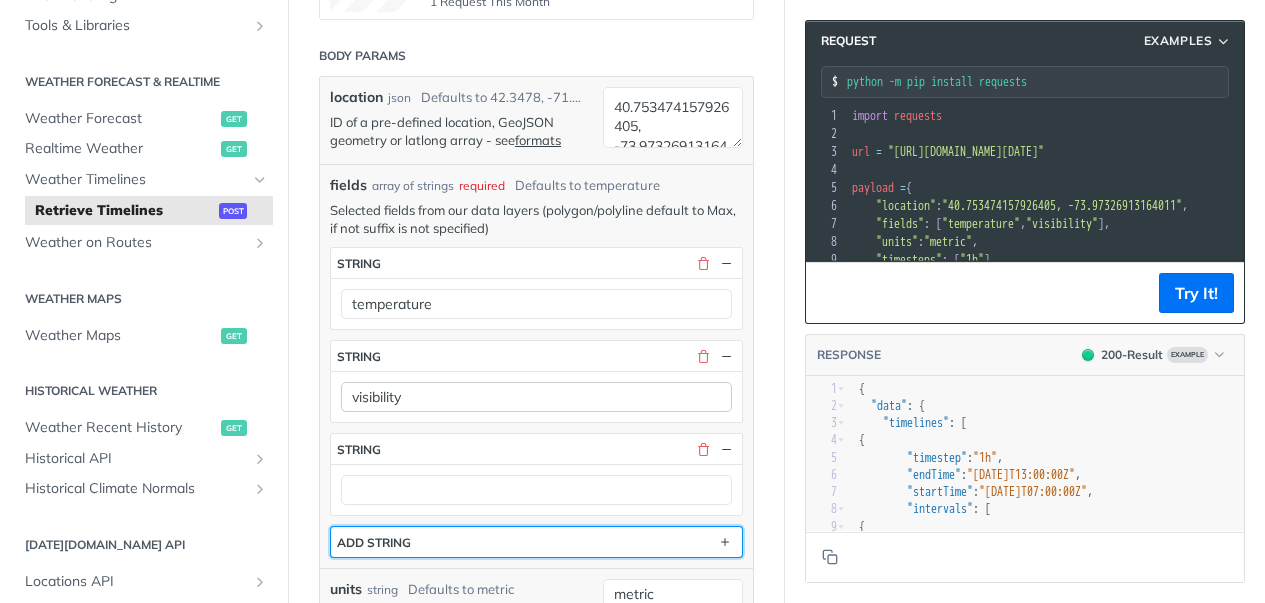 scroll, scrollTop: 400, scrollLeft: 0, axis: vertical 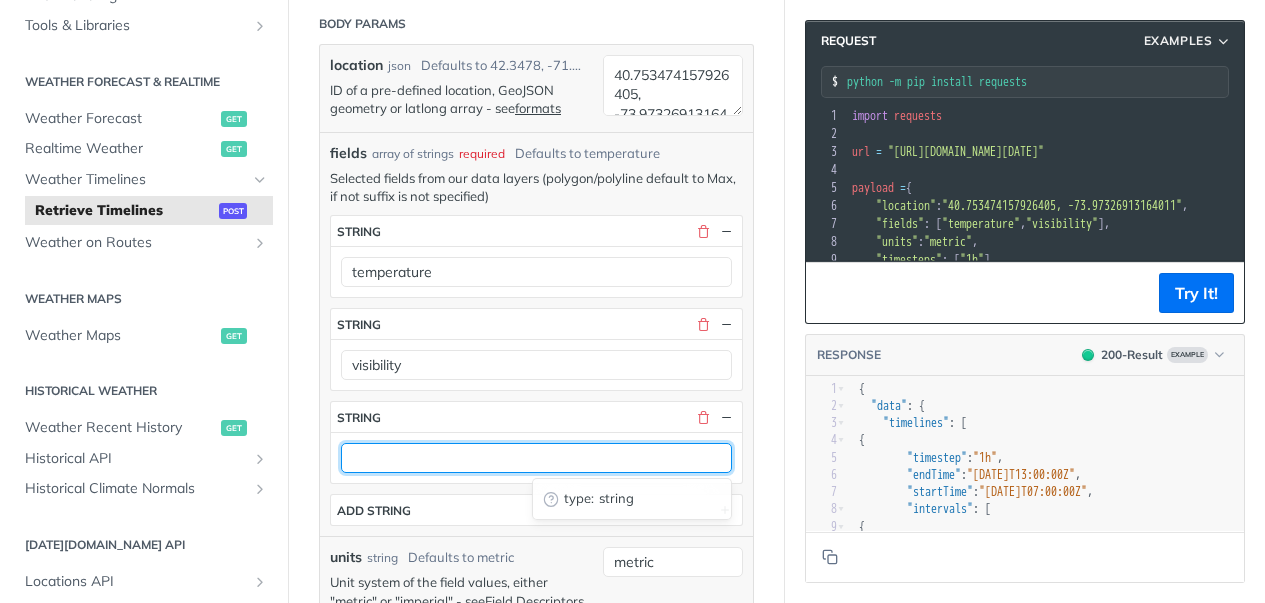 click at bounding box center [536, 458] 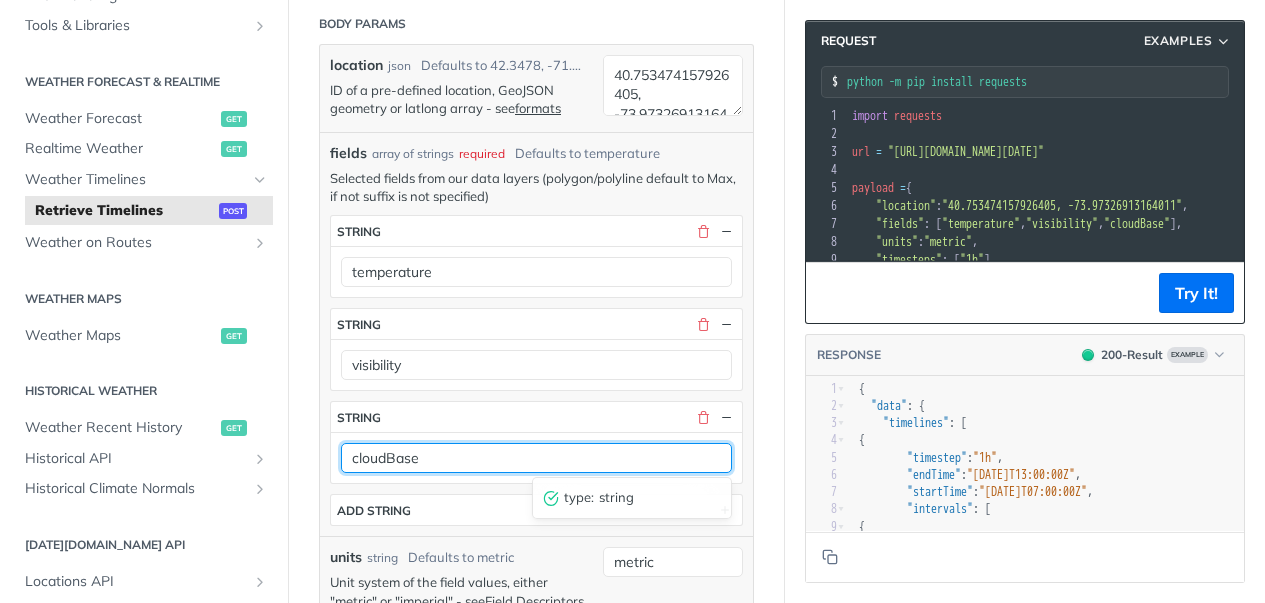 scroll, scrollTop: 500, scrollLeft: 0, axis: vertical 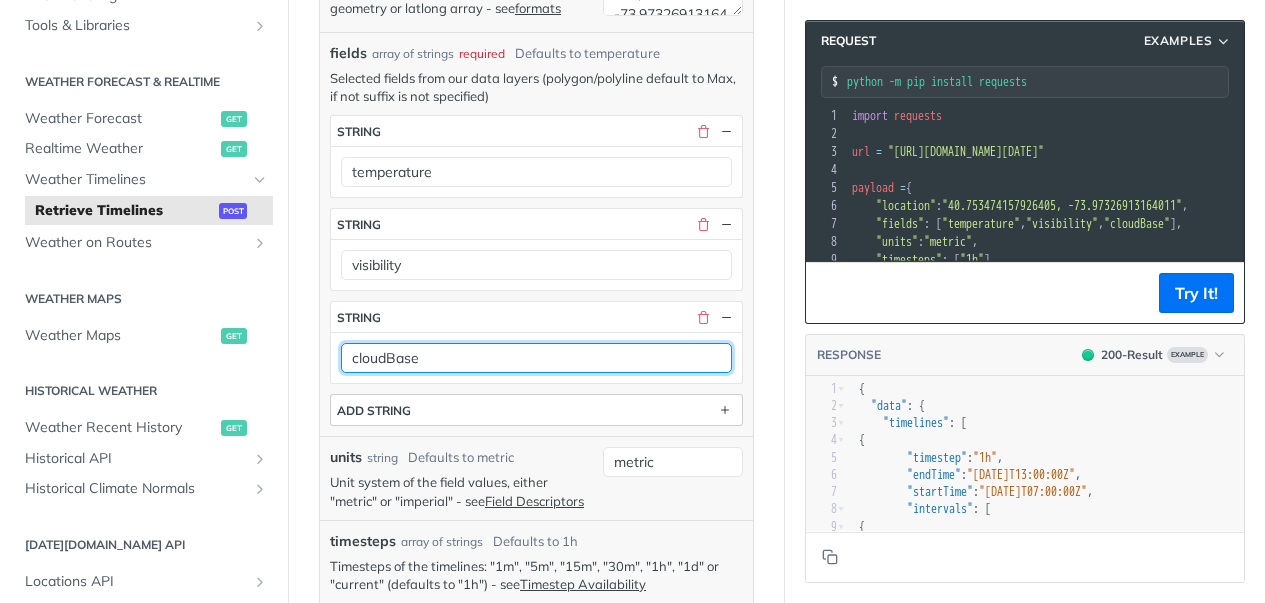 type on "cloudBase" 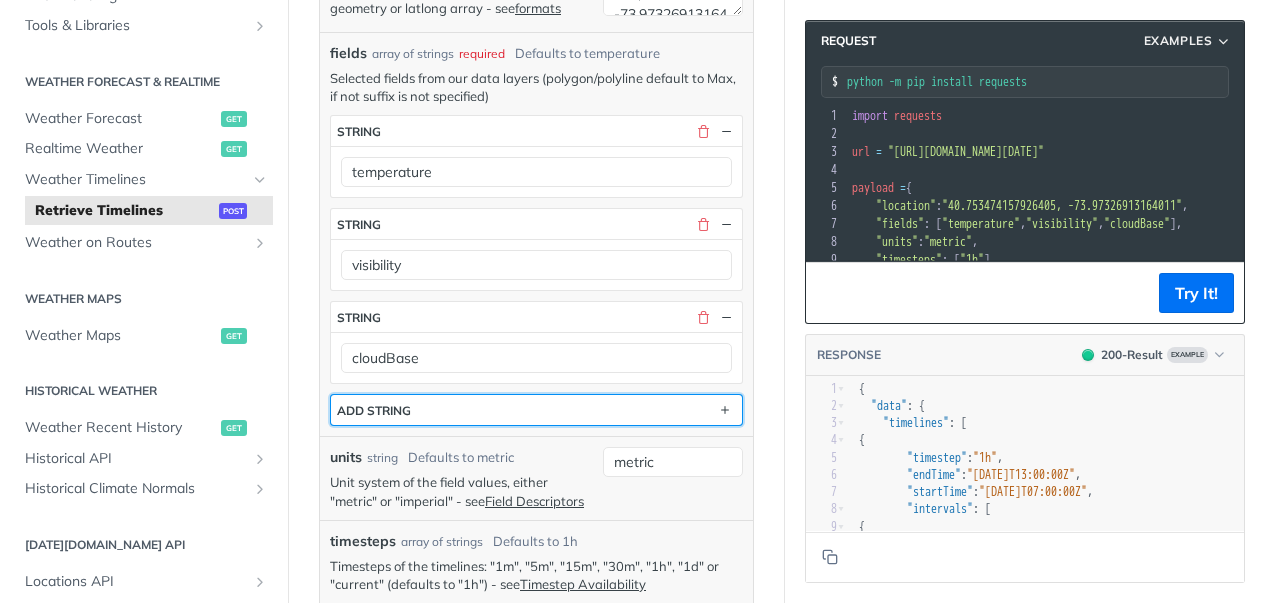 click on "ADD    string" at bounding box center [536, 410] 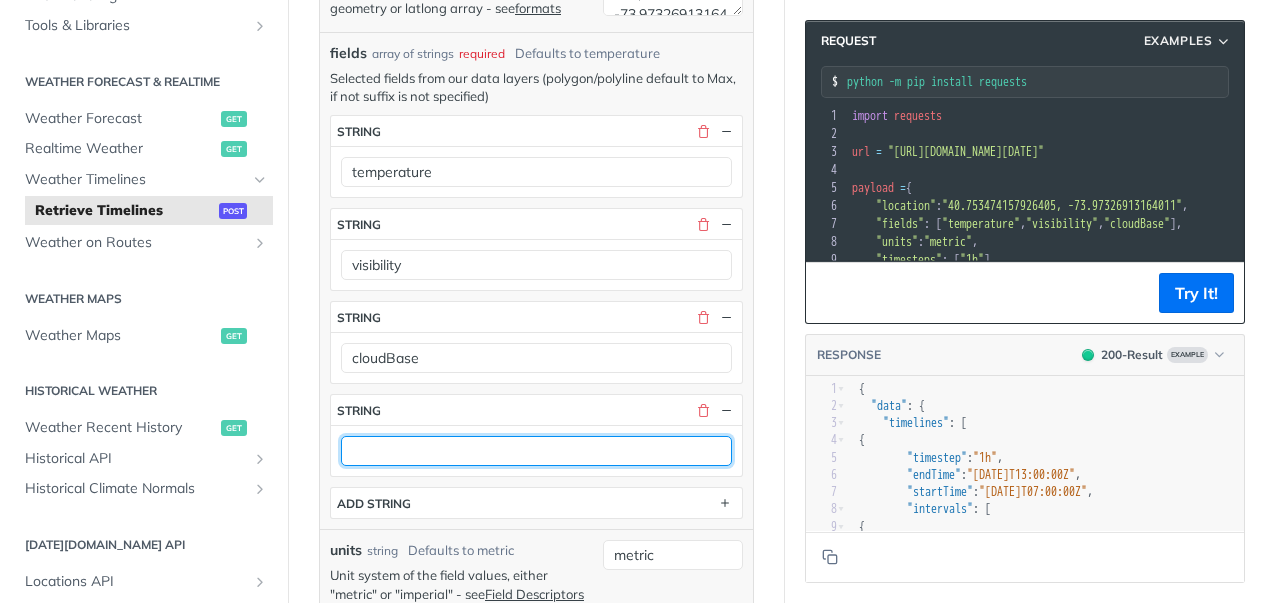 click at bounding box center [536, 451] 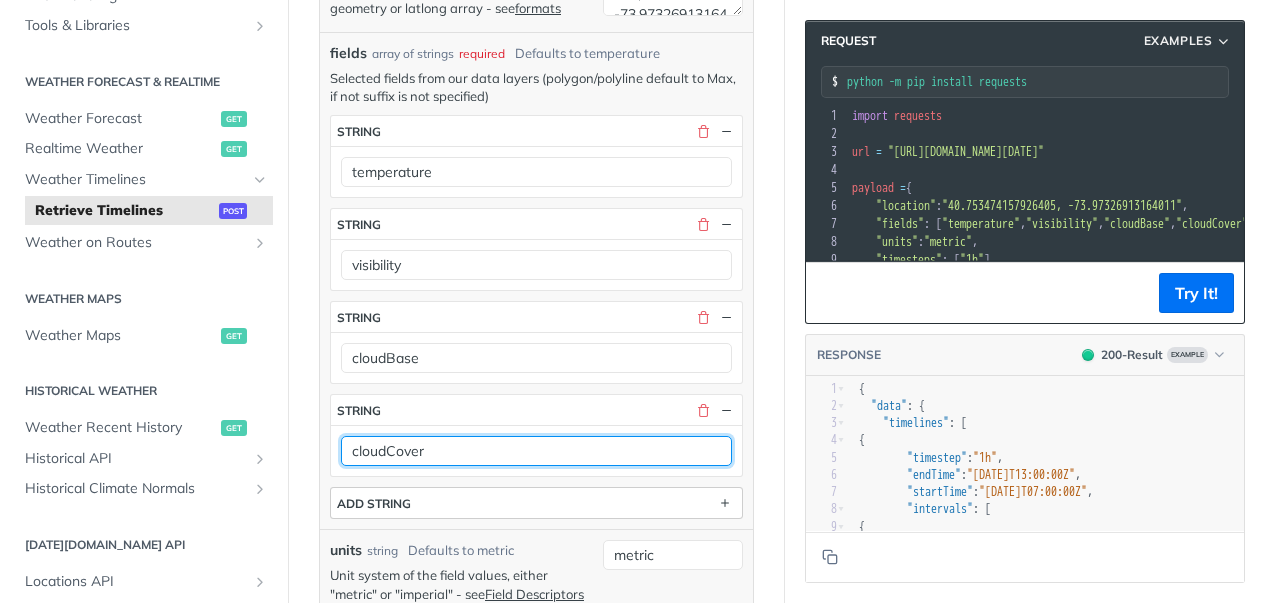 type on "cloudCover" 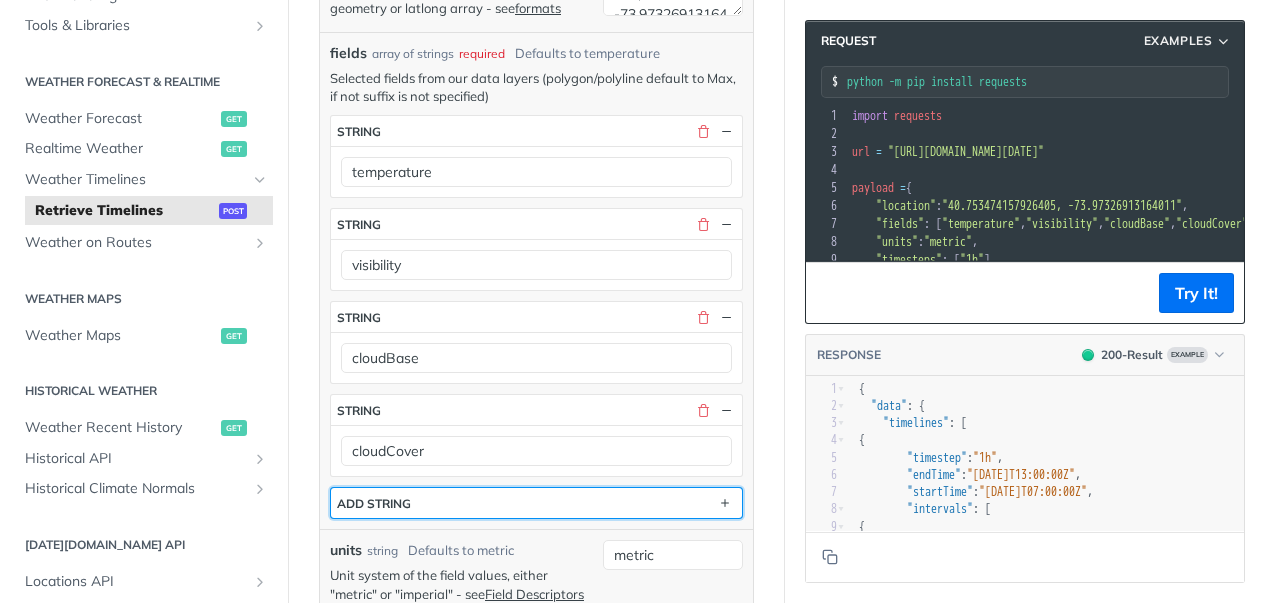 click on "ADD    string" at bounding box center (536, 503) 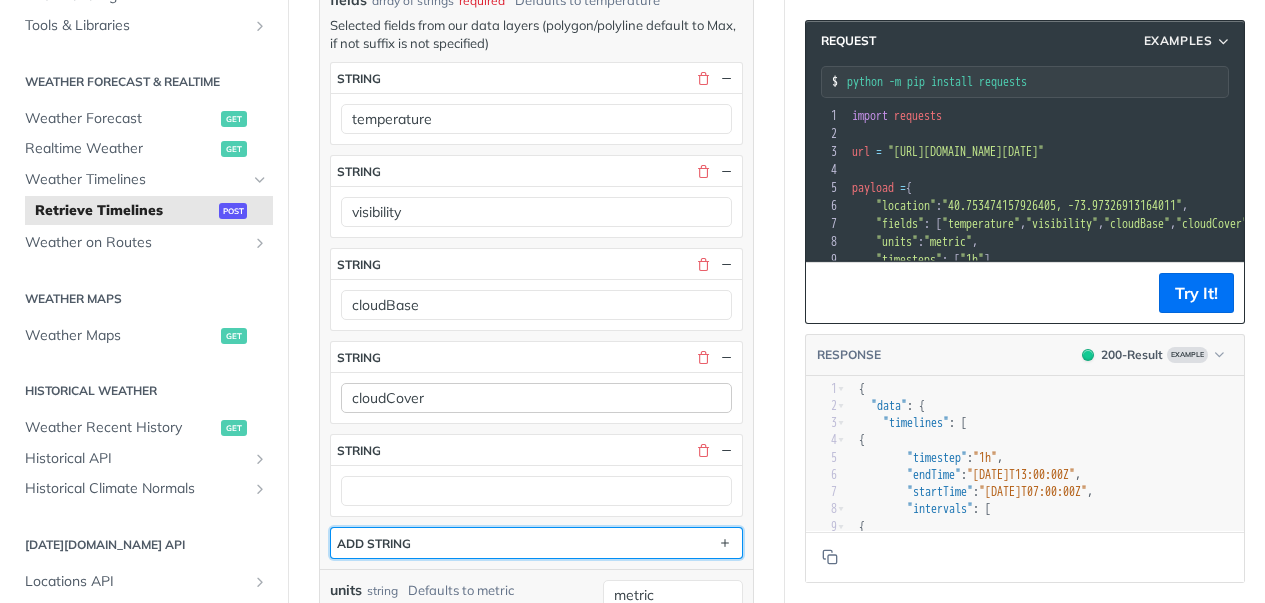 scroll, scrollTop: 555, scrollLeft: 0, axis: vertical 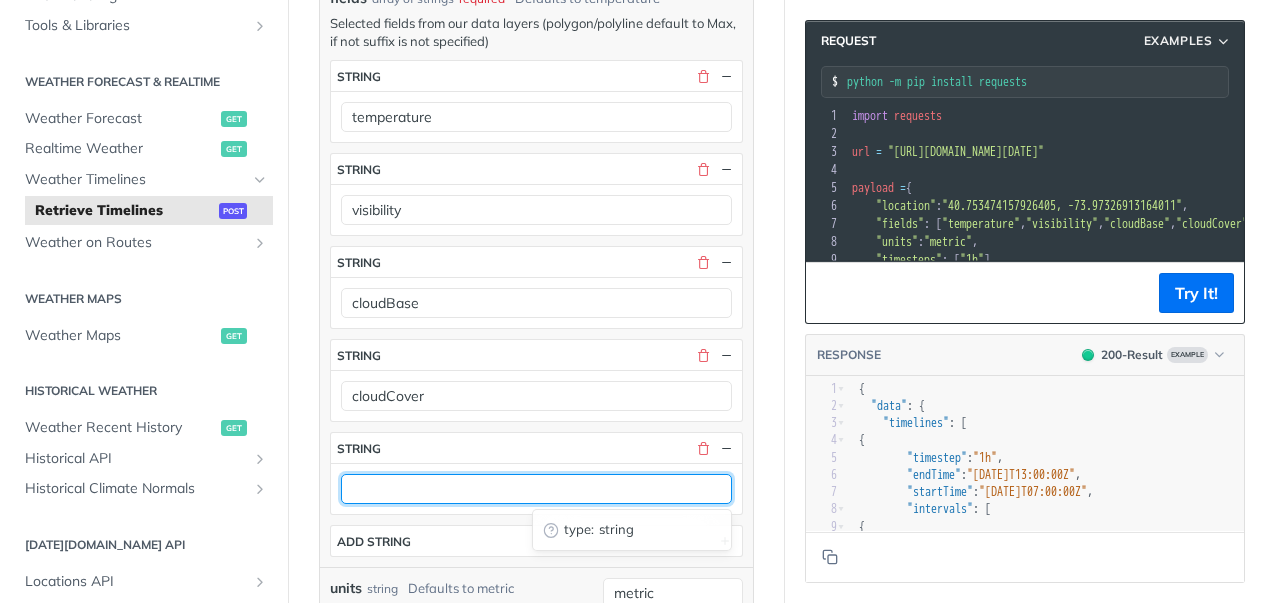 click at bounding box center (536, 489) 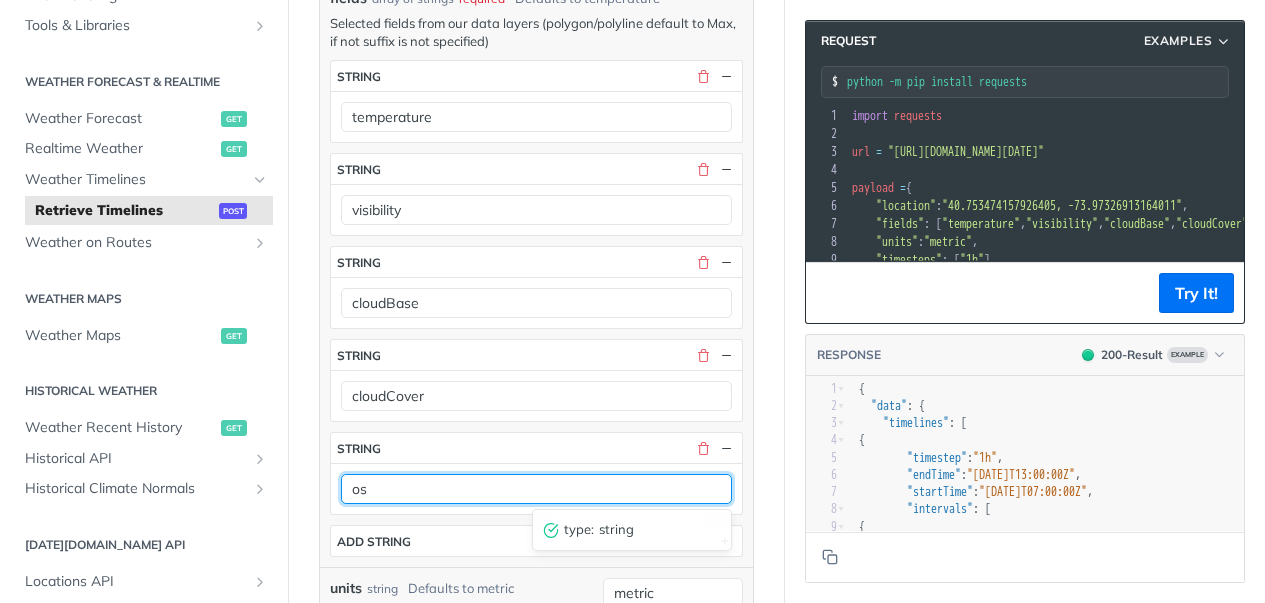 type on "o" 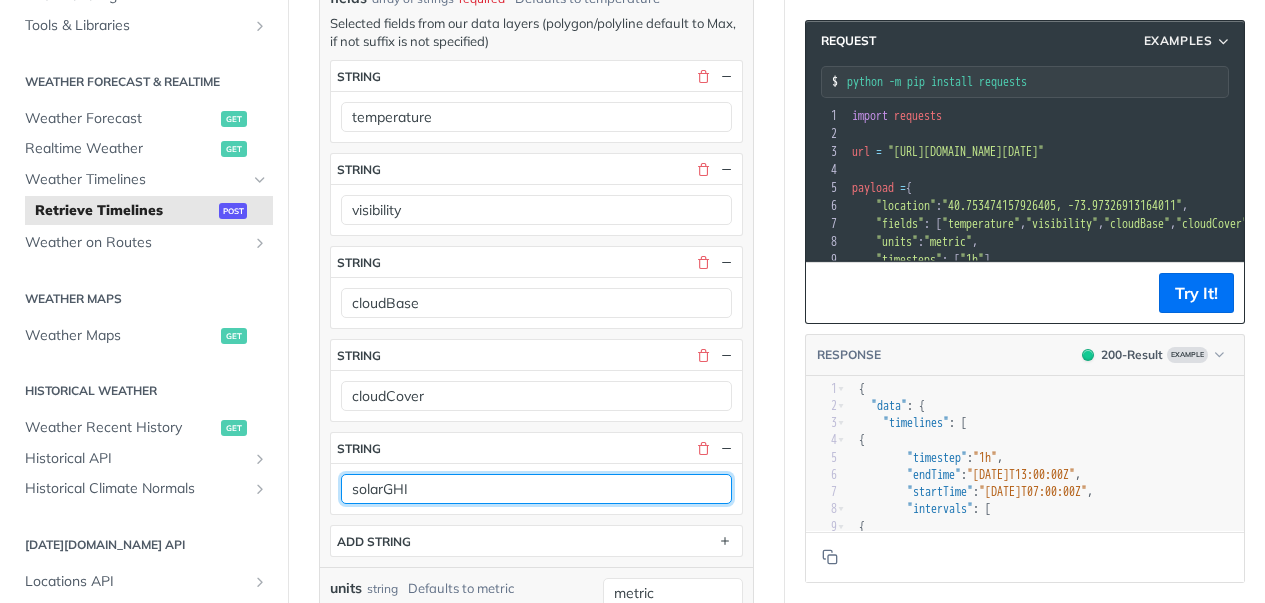 type on "solarGHI" 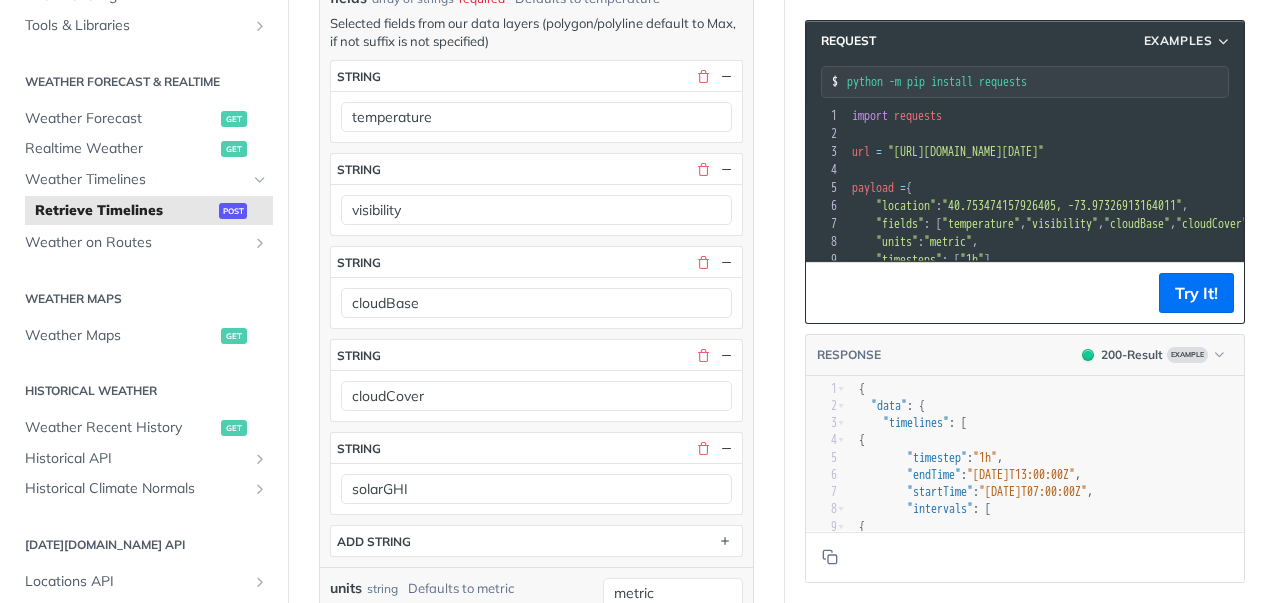 click on "fields array of strings required Defaults to temperature Selected fields from our data layers (polygon/polyline default to Max, if not suffix is not specified) fields *   string temperature   string visibility   string cloudBase   string cloudCover   string solarGHI type : string ADD    string" at bounding box center [536, 272] 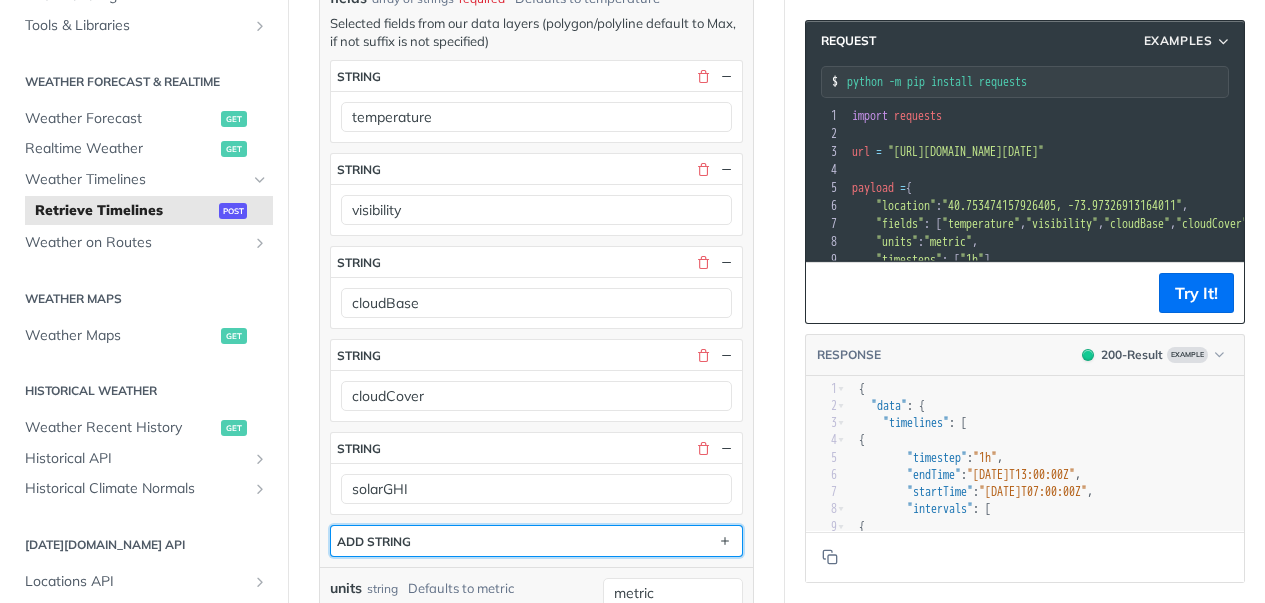click on "ADD    string" at bounding box center (536, 541) 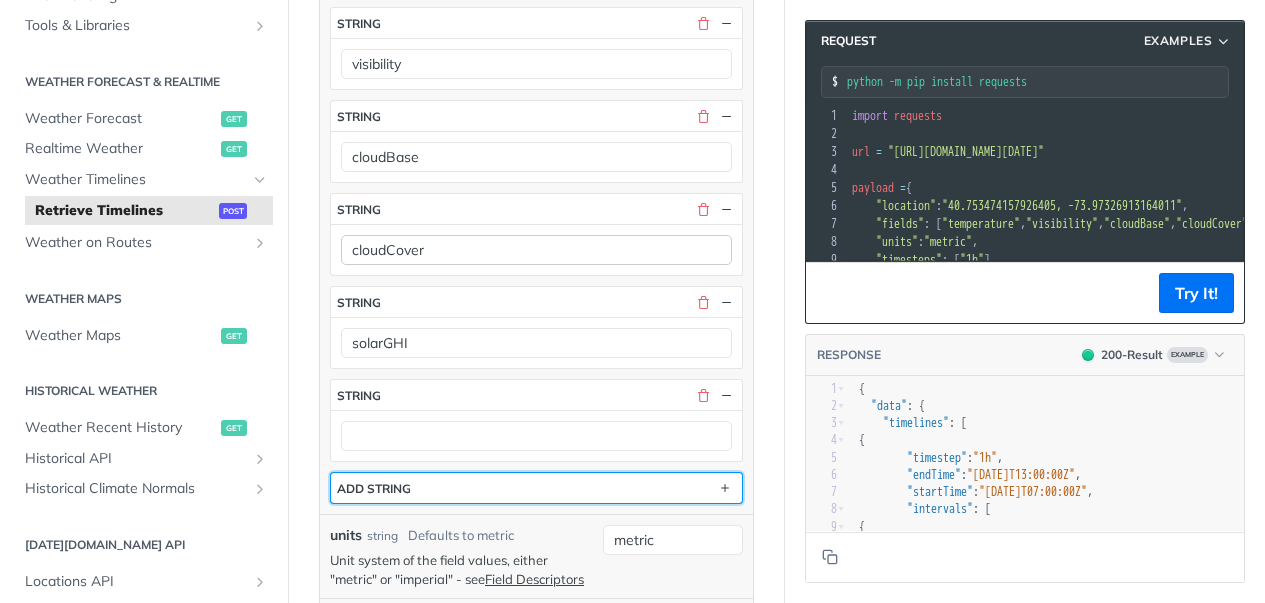 scroll, scrollTop: 702, scrollLeft: 0, axis: vertical 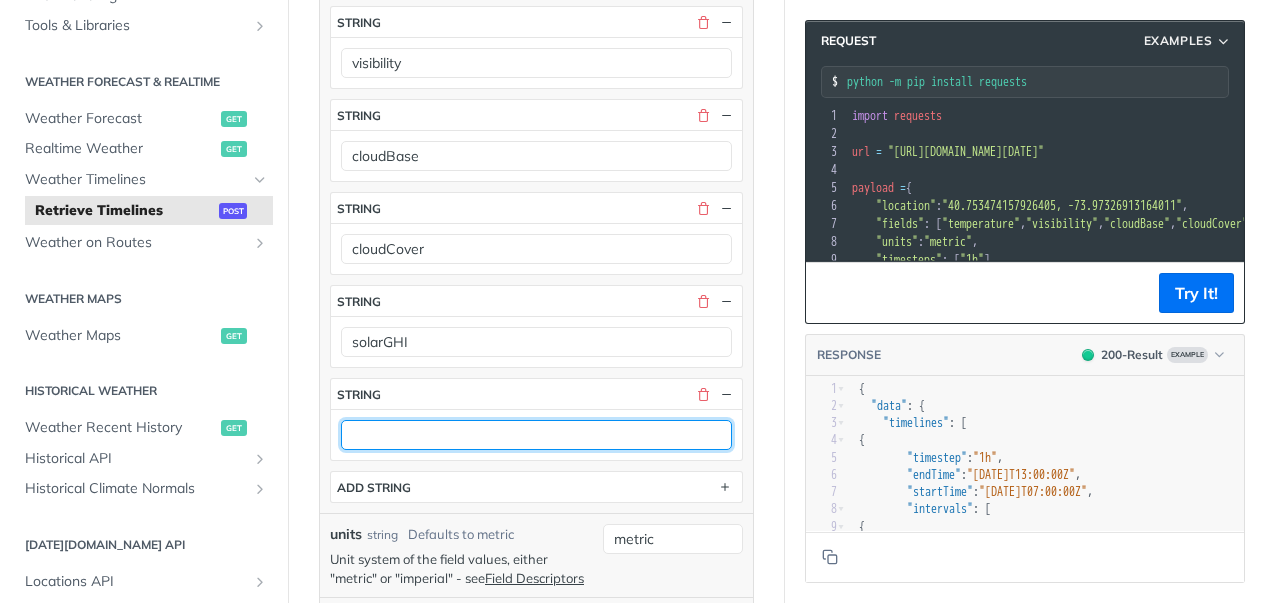 click at bounding box center (536, 435) 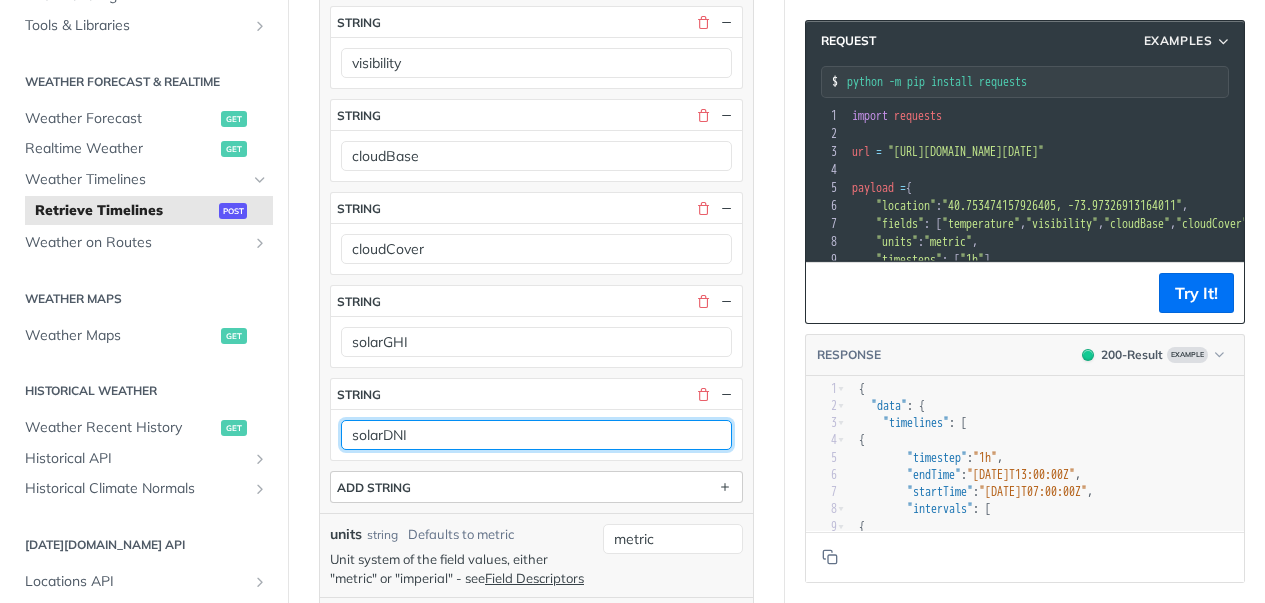 type on "solarDNI" 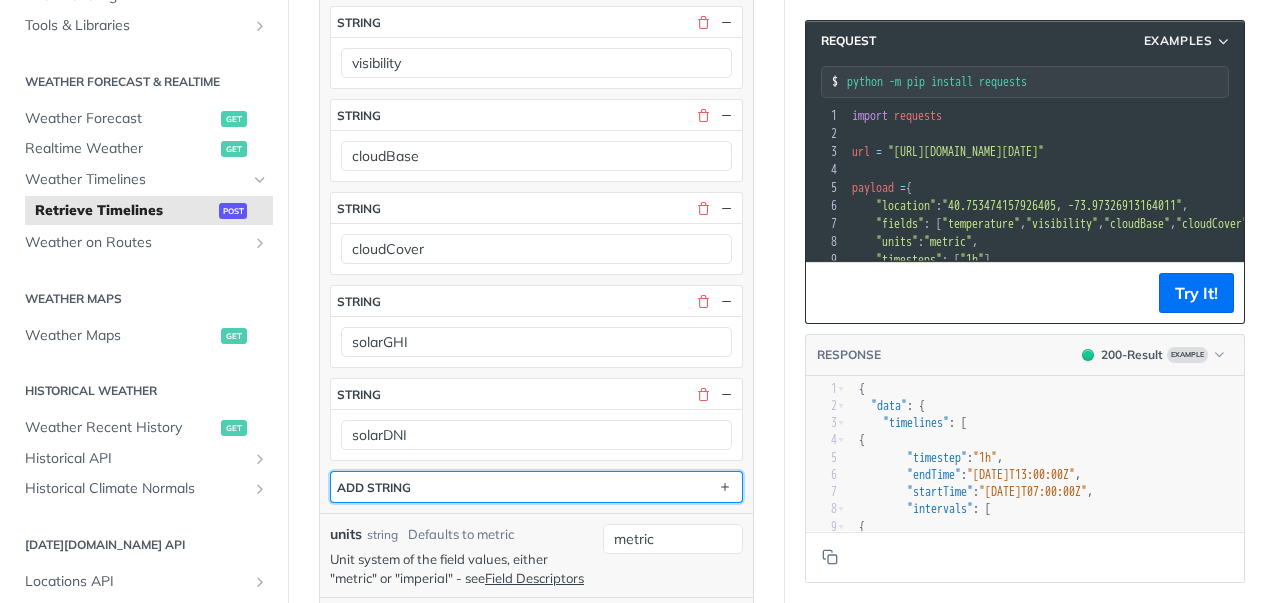 click on "ADD    string" at bounding box center [536, 487] 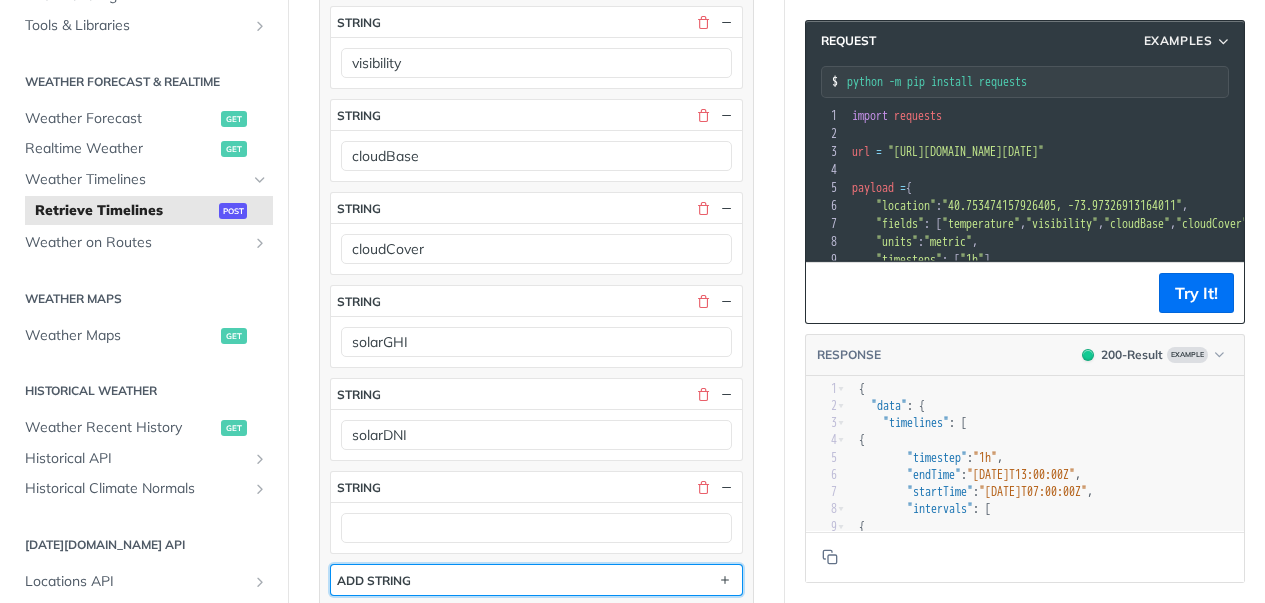 type 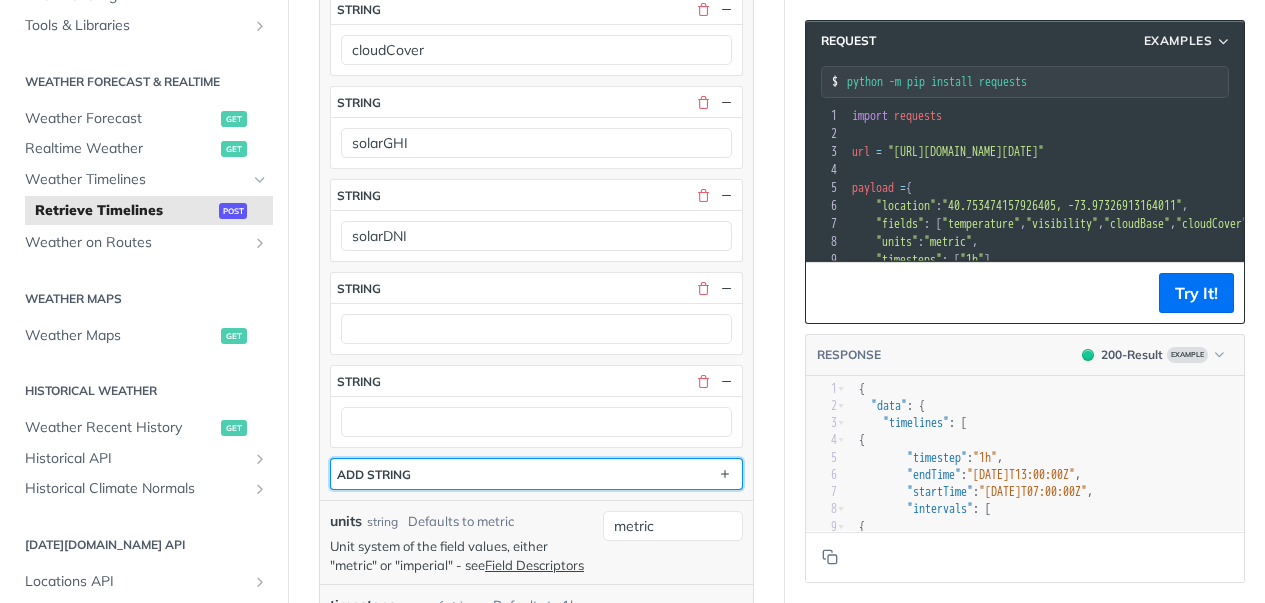 scroll, scrollTop: 902, scrollLeft: 0, axis: vertical 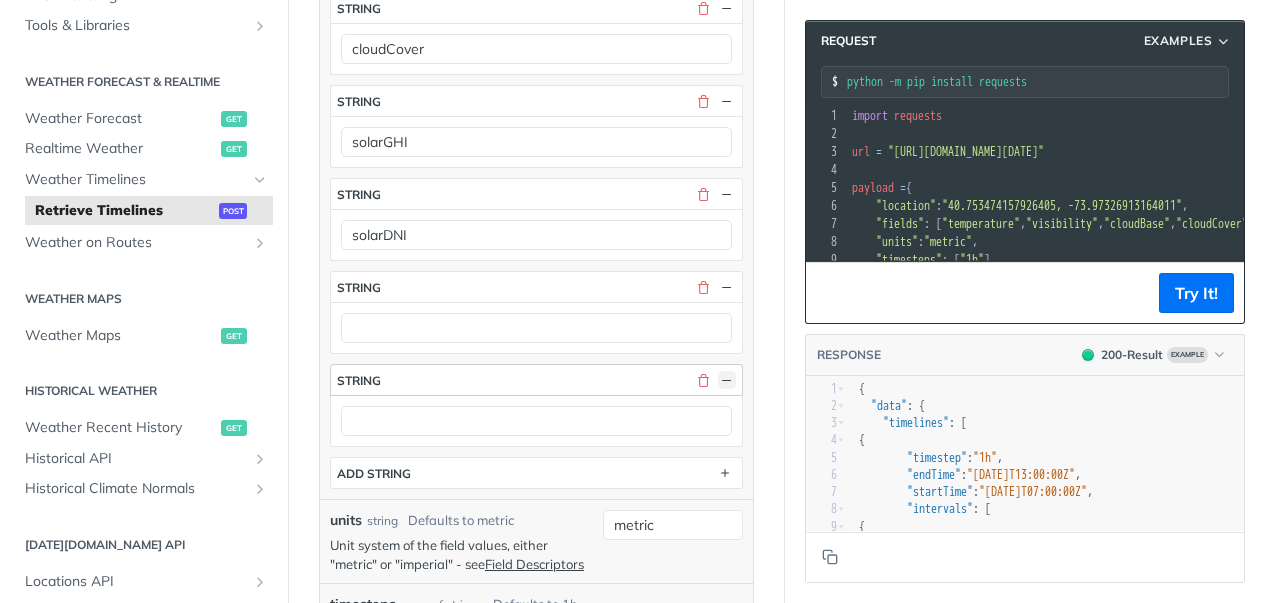 click at bounding box center (727, 380) 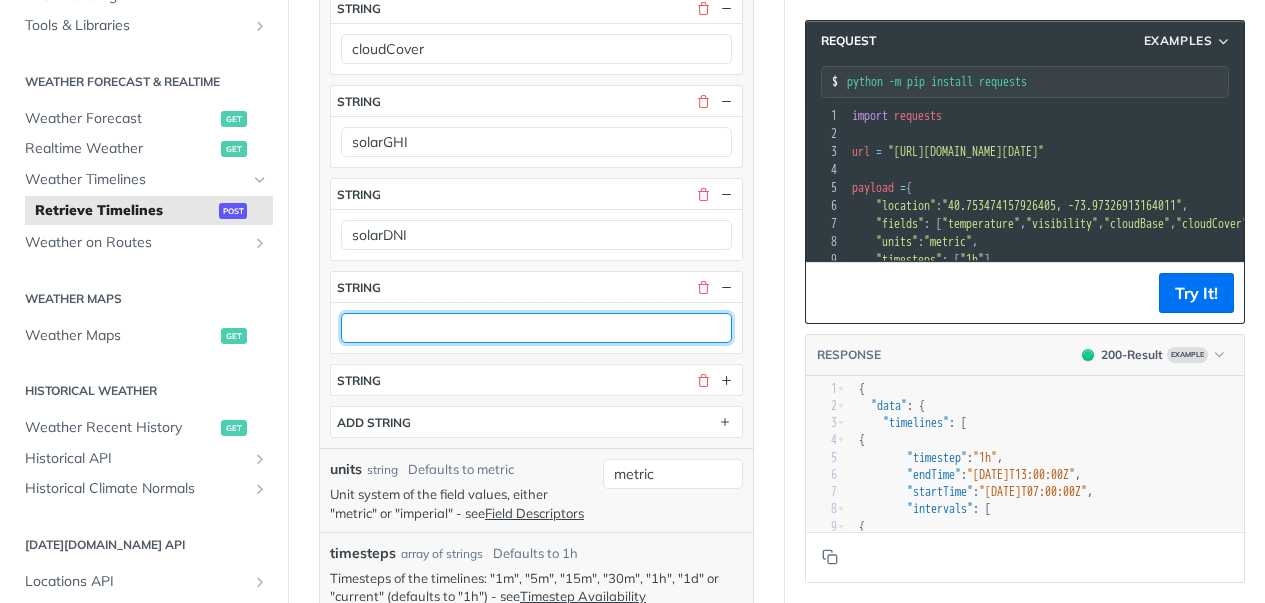 click at bounding box center (536, 328) 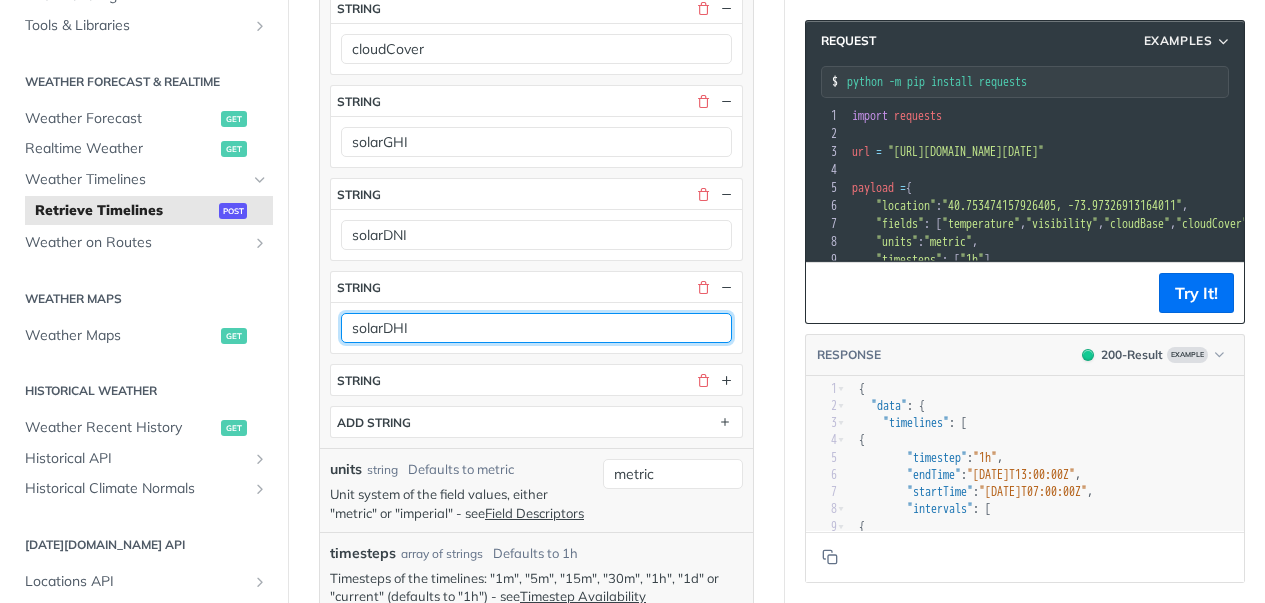 type on "solarDHI" 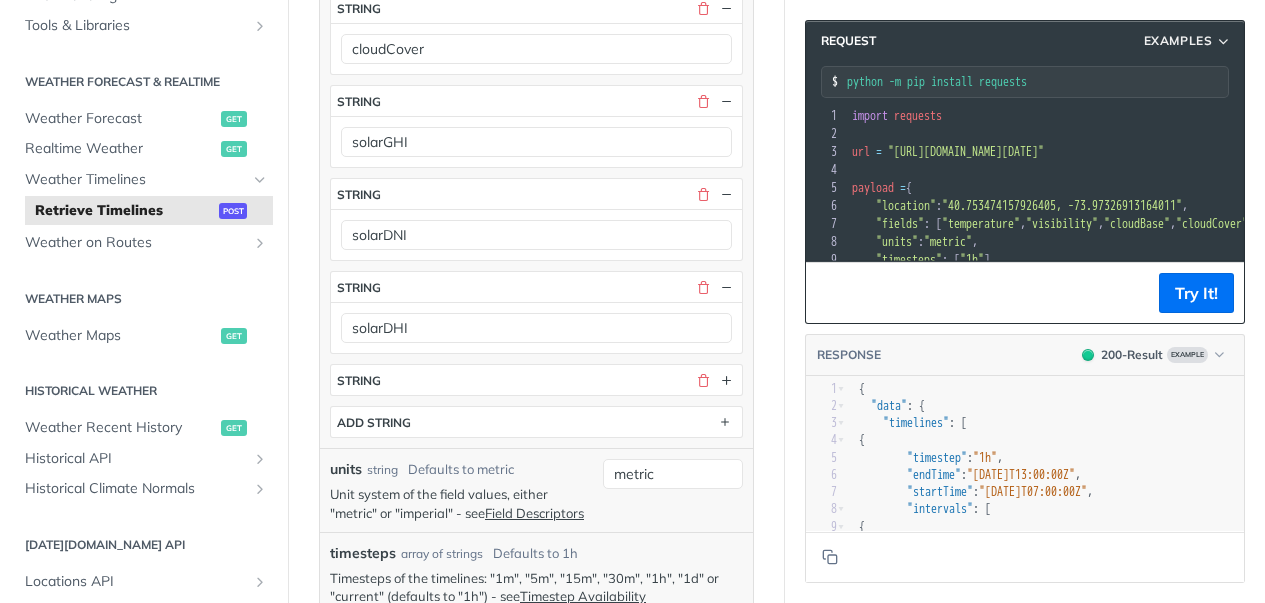 click on "units string Defaults to metric Unit system of the field values, either "metric" or "imperial" - see  Field Descriptors" at bounding box center [461, 490] 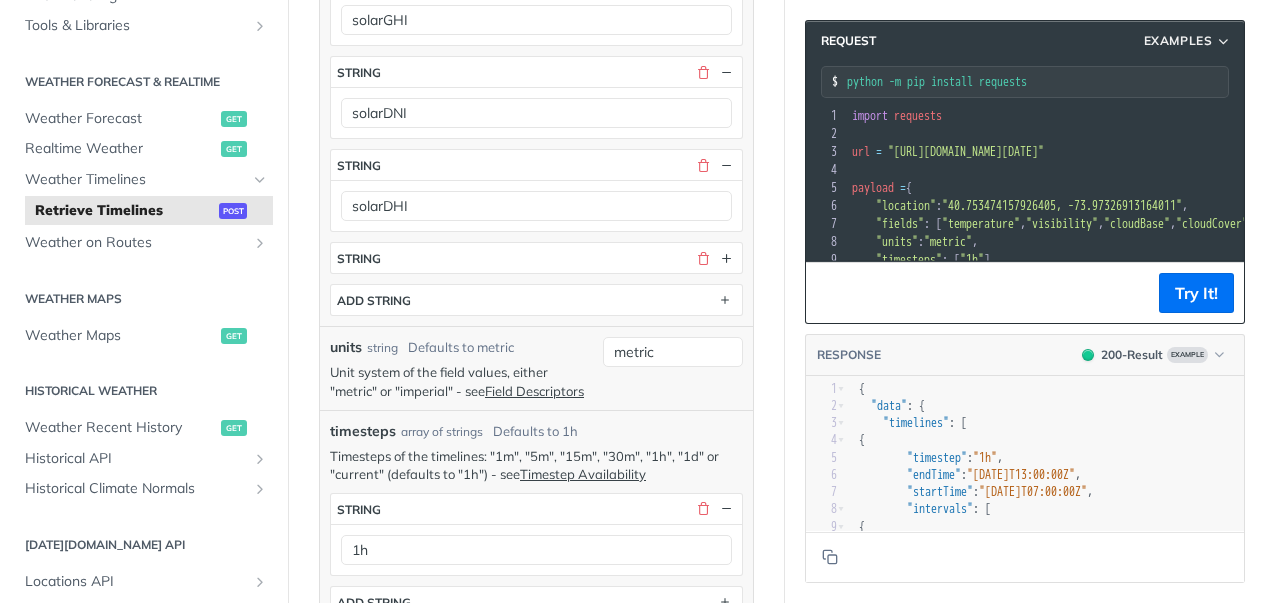 scroll, scrollTop: 1191, scrollLeft: 0, axis: vertical 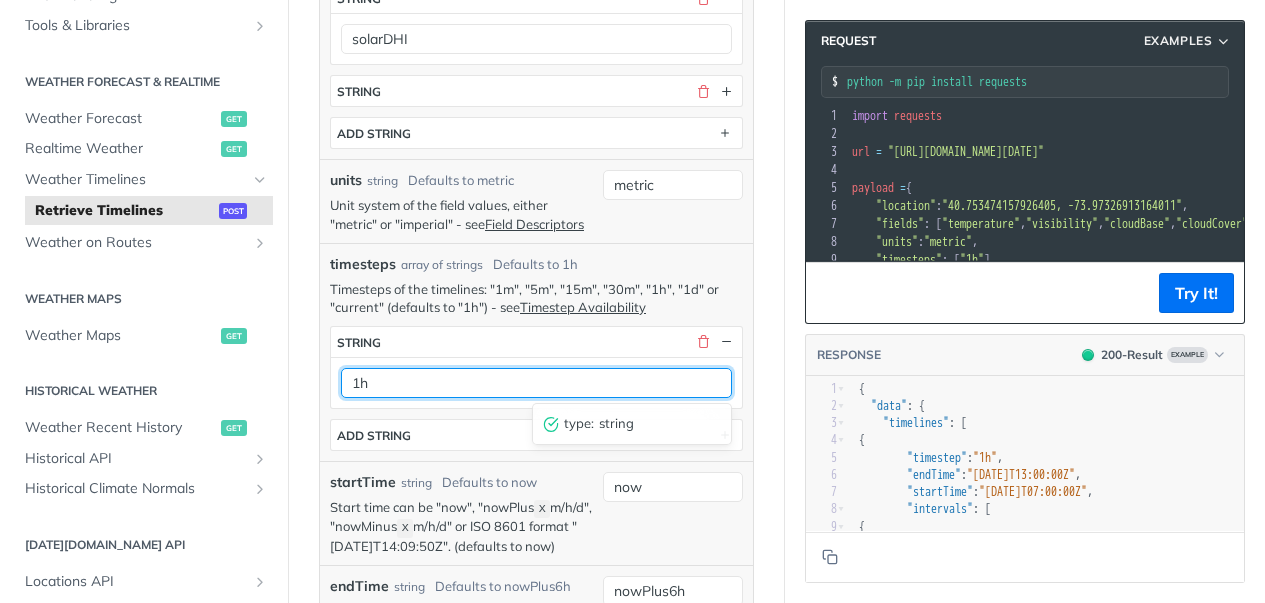 drag, startPoint x: 532, startPoint y: 379, endPoint x: 337, endPoint y: 383, distance: 195.04102 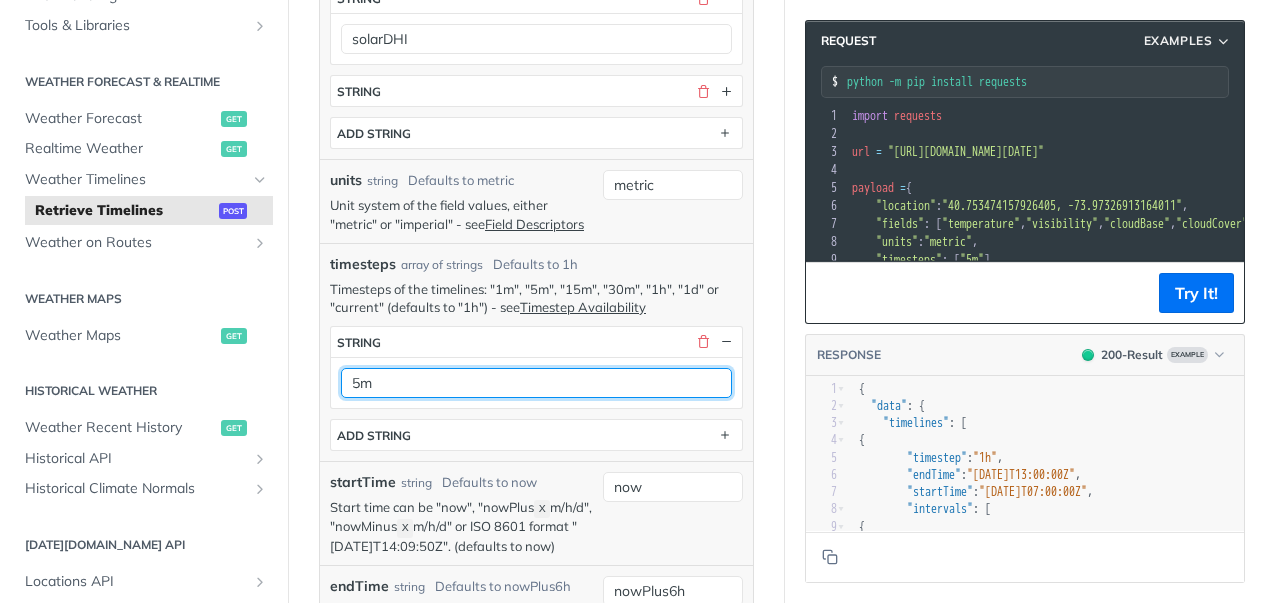 type on "5m" 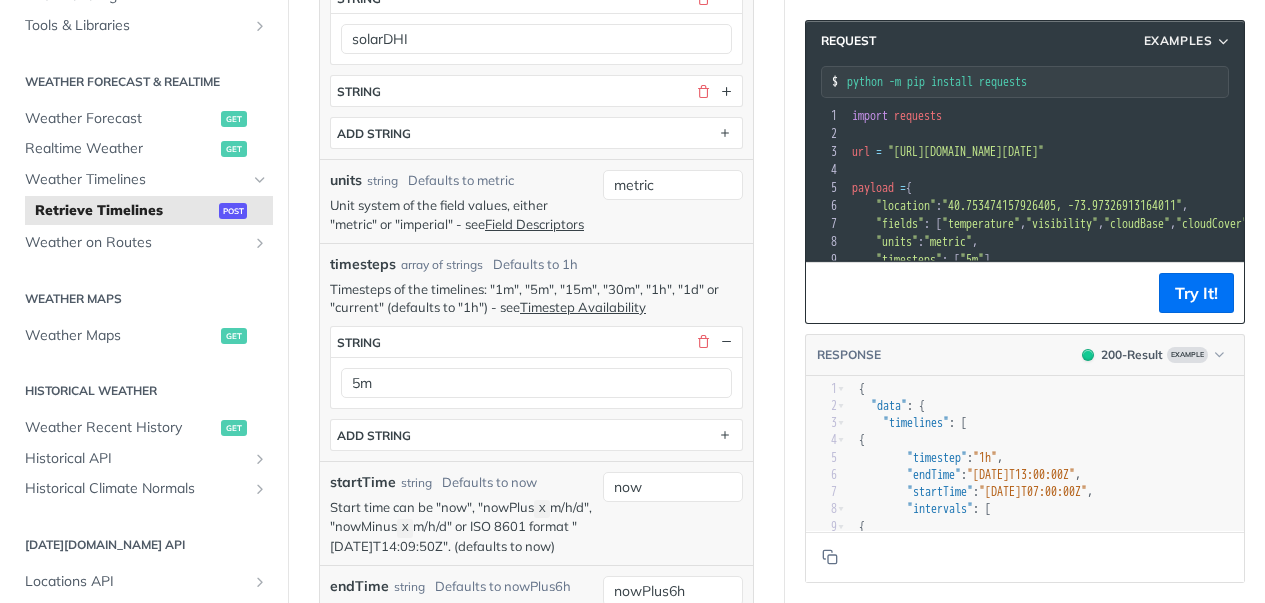click on "Start time can be "now", "nowPlus X m/h/d", "nowMinus X m/h/d" or ISO 8601 format "2019-03-20T14:09:50Z". (defaults to now)" at bounding box center (461, 526) 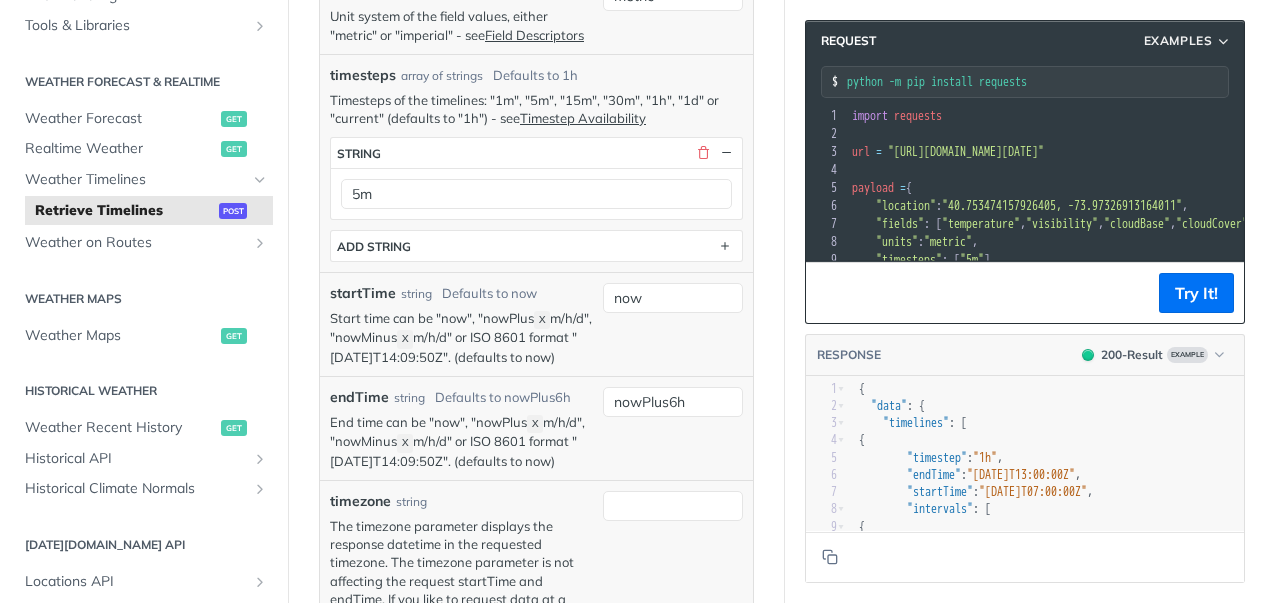 scroll, scrollTop: 1384, scrollLeft: 0, axis: vertical 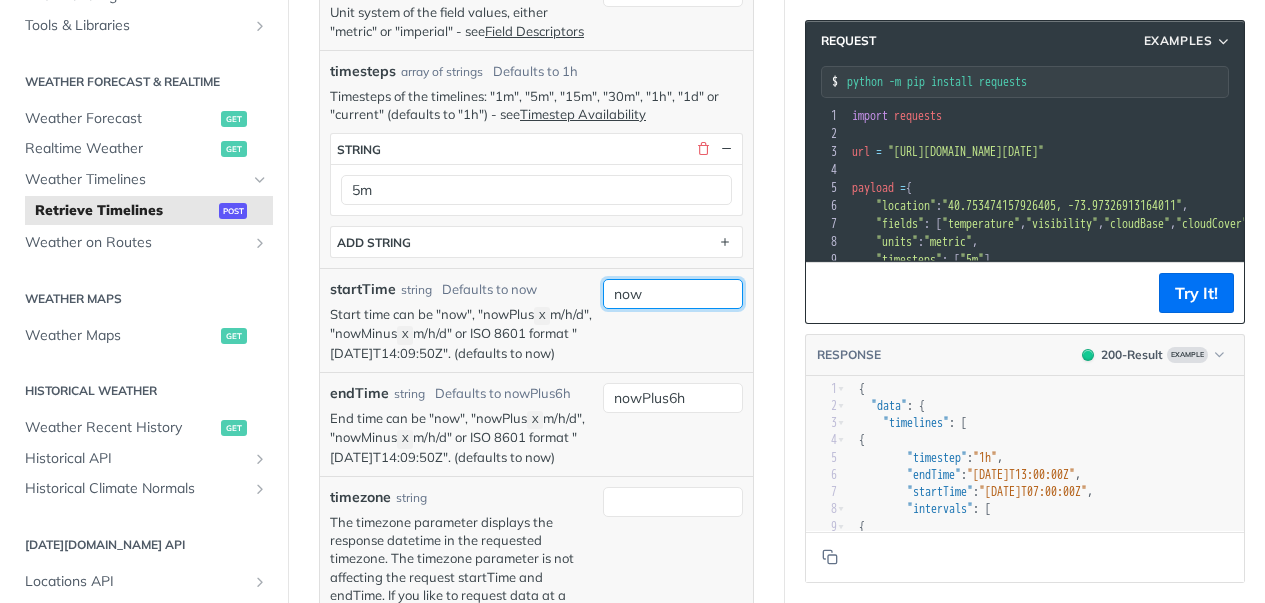 click on "now" at bounding box center (673, 294) 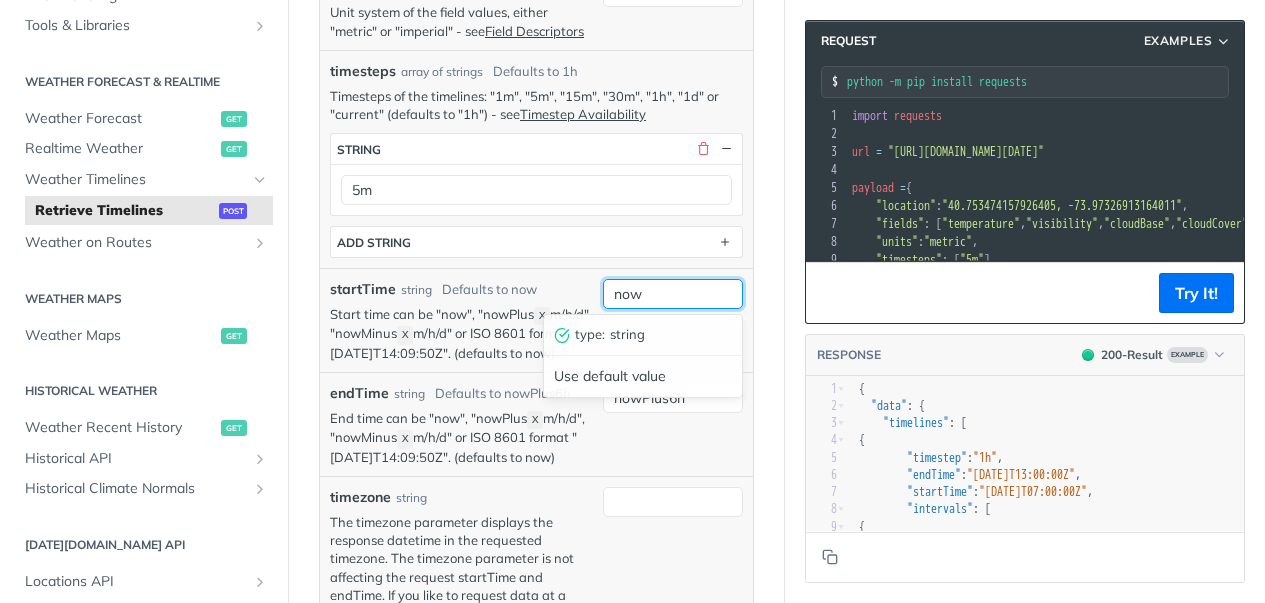 click on "now" at bounding box center (673, 294) 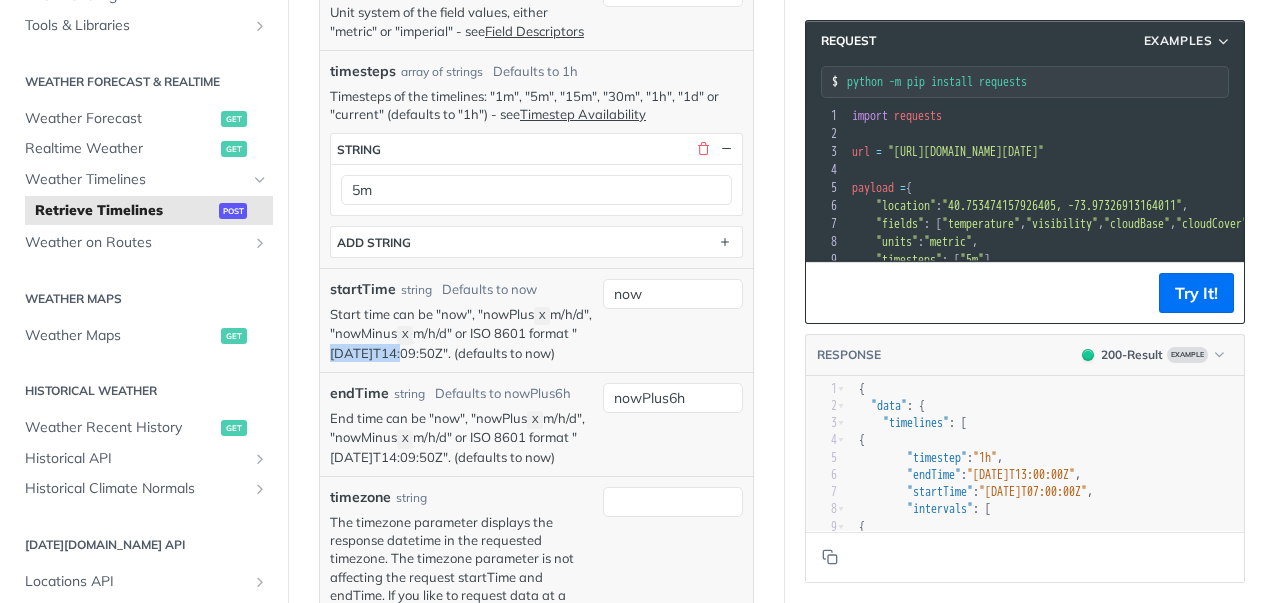 drag, startPoint x: 436, startPoint y: 350, endPoint x: 509, endPoint y: 342, distance: 73.43705 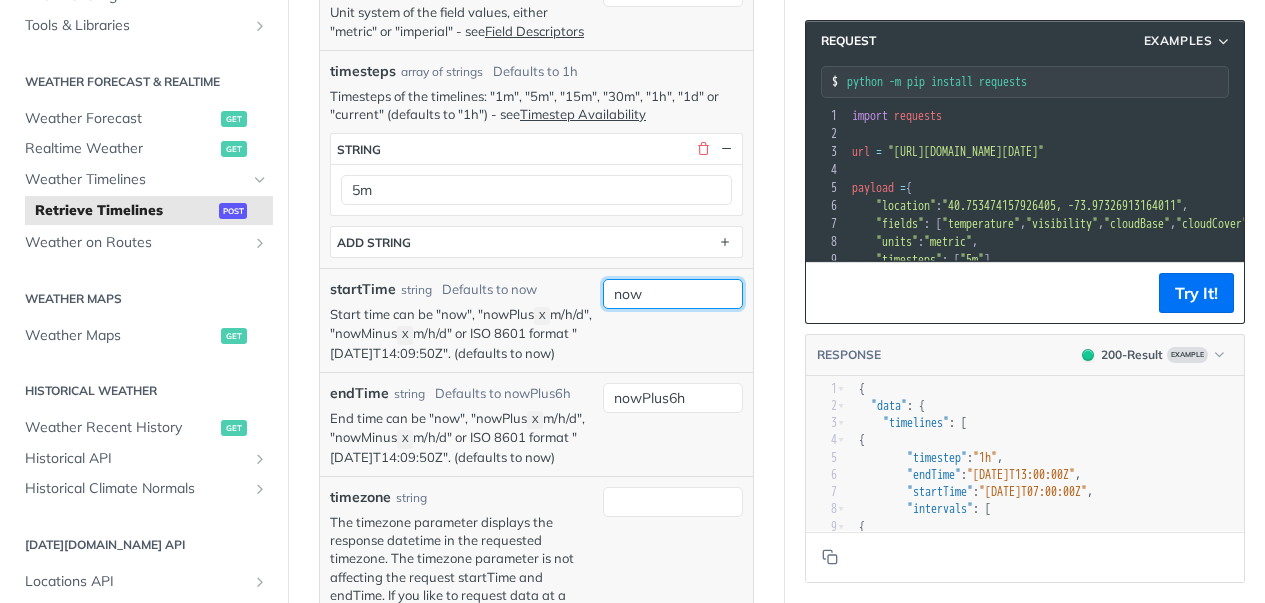 click on "now" at bounding box center [673, 294] 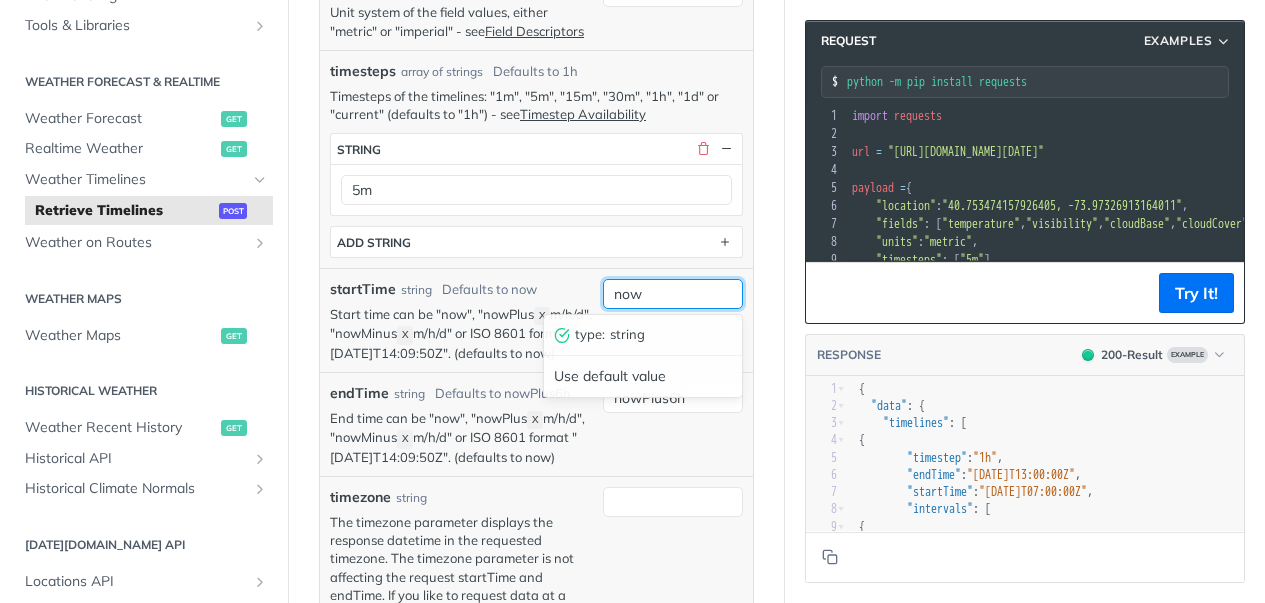 click on "now" at bounding box center [673, 294] 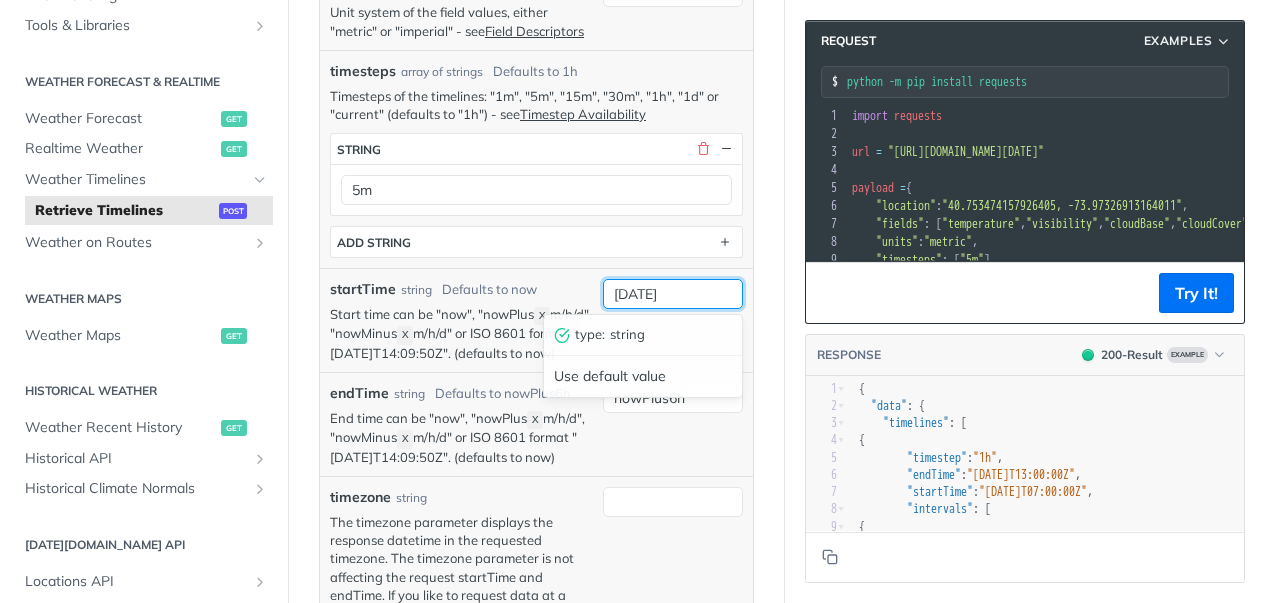 click on "2019-03-20" at bounding box center (673, 294) 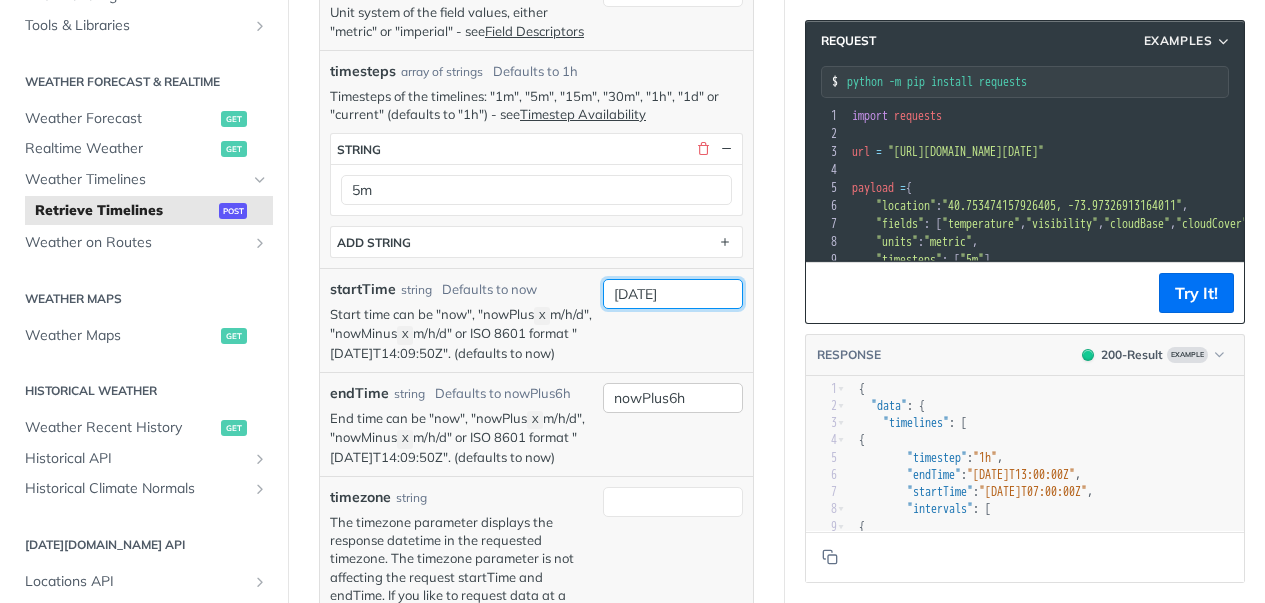 type on "2023-02-01" 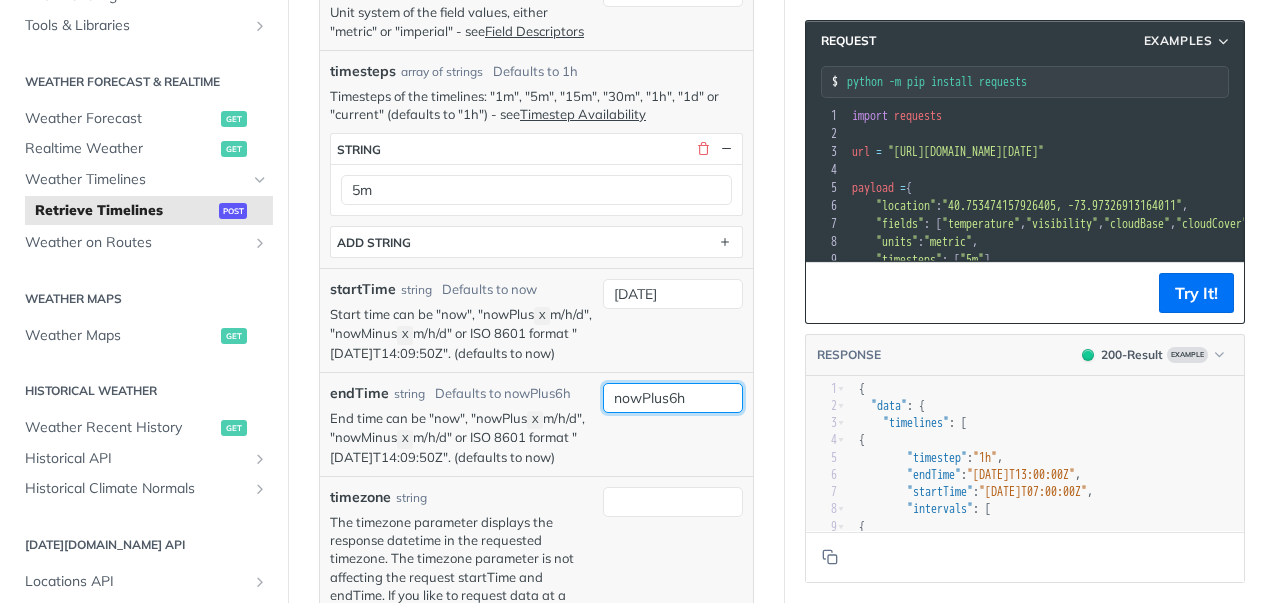 drag, startPoint x: 691, startPoint y: 416, endPoint x: 582, endPoint y: 418, distance: 109.01835 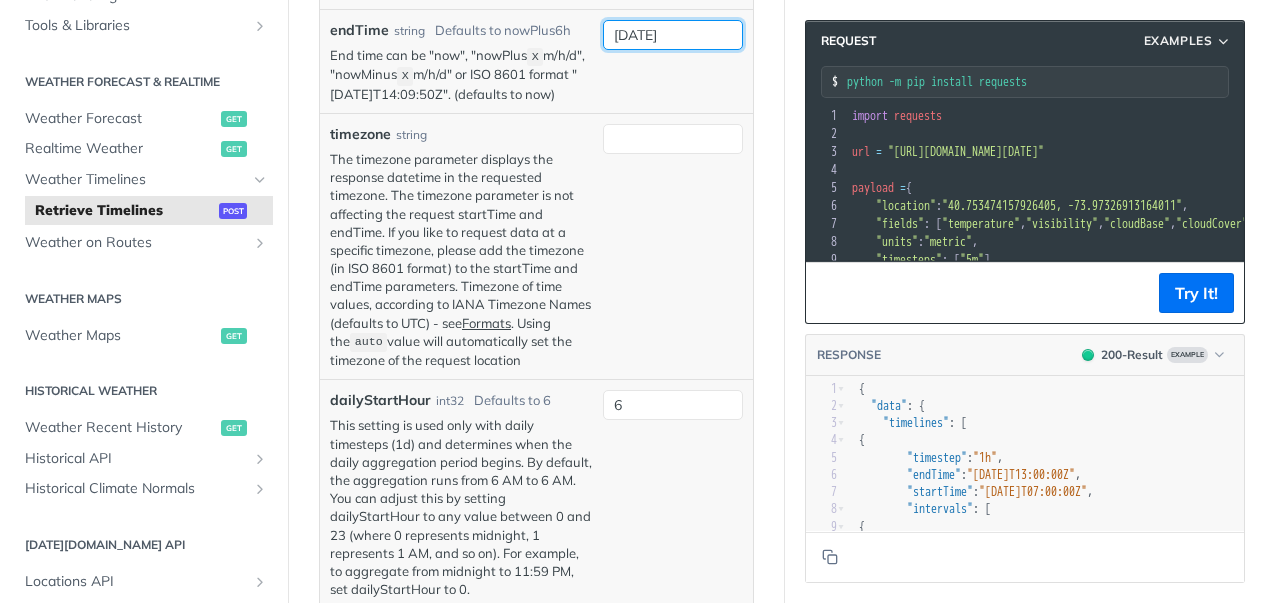 scroll, scrollTop: 1584, scrollLeft: 0, axis: vertical 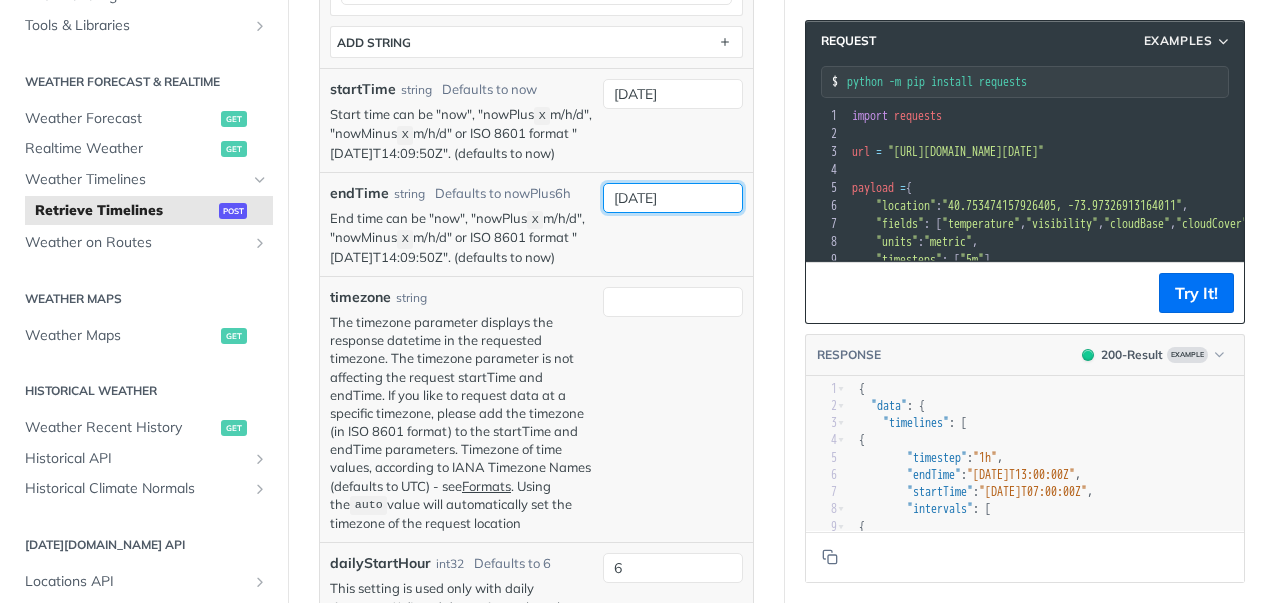 type on "2023-02-03" 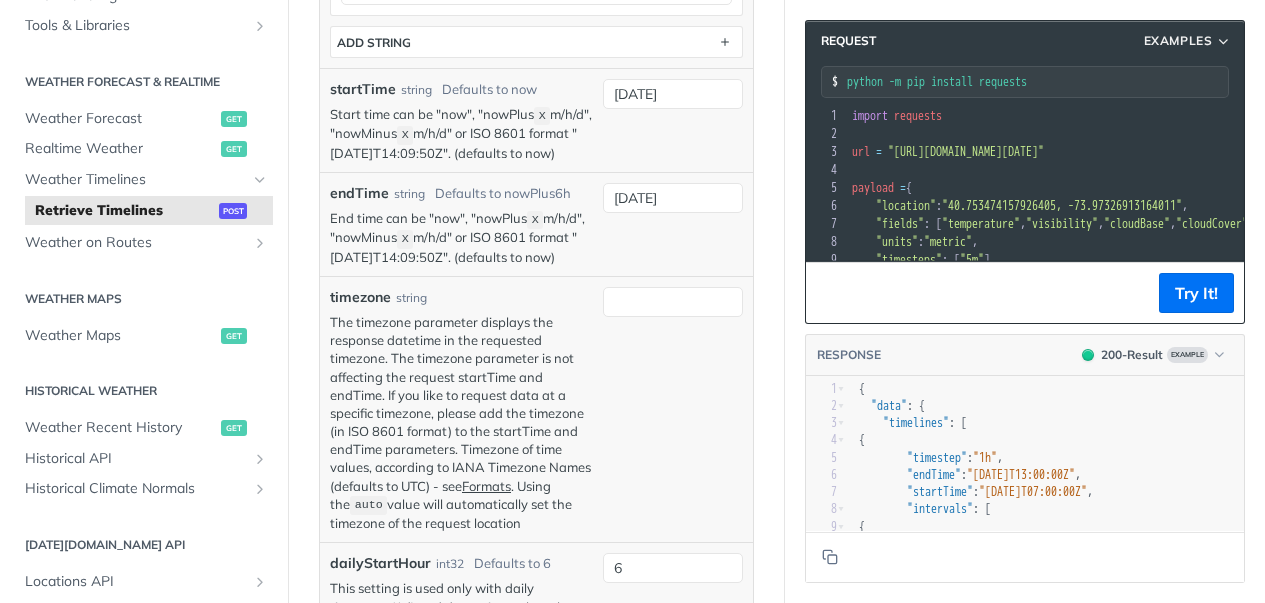 scroll, scrollTop: 0, scrollLeft: 227, axis: horizontal 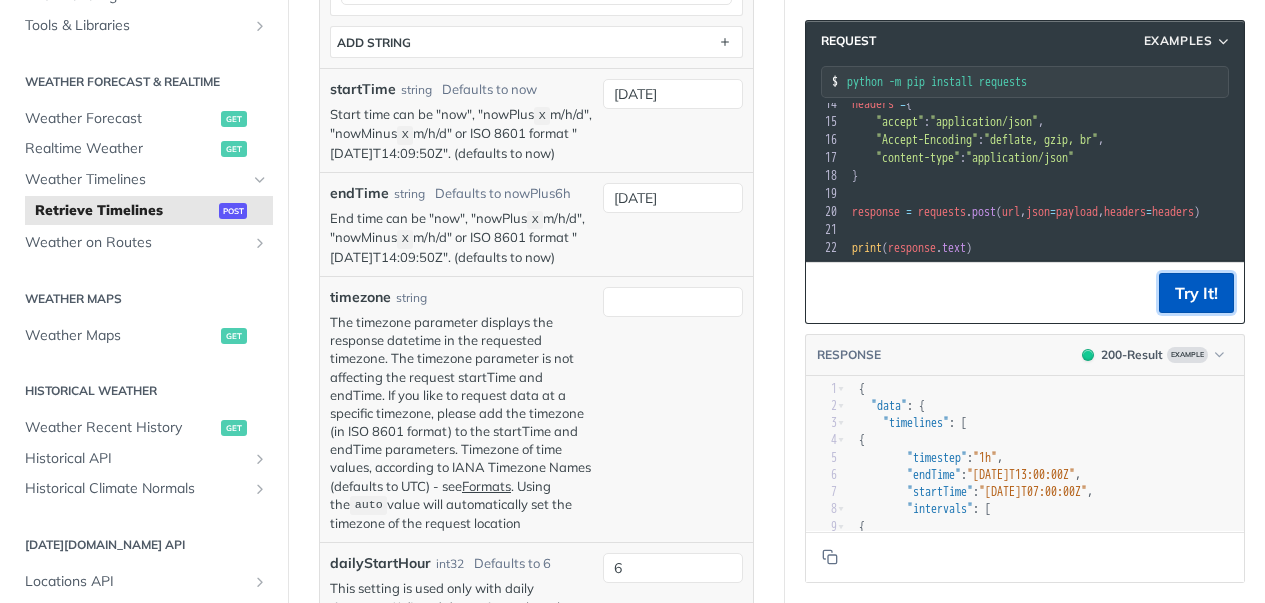 click on "Try It!" at bounding box center (1196, 293) 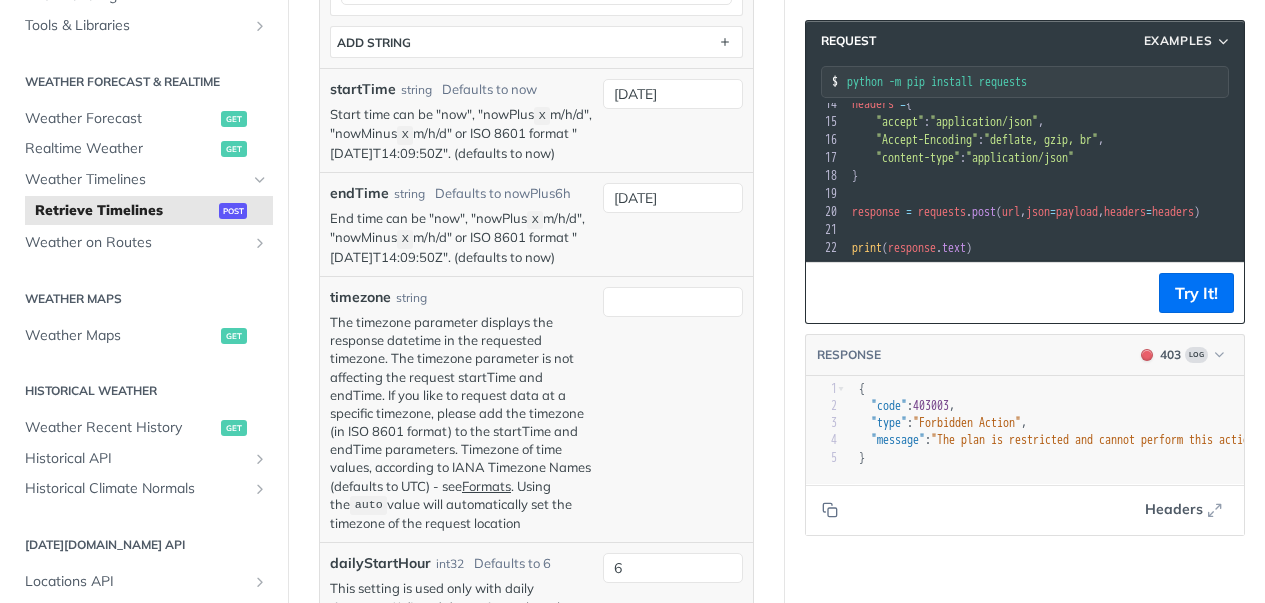 scroll, scrollTop: 0, scrollLeft: 488, axis: horizontal 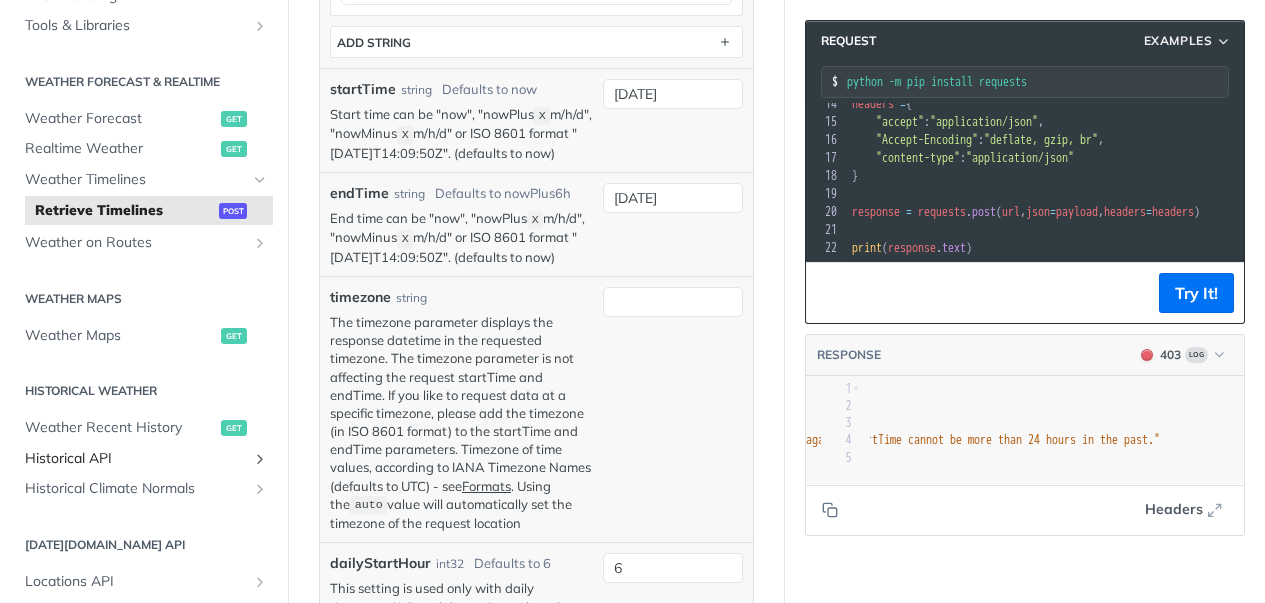 click on "Historical API" at bounding box center (136, 459) 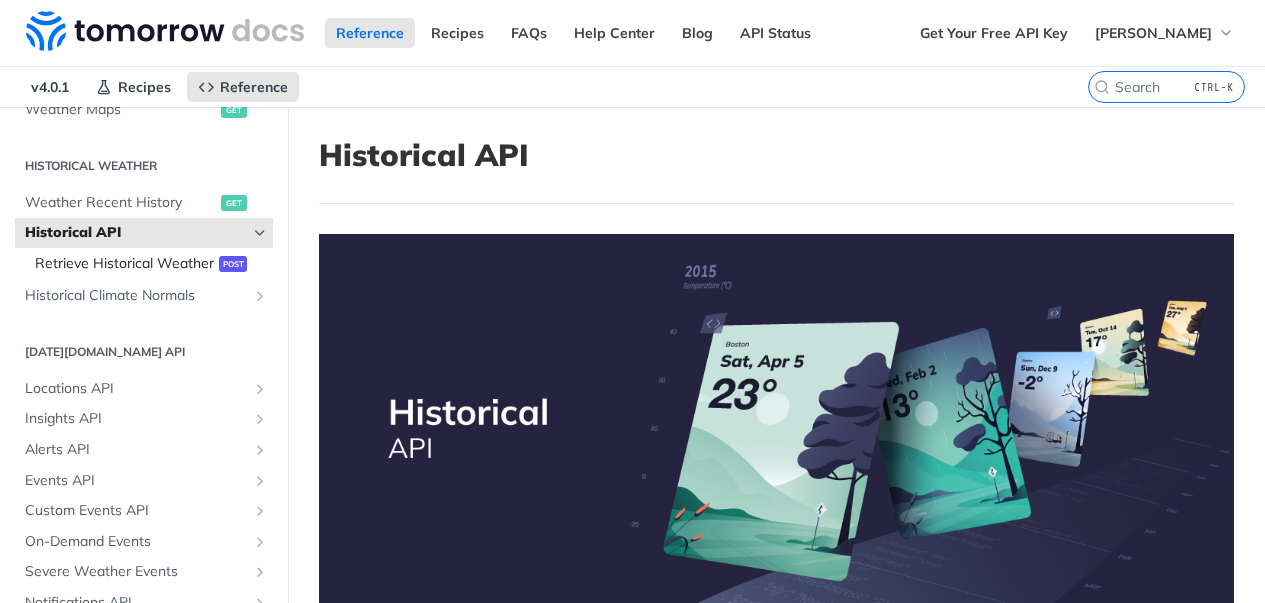 click on "Retrieve Historical Weather" at bounding box center (124, 264) 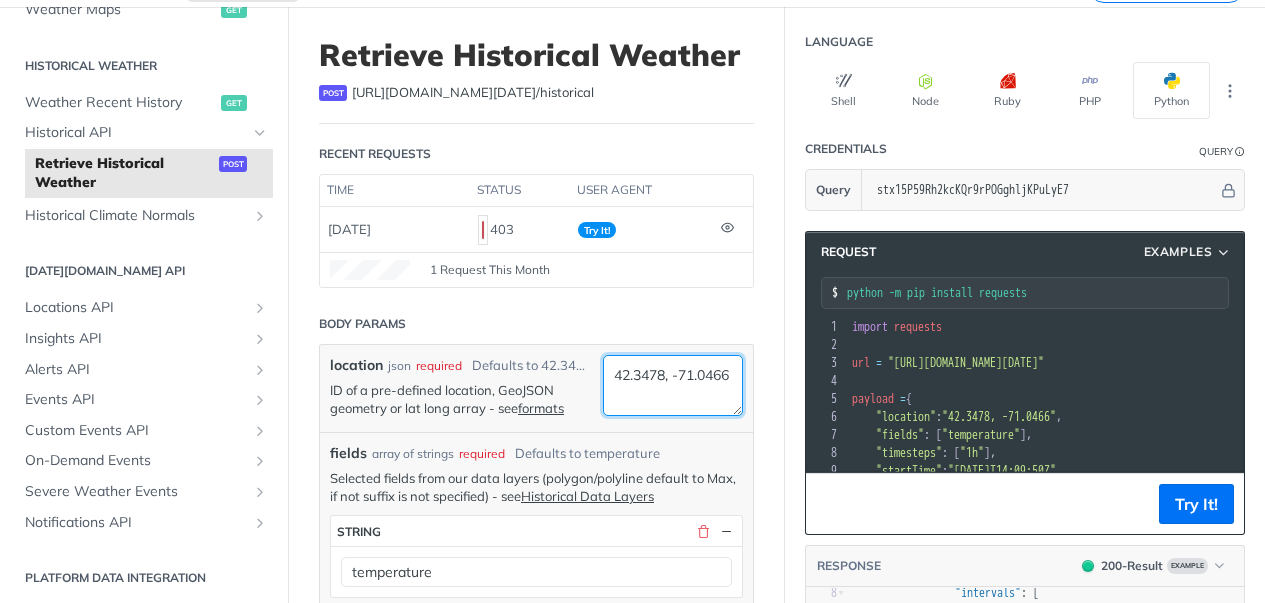 drag, startPoint x: 684, startPoint y: 397, endPoint x: 570, endPoint y: 361, distance: 119.54916 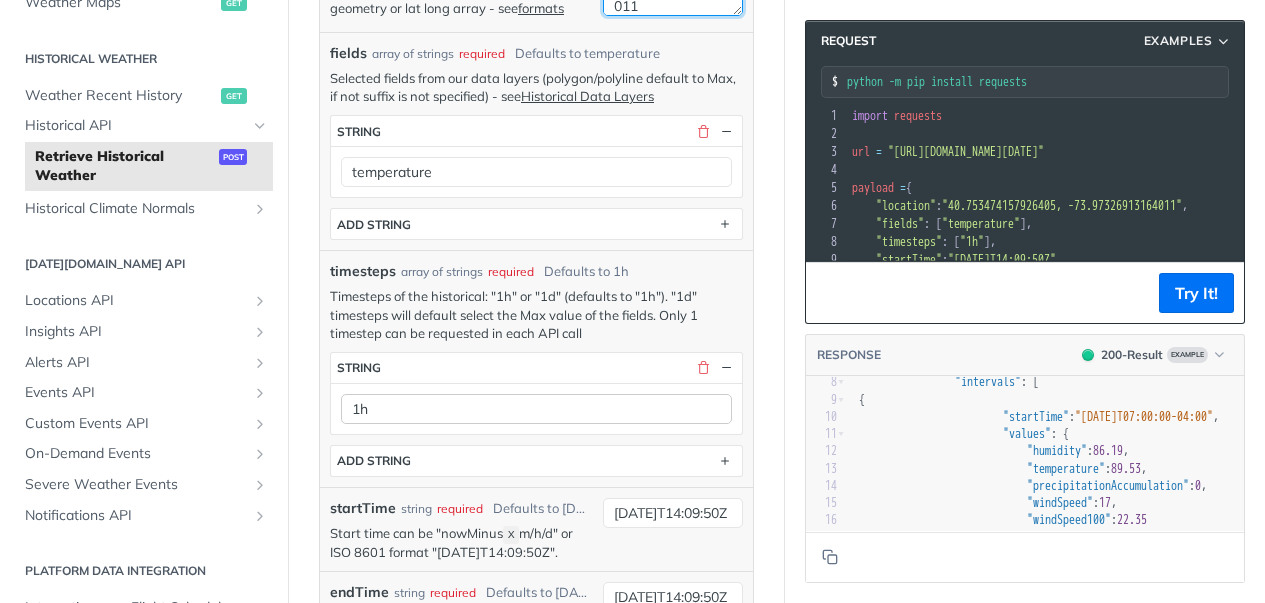 type on "40.753474157926405, -73.97326913164011" 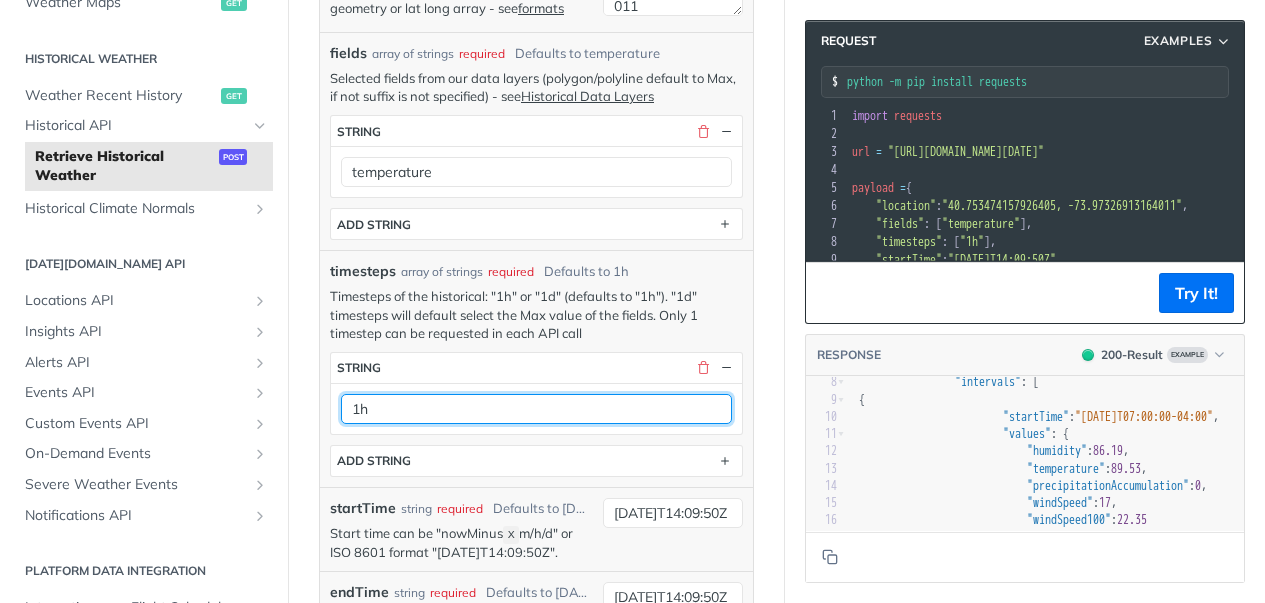 click on "1h" at bounding box center [536, 409] 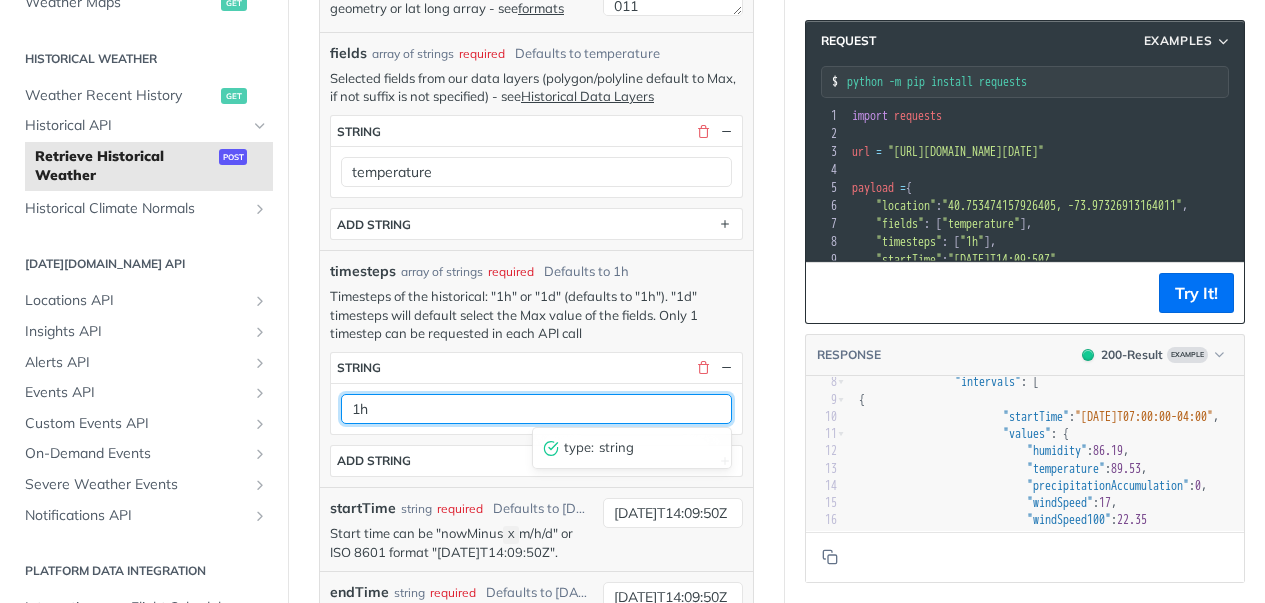 click on "1h" at bounding box center (536, 409) 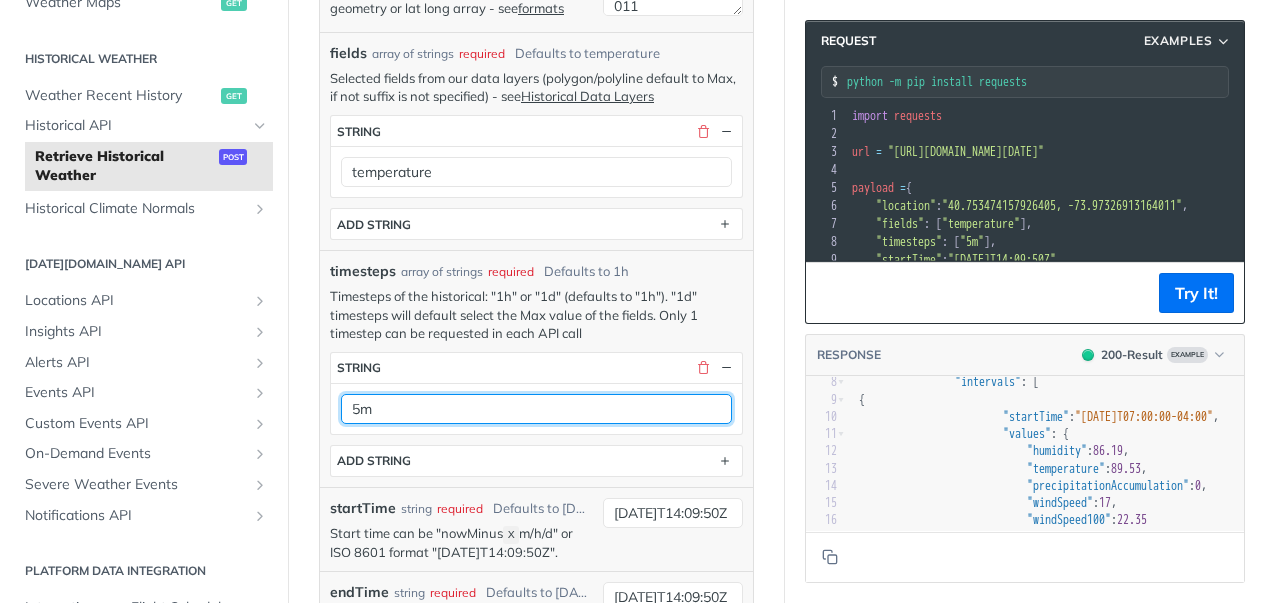 type on "5m" 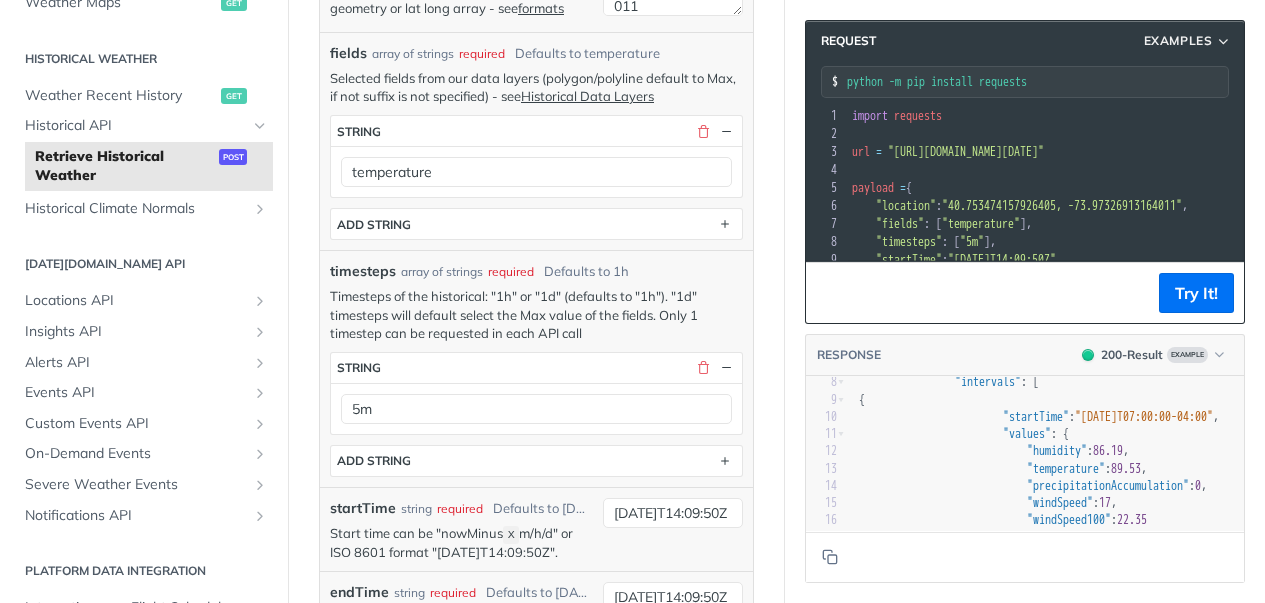 click on "Retrieve Historical Weather post   https://api.tomorrow.io/v4 /historical Recent Requests time status user agent   7d ago 403 Try It! 1 Request This Month URL Expired The URL for this request expired after 30 days. Close Body Params location json required Defaults to 42.3478, -71.0466 ID of a pre-defined location, GeoJSON geometry or lat long array - see  formats 40.753474157926405, -73.97326913164011 fields array of strings required Defaults to temperature Selected fields from our data layers (polygon/polyline default to Max, if not suffix is not specified) - see  Historical Data Layers fields *   string temperature ADD    string timesteps array of strings required Defaults to 1h Timesteps of the historical: "1h" or "1d" (defaults to "1h"). "1d" timesteps will default select the Max value of the fields. Only 1 timestep can be requested in each API call timesteps *   string 5m ADD    string startTime string required Defaults to 2019-03-20T14:09:50Z Start time can be "nowMinus X 2019-03-20T14:09:50Z endTime X" at bounding box center (536, 616) 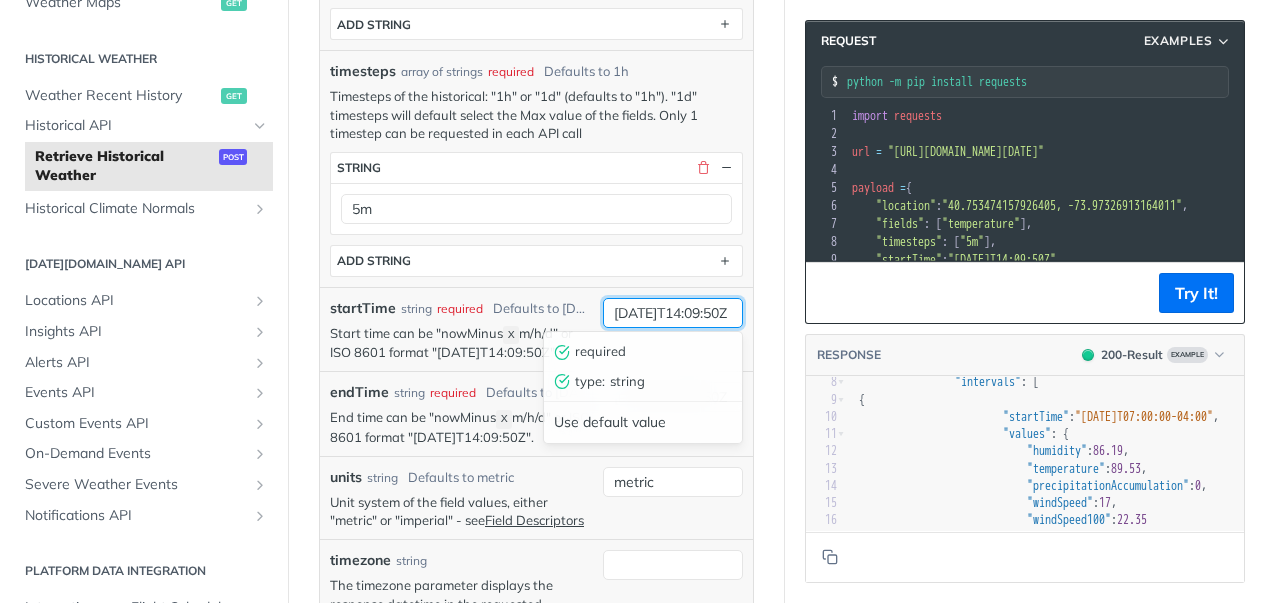 click on "2019-03-20T14:09:50Z" at bounding box center [673, 313] 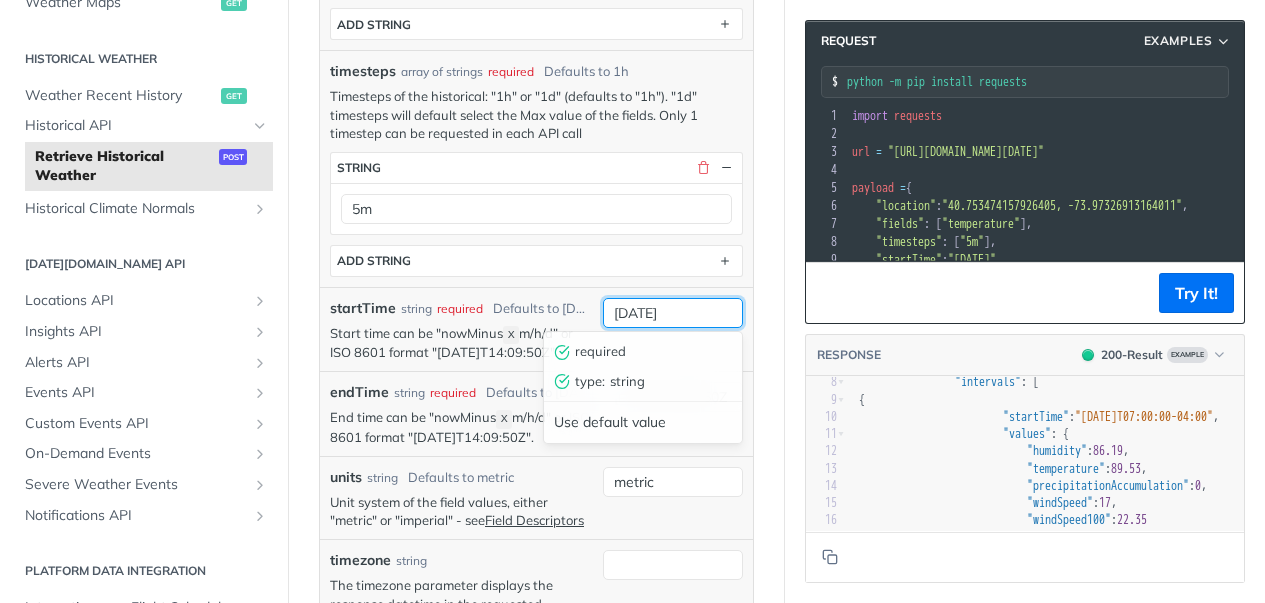drag, startPoint x: 692, startPoint y: 315, endPoint x: 568, endPoint y: 340, distance: 126.495056 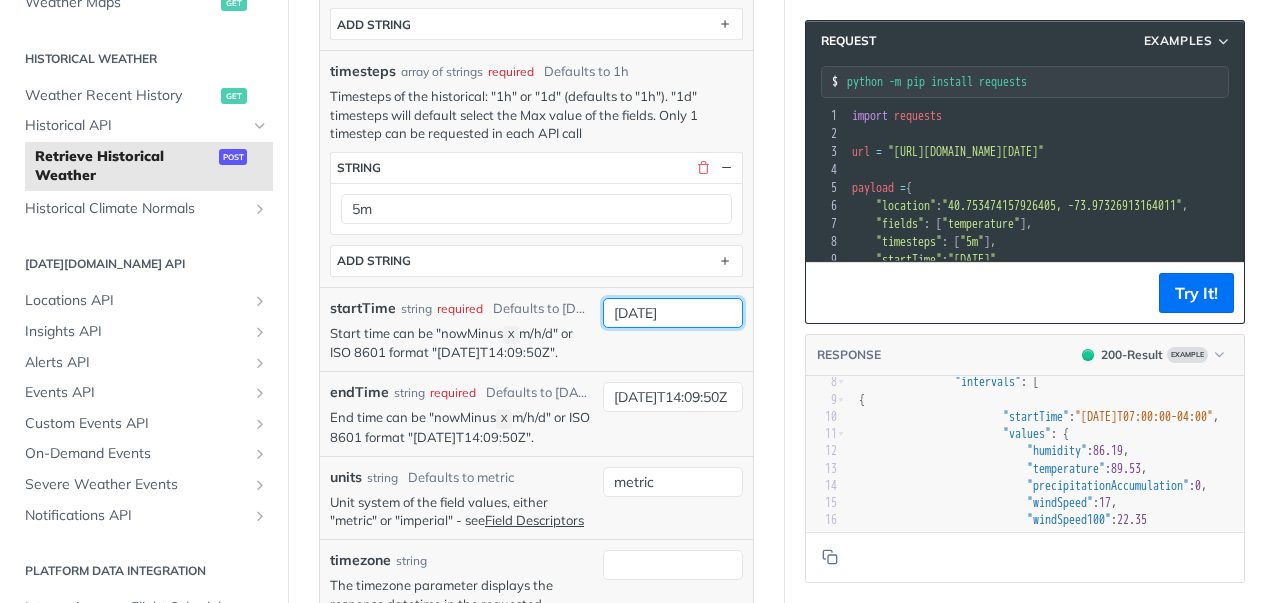 type on "2023-02-01" 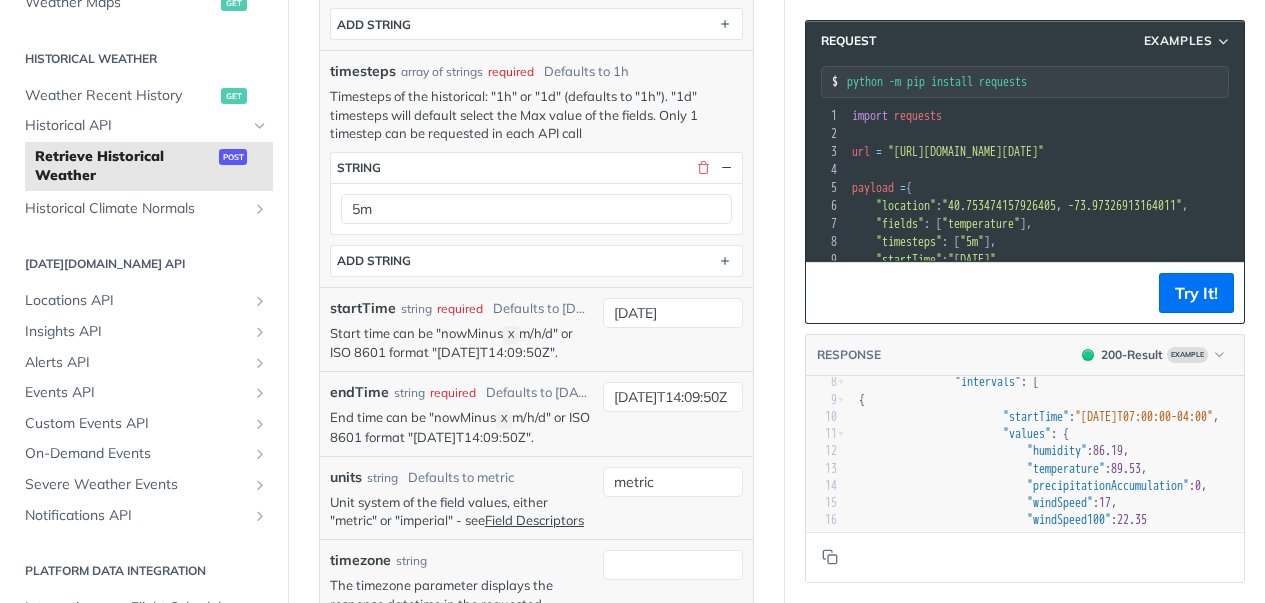 click on "Retrieve Historical Weather post   https://api.tomorrow.io/v4 /historical Recent Requests time status user agent   7d ago 403 Try It! 1 Request This Month URL Expired The URL for this request expired after 30 days. Close Body Params location json required Defaults to 42.3478, -71.0466 ID of a pre-defined location, GeoJSON geometry or lat long array - see  formats 40.753474157926405, -73.97326913164011 fields array of strings required Defaults to temperature Selected fields from our data layers (polygon/polyline default to Max, if not suffix is not specified) - see  Historical Data Layers fields *   string temperature ADD    string timesteps array of strings required Defaults to 1h Timesteps of the historical: "1h" or "1d" (defaults to "1h"). "1d" timesteps will default select the Max value of the fields. Only 1 timestep can be requested in each API call timesteps *   string 5m ADD    string startTime string required Defaults to 2019-03-20T14:09:50Z Start time can be "nowMinus X 2023-02-01 required type : X" at bounding box center [536, 416] 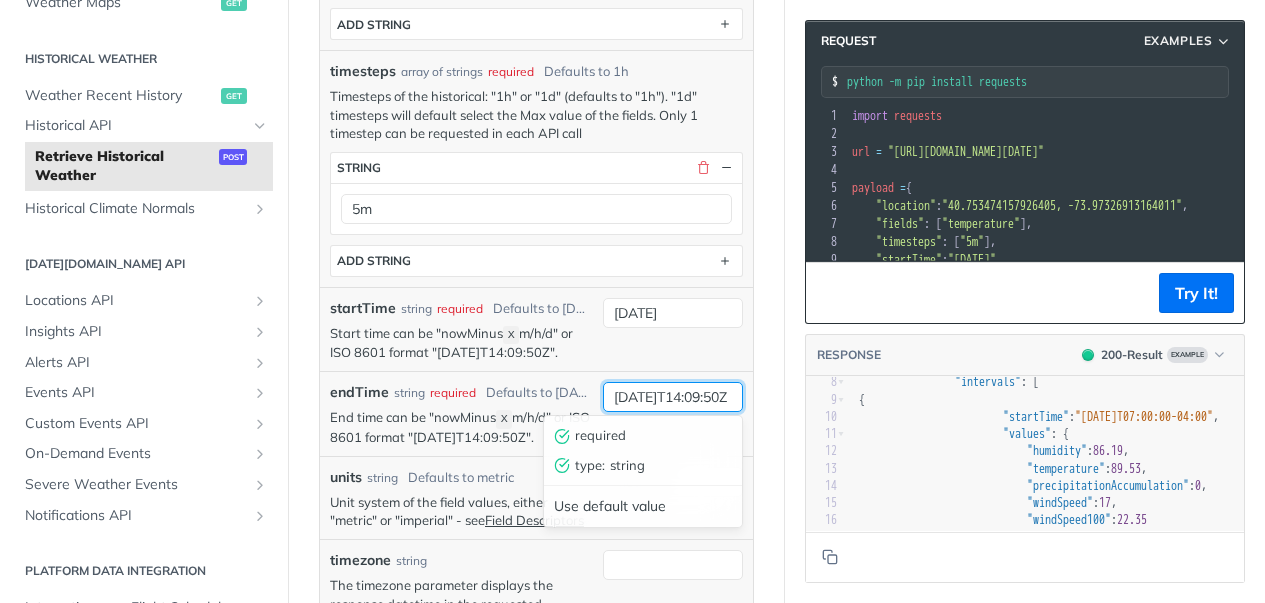 click on "2019-03-28T14:09:50Z" at bounding box center (673, 397) 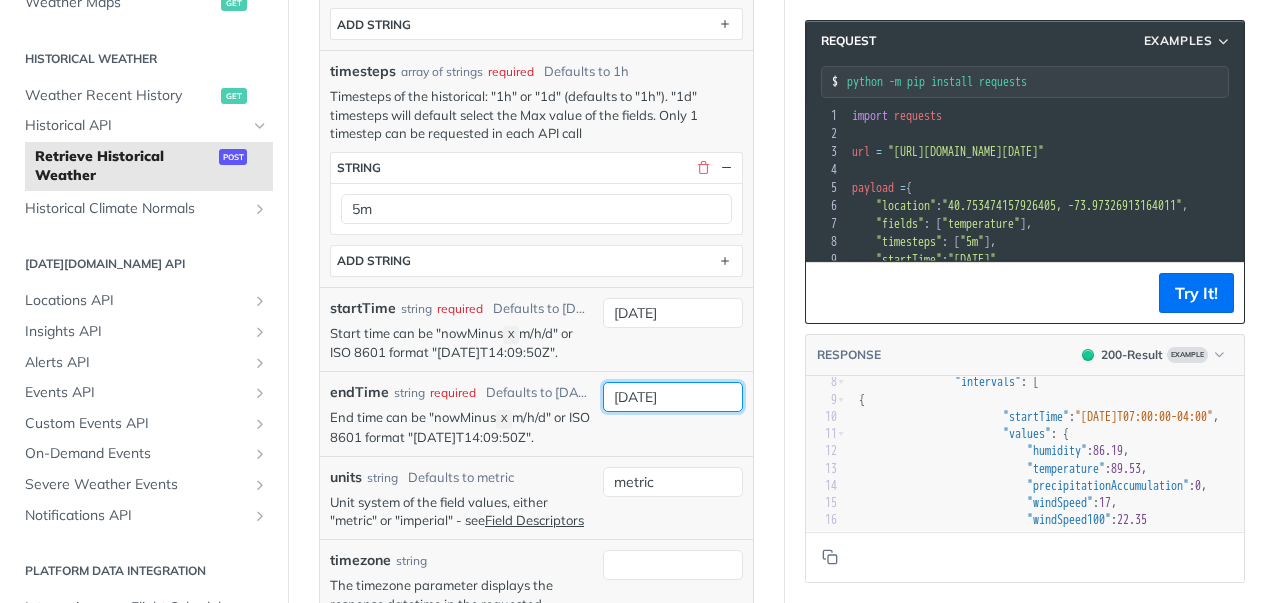 type on "2023-02-03" 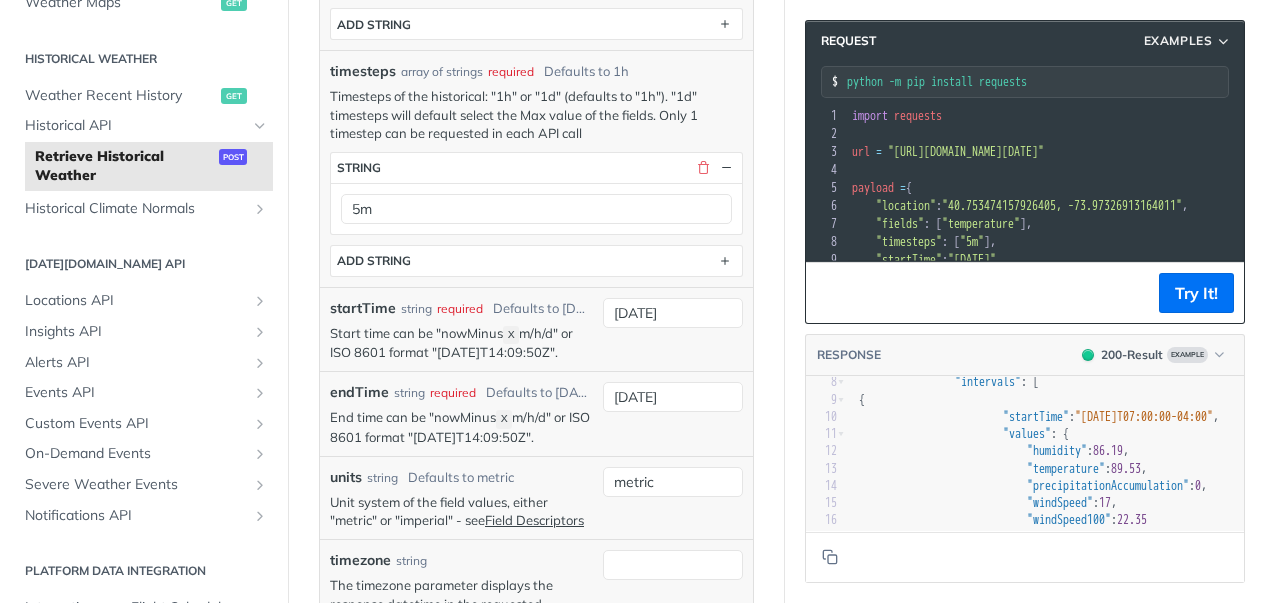 click on "Retrieve Historical Weather post   https://api.tomorrow.io/v4 /historical Recent Requests time status user agent   7d ago 403 Try It! 1 Request This Month URL Expired The URL for this request expired after 30 days. Close Body Params location json required Defaults to 42.3478, -71.0466 ID of a pre-defined location, GeoJSON geometry or lat long array - see  formats 40.753474157926405, -73.97326913164011 fields array of strings required Defaults to temperature Selected fields from our data layers (polygon/polyline default to Max, if not suffix is not specified) - see  Historical Data Layers fields *   string temperature ADD    string timesteps array of strings required Defaults to 1h Timesteps of the historical: "1h" or "1d" (defaults to "1h"). "1d" timesteps will default select the Max value of the fields. Only 1 timestep can be requested in each API call timesteps *   string 5m ADD    string startTime string required Defaults to 2019-03-20T14:09:50Z Start time can be "nowMinus X 2023-02-01 endTime string X" at bounding box center (536, 416) 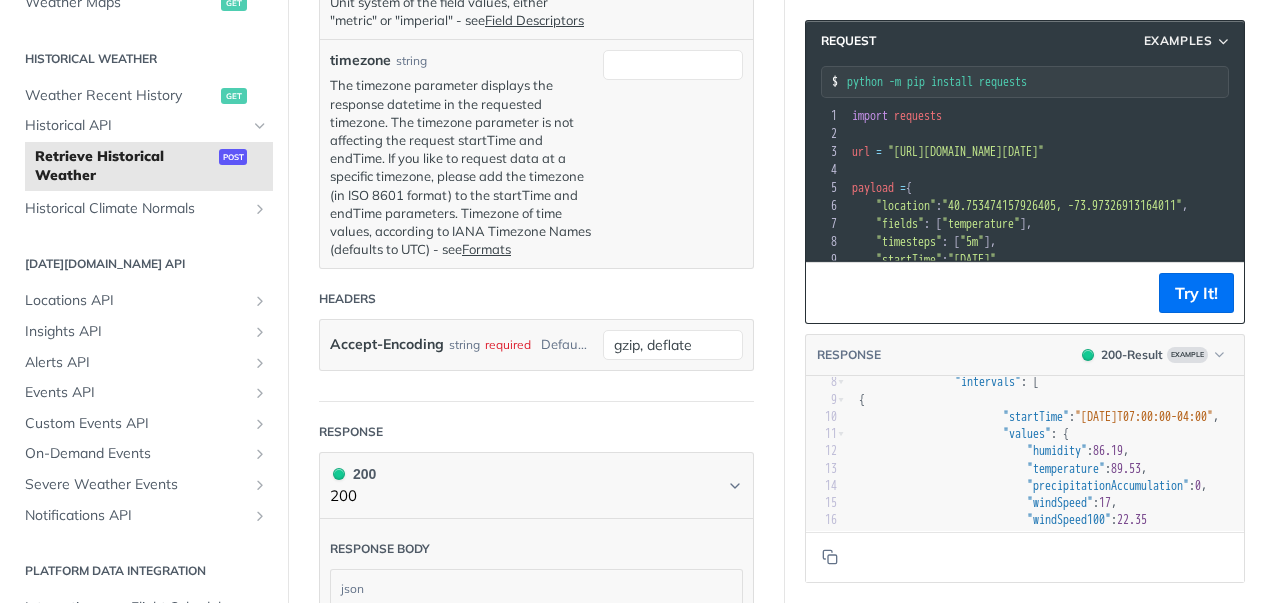 scroll, scrollTop: 1400, scrollLeft: 0, axis: vertical 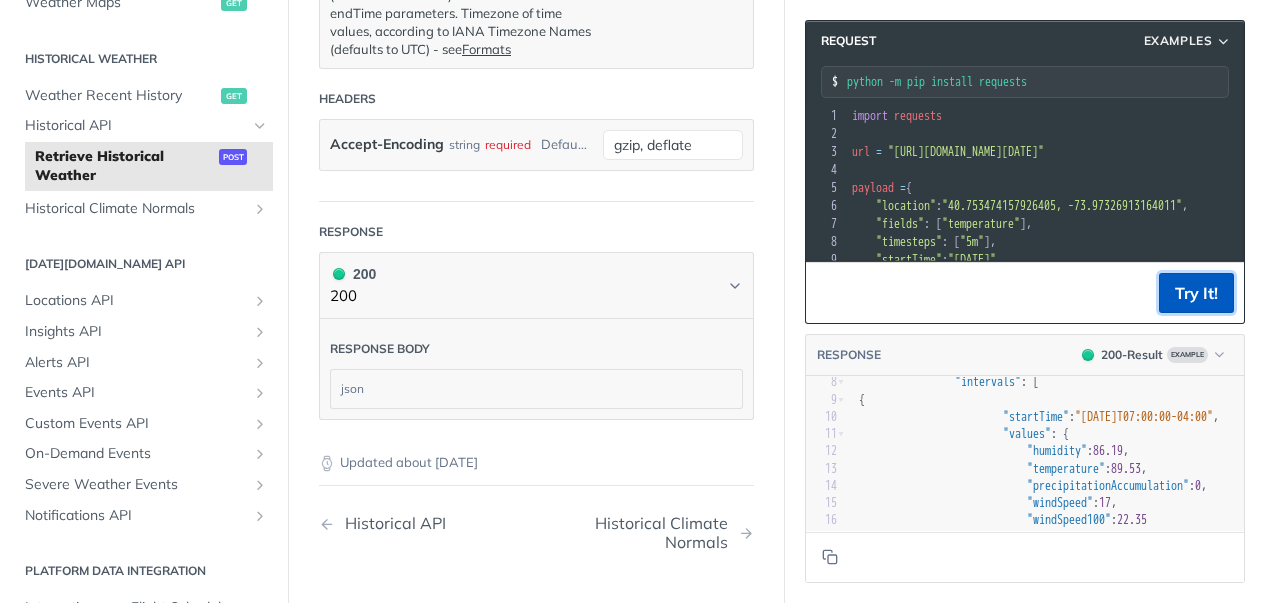 click on "Try It!" at bounding box center [1196, 293] 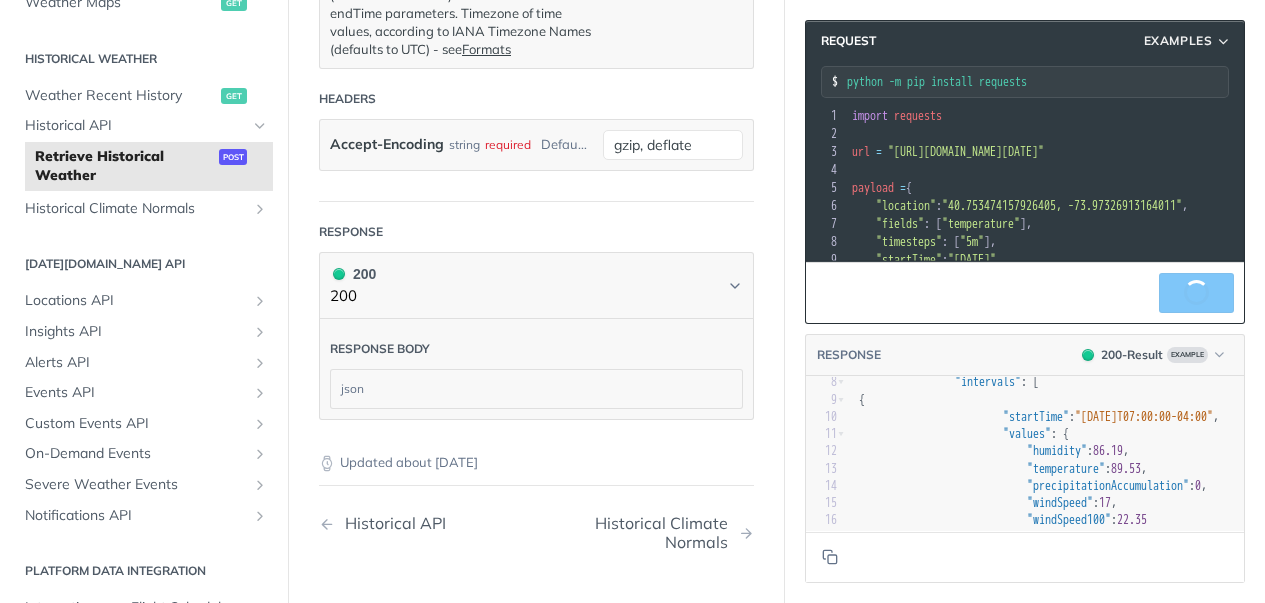 scroll, scrollTop: 0, scrollLeft: 0, axis: both 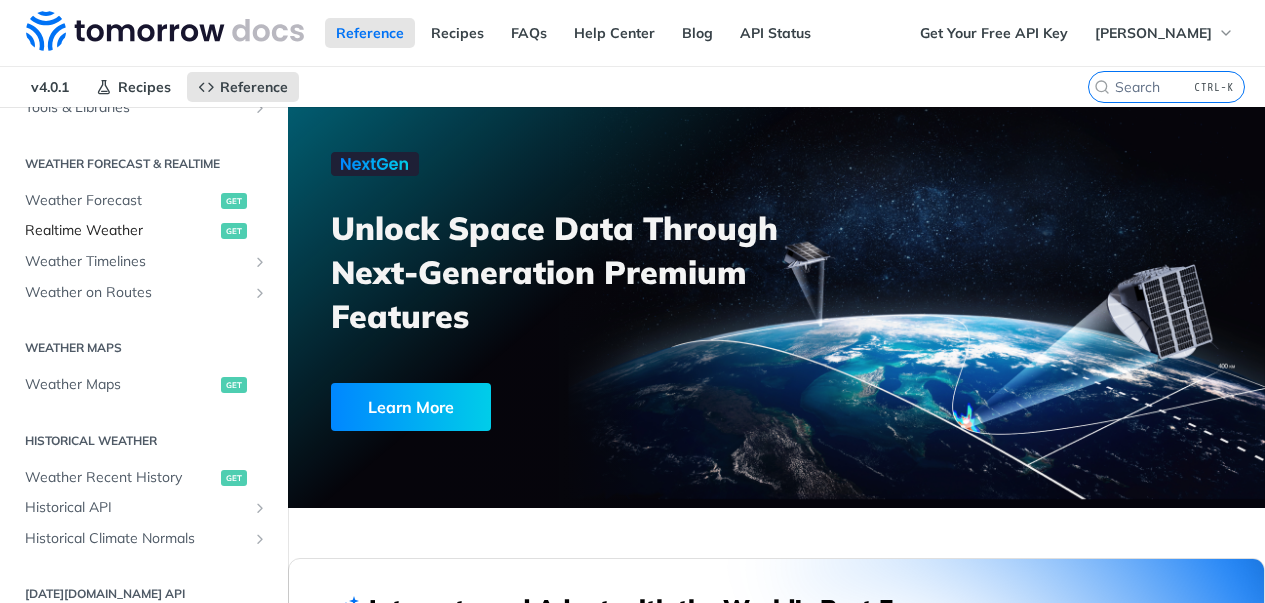 click on "Realtime Weather" at bounding box center (120, 231) 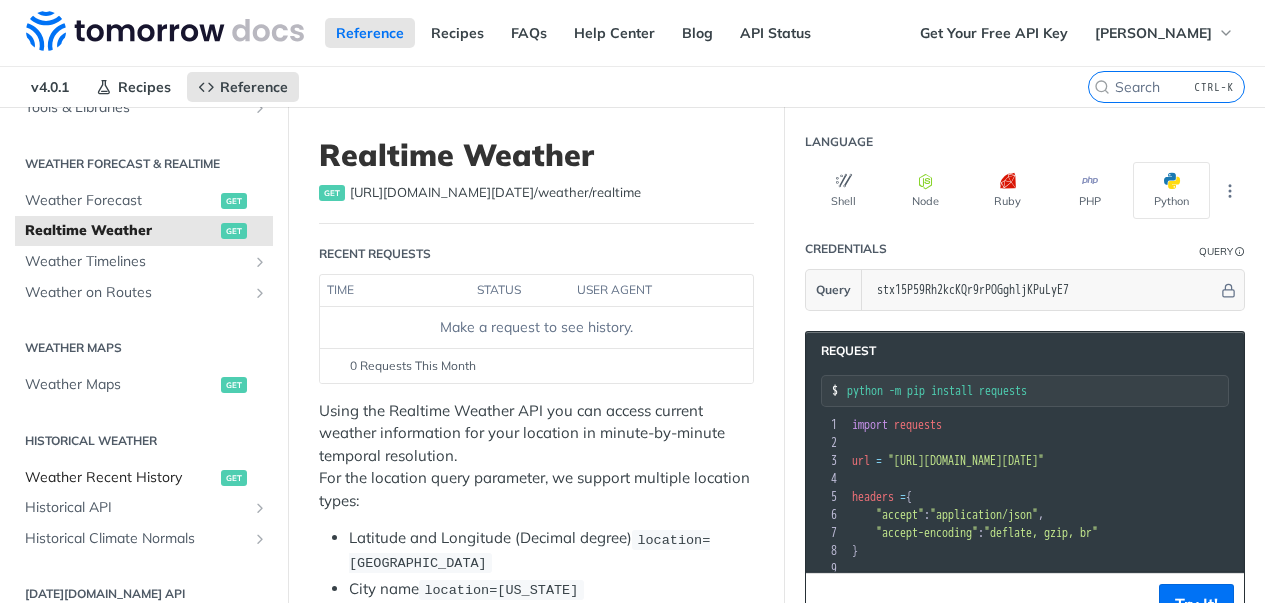 click on "Weather Recent History" at bounding box center [120, 478] 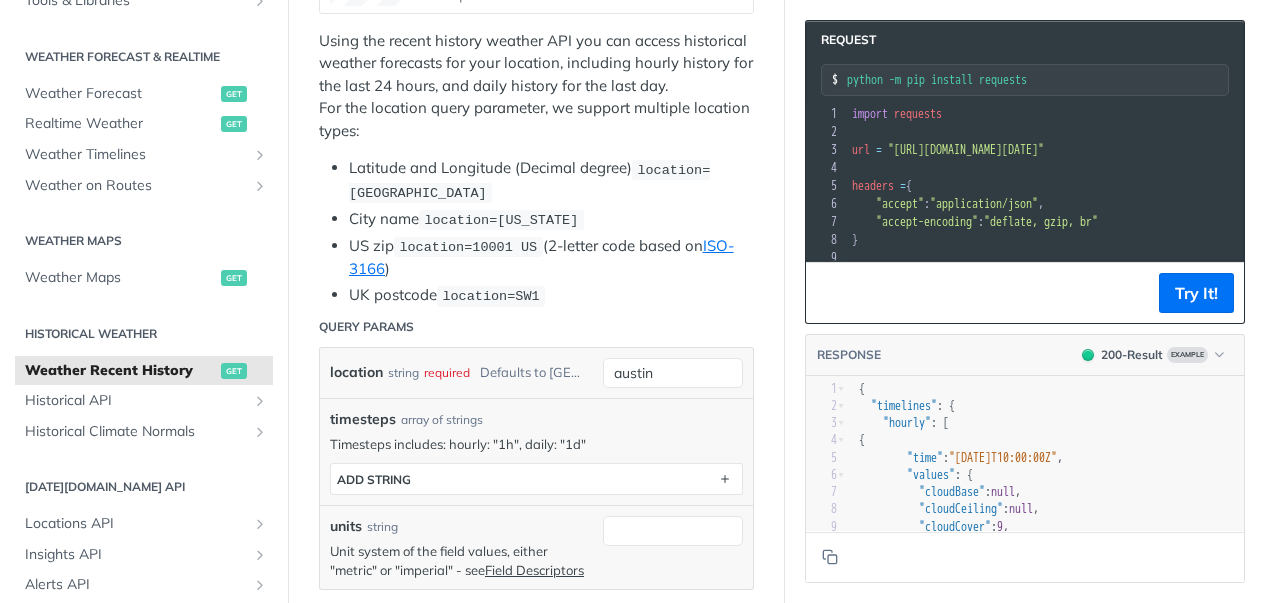scroll, scrollTop: 400, scrollLeft: 0, axis: vertical 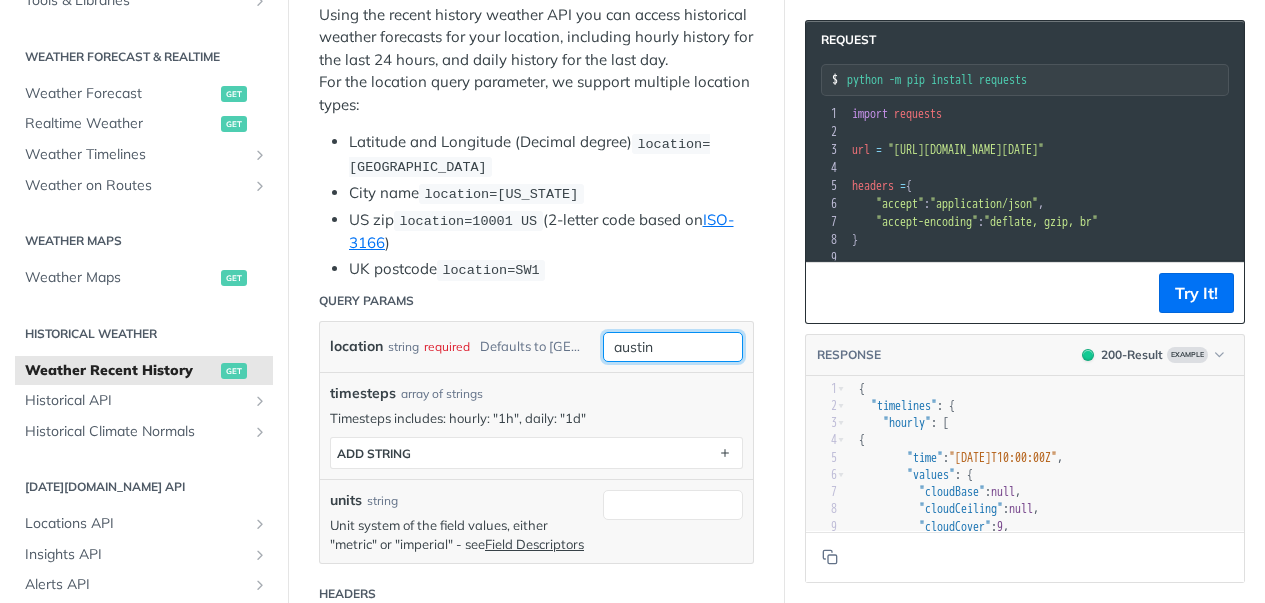 drag, startPoint x: 661, startPoint y: 349, endPoint x: 586, endPoint y: 338, distance: 75.802376 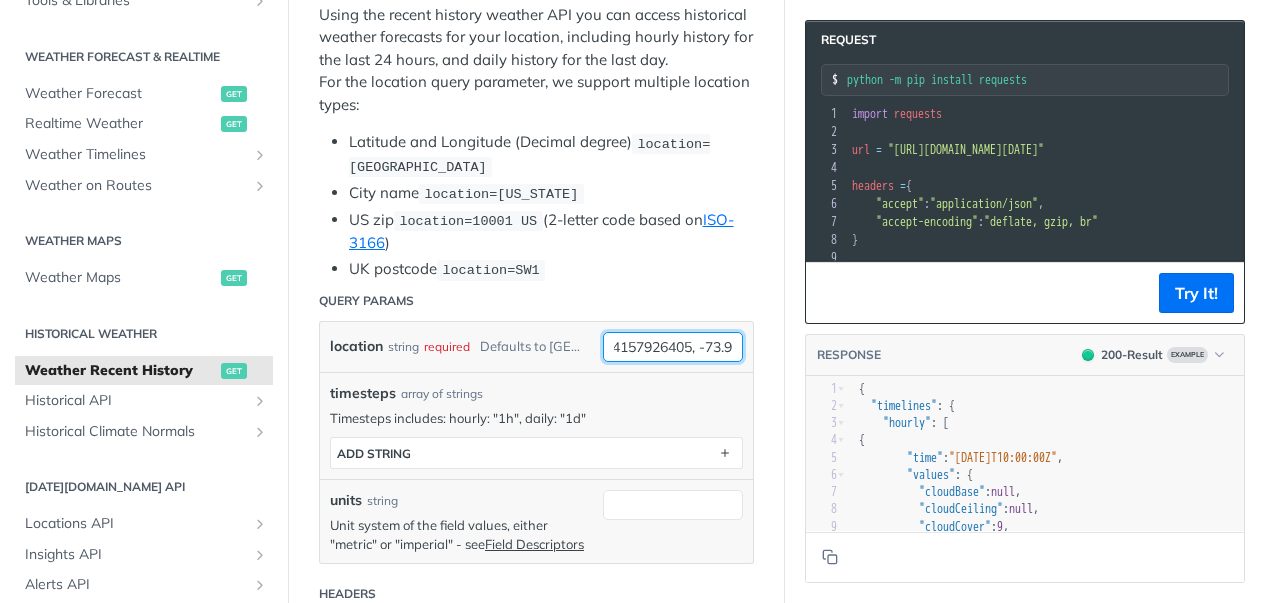 scroll, scrollTop: 0, scrollLeft: 0, axis: both 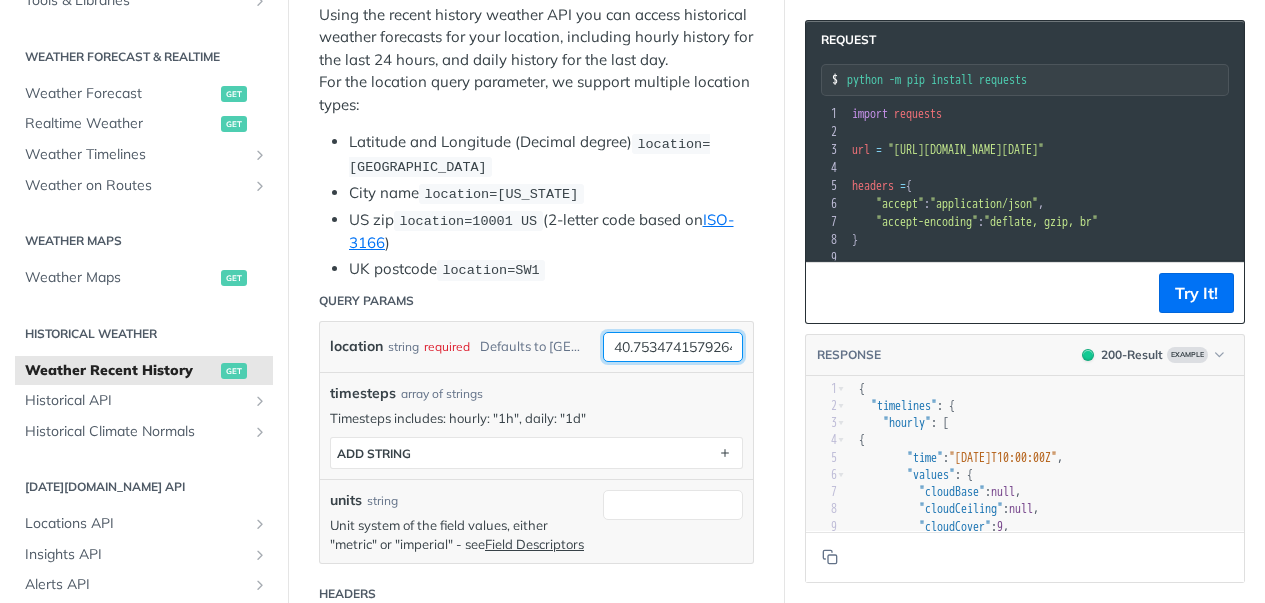 type on "40.753474157926405, -73.97326913164011" 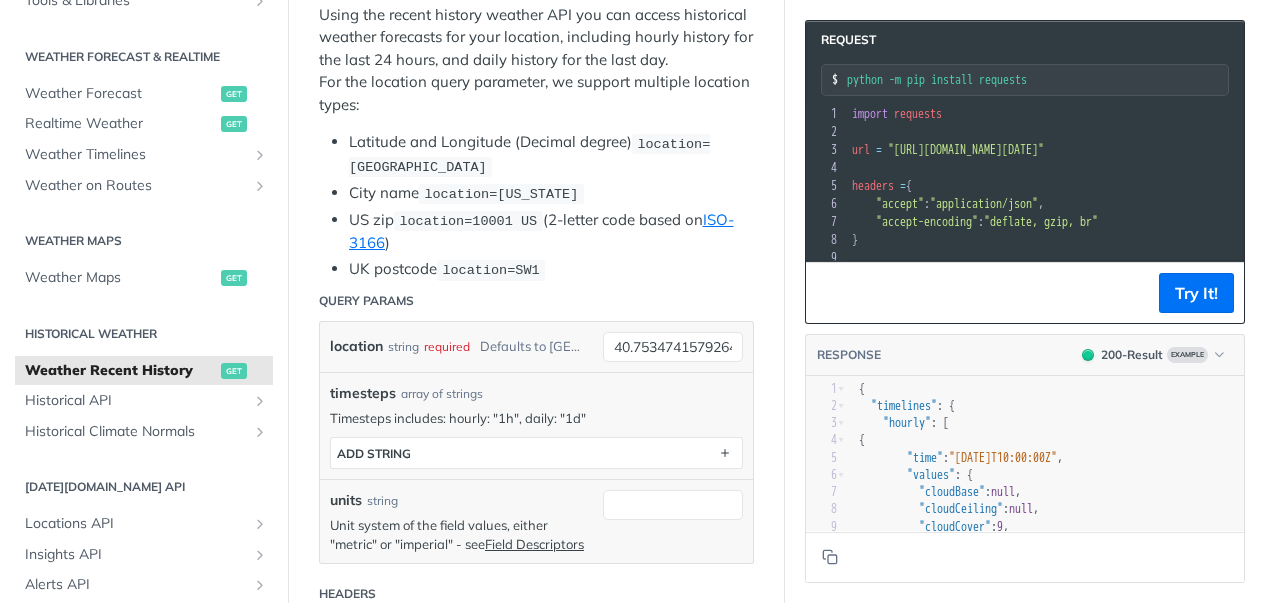 click on "timesteps array of strings" at bounding box center (536, 393) 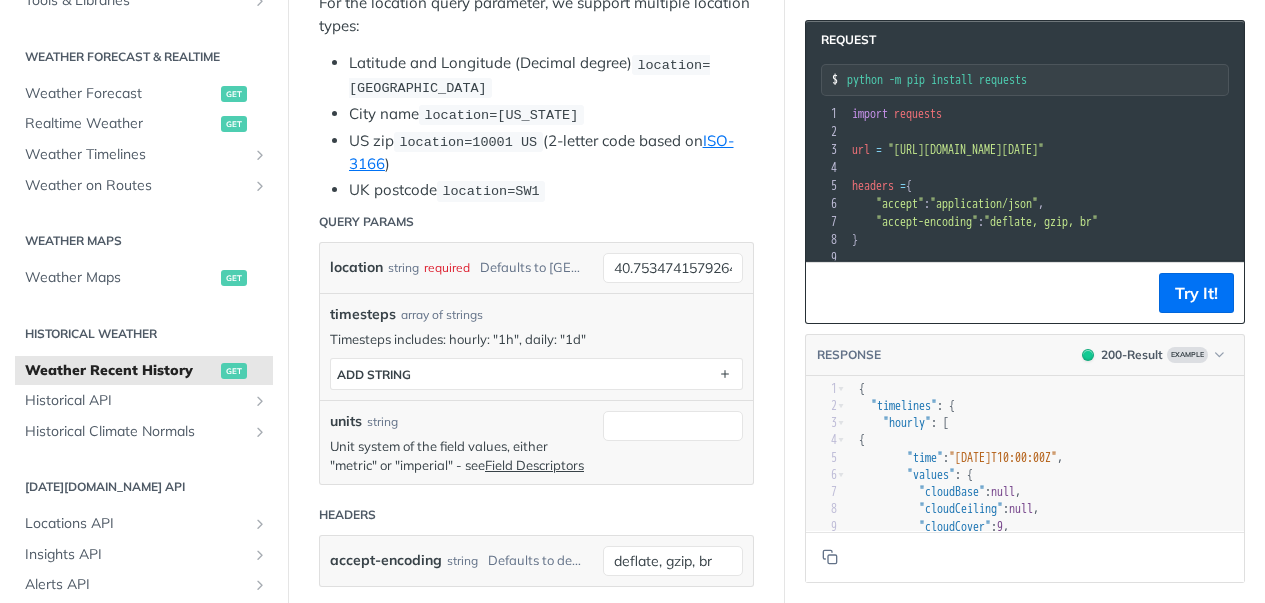 scroll, scrollTop: 500, scrollLeft: 0, axis: vertical 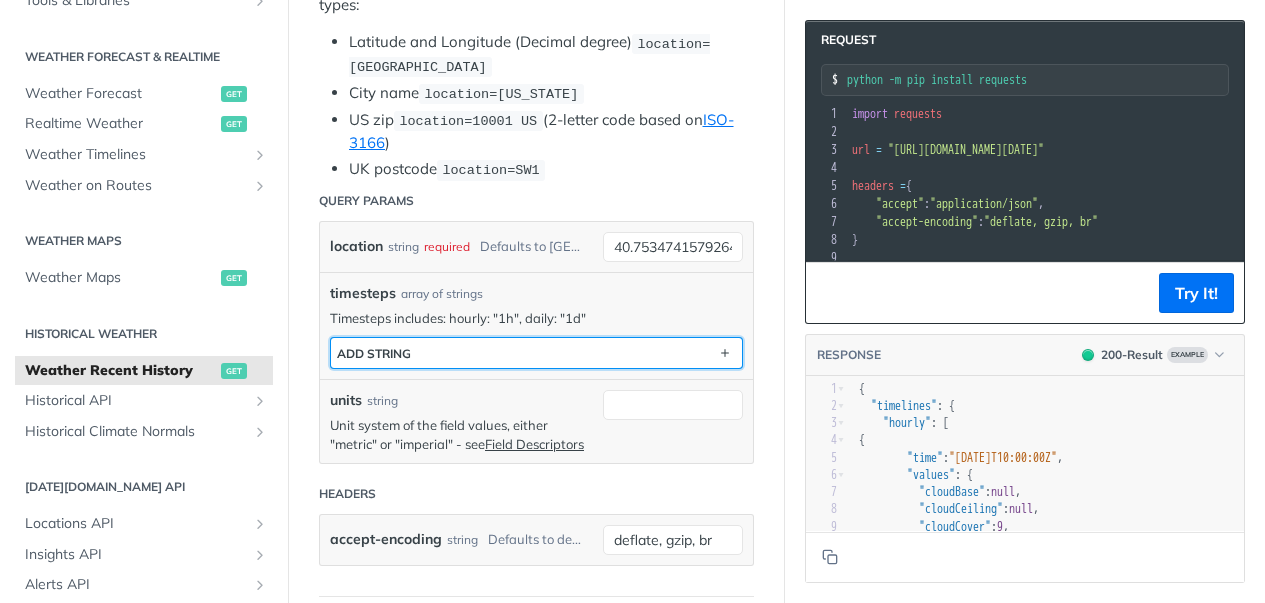 click on "ADD    string" at bounding box center (536, 353) 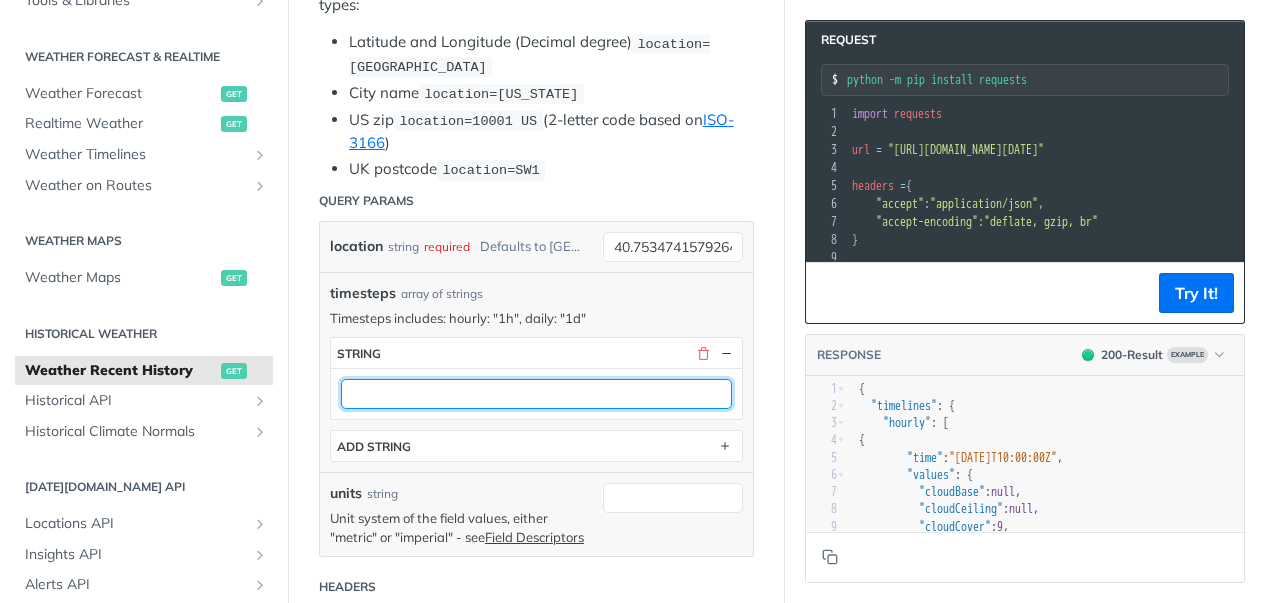 click at bounding box center (536, 394) 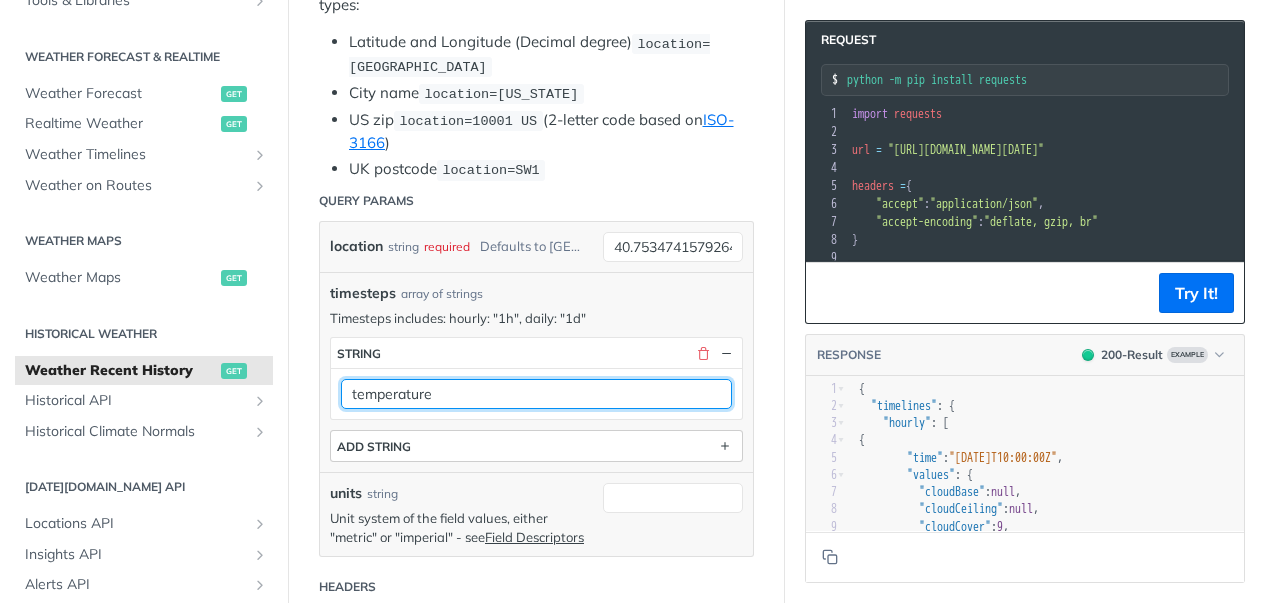 type on "temperature" 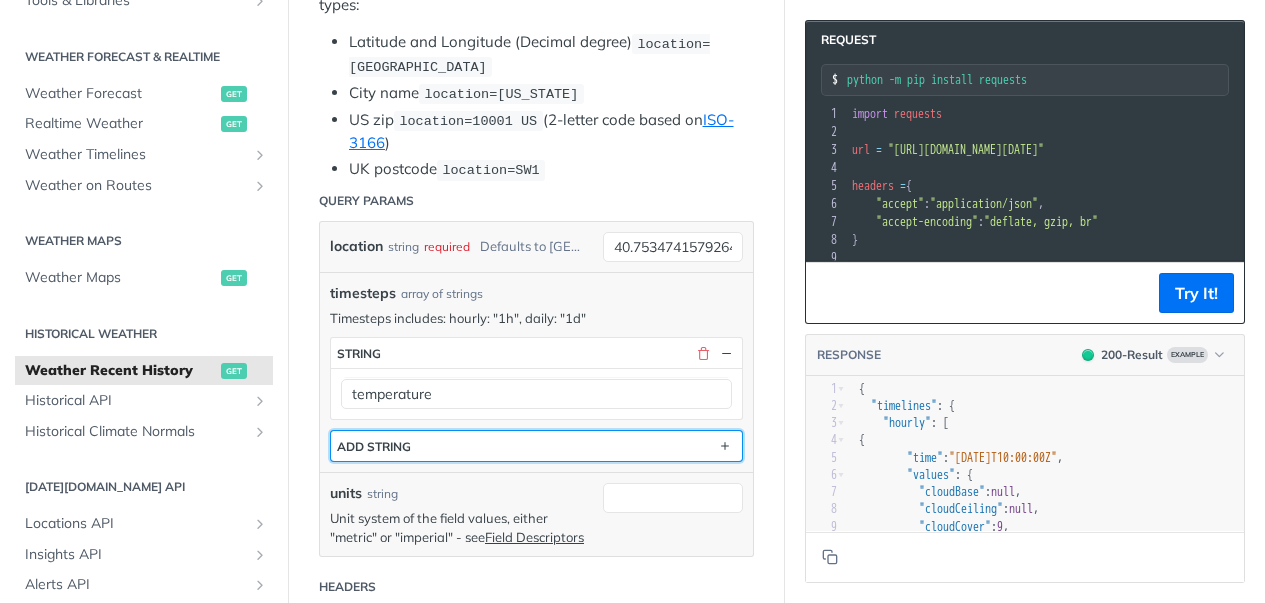 click on "ADD    string" at bounding box center (536, 446) 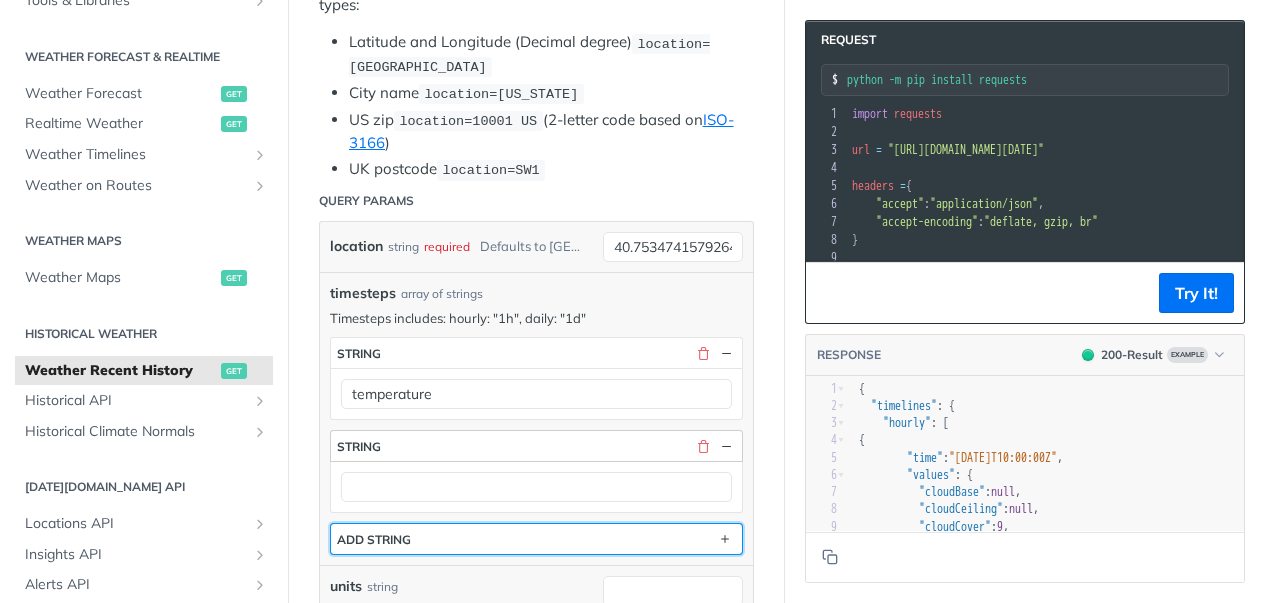 type 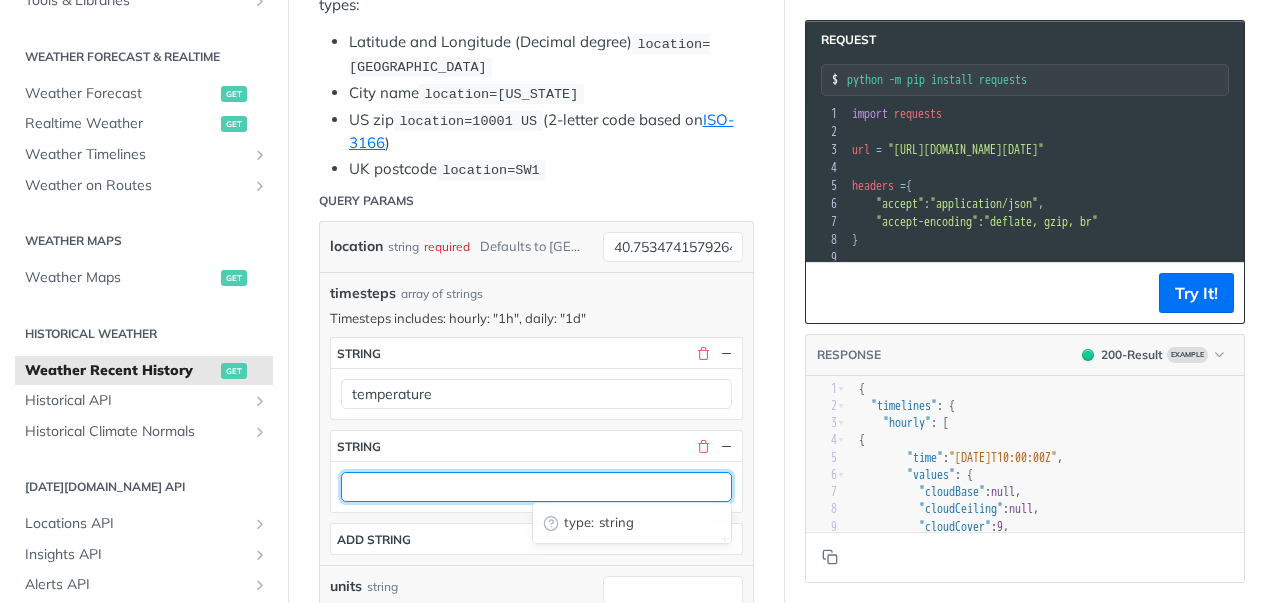 click at bounding box center (536, 487) 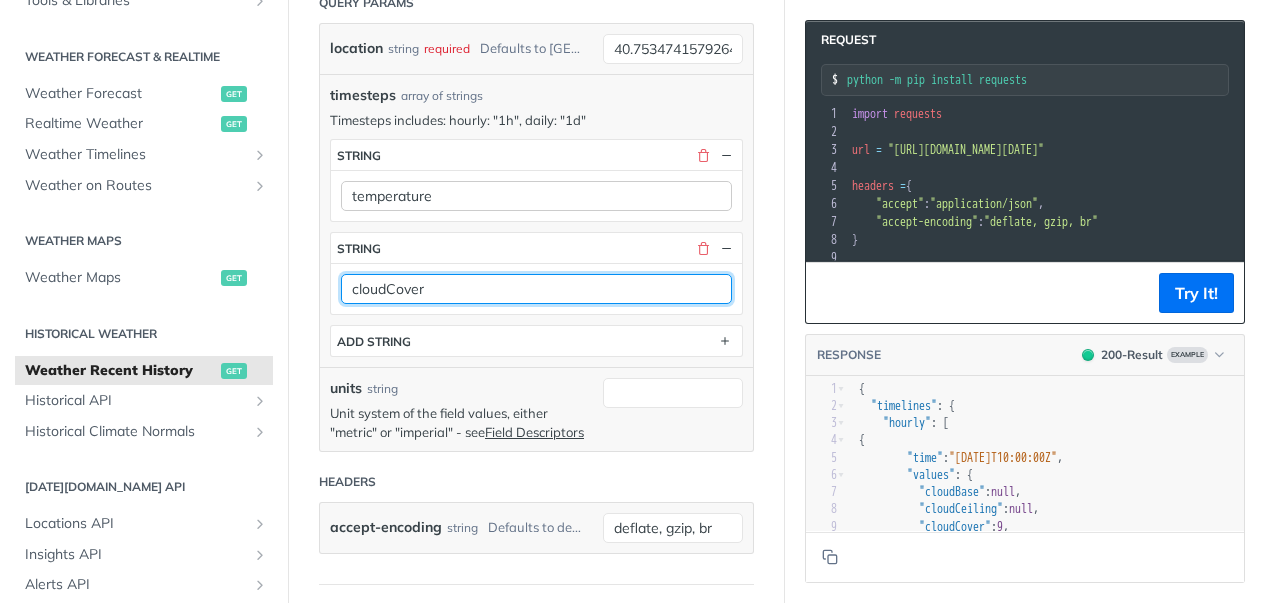 scroll, scrollTop: 700, scrollLeft: 0, axis: vertical 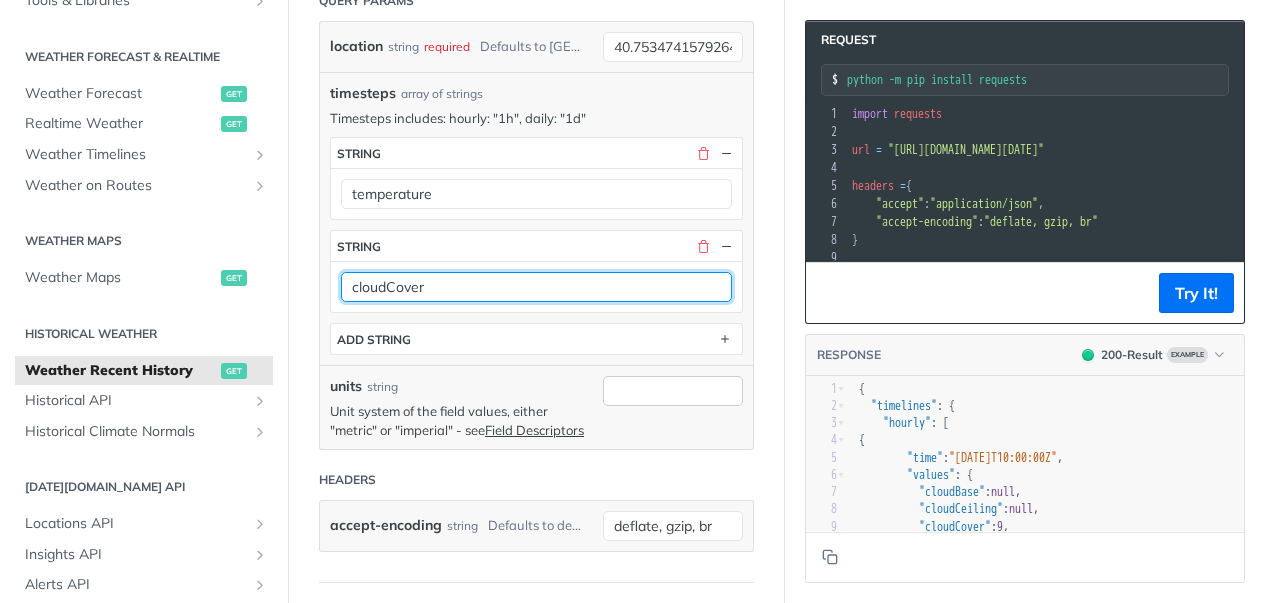type on "cloudCover" 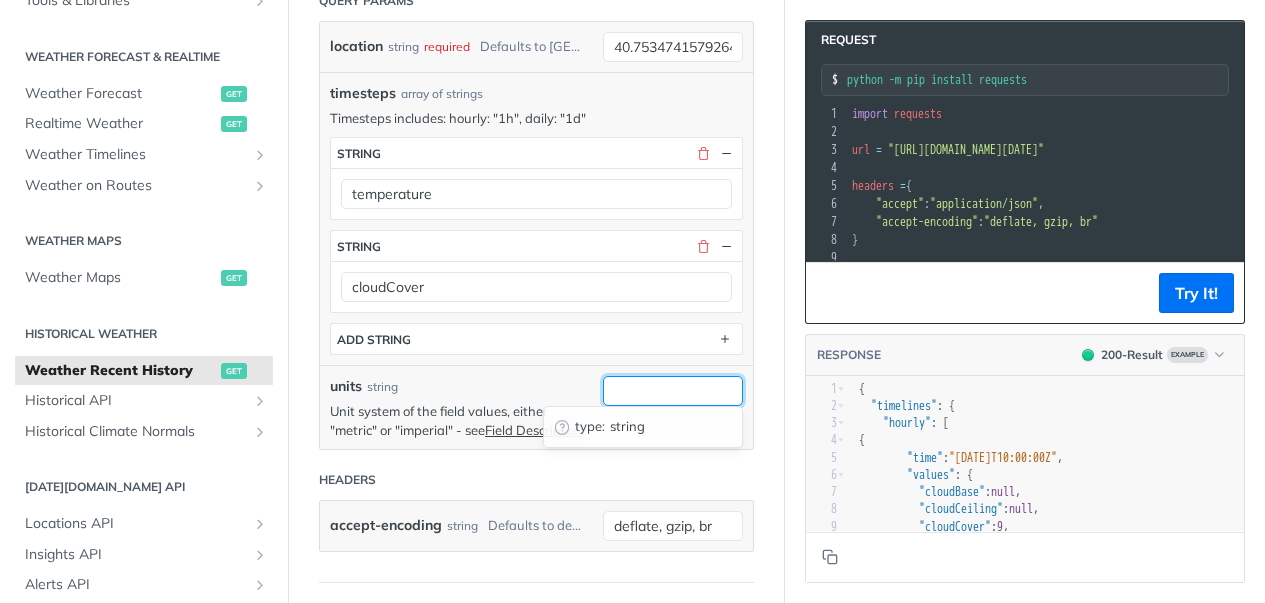 click on "units" at bounding box center (673, 391) 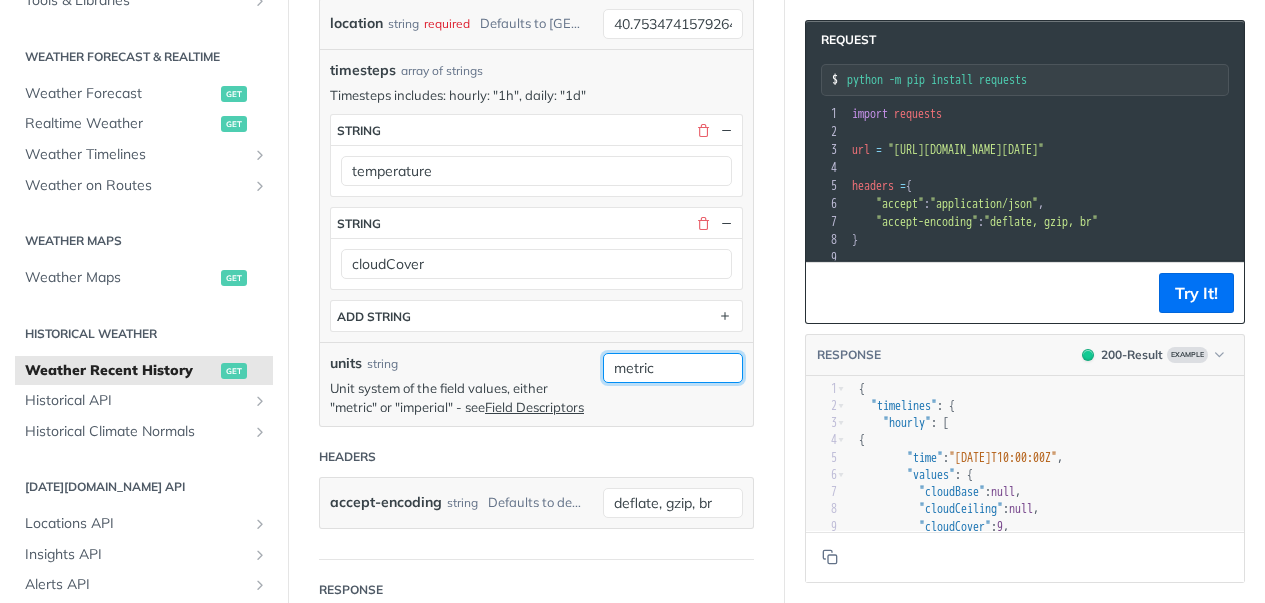 scroll, scrollTop: 700, scrollLeft: 0, axis: vertical 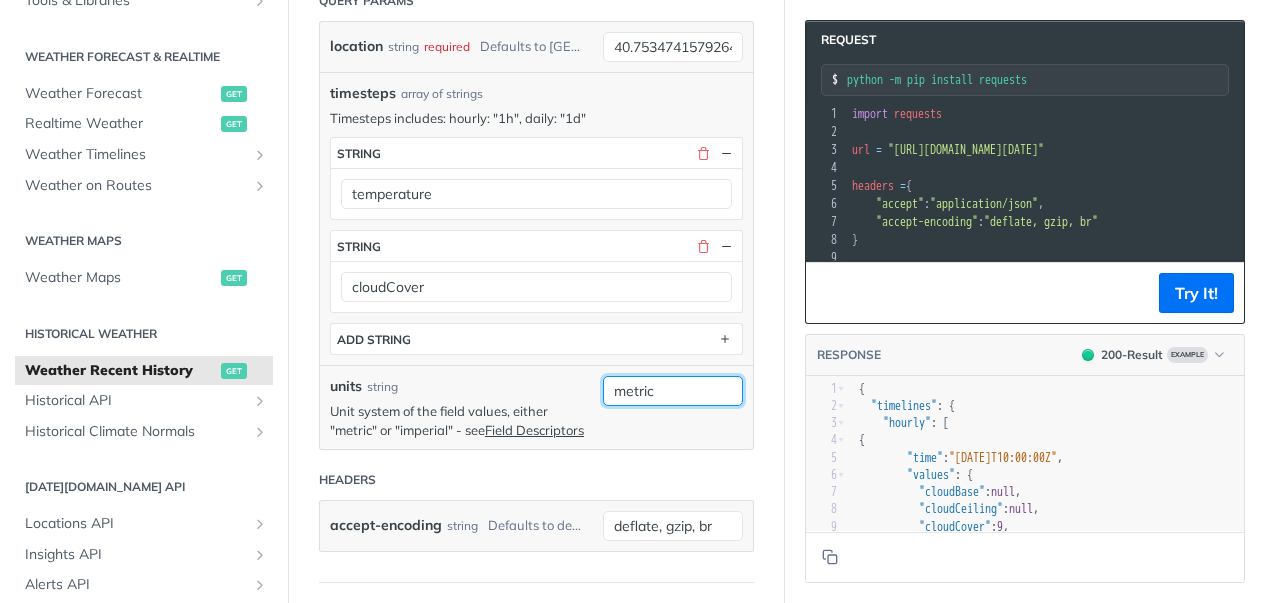 type on "metric" 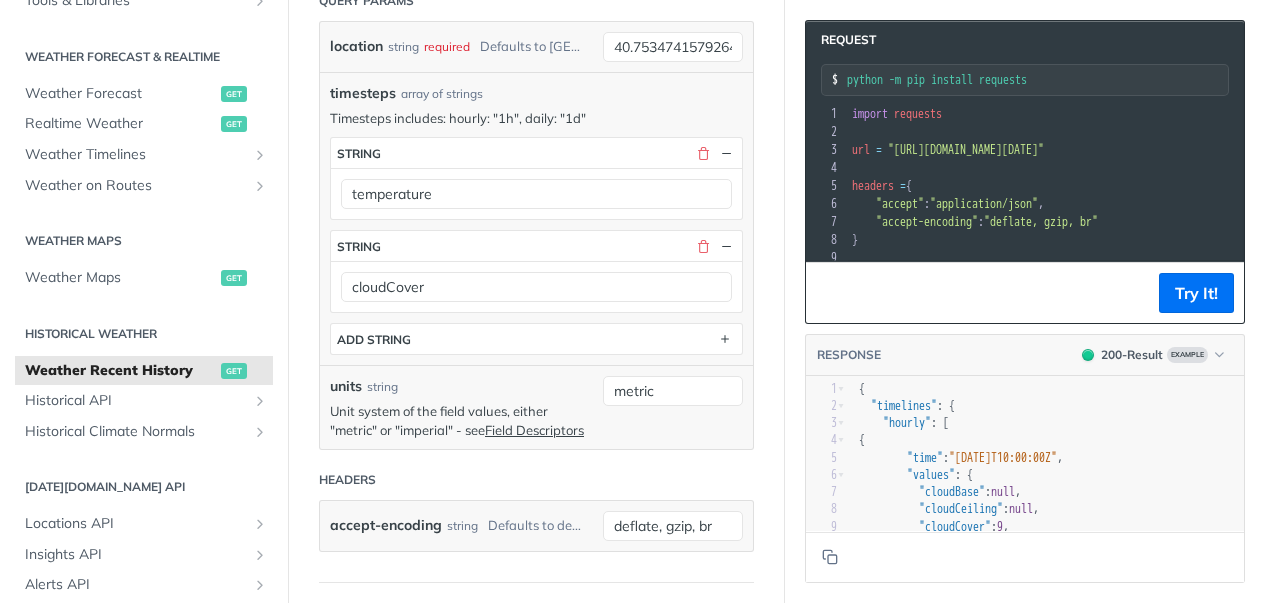 scroll, scrollTop: 0, scrollLeft: 130, axis: horizontal 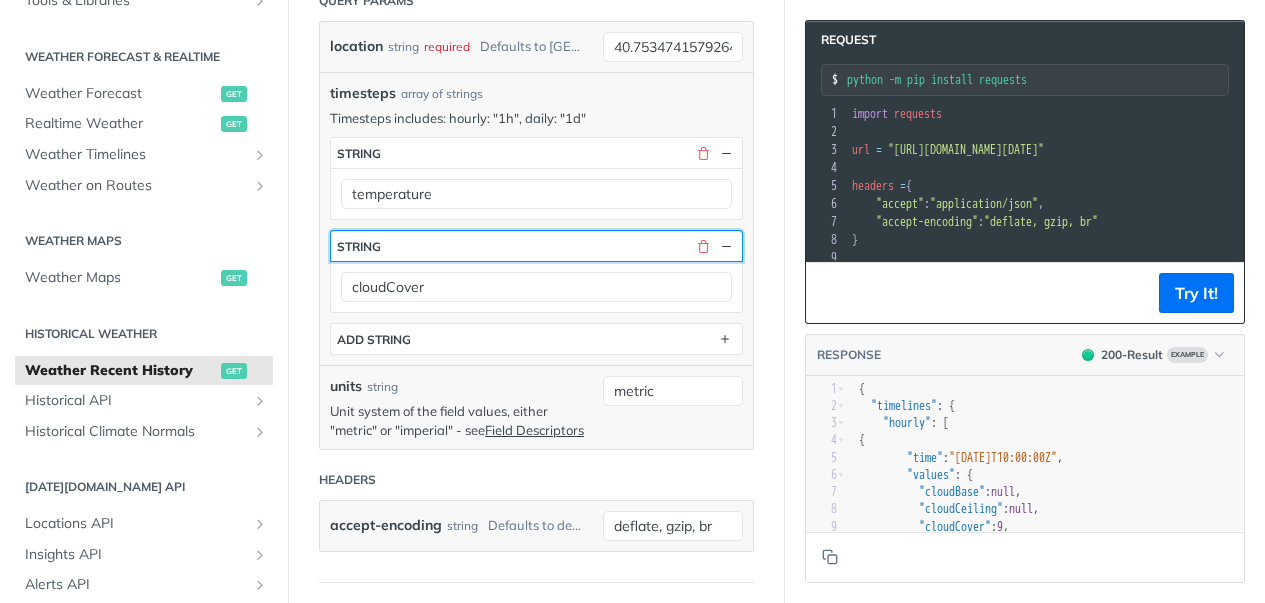 click on "string" at bounding box center [536, 246] 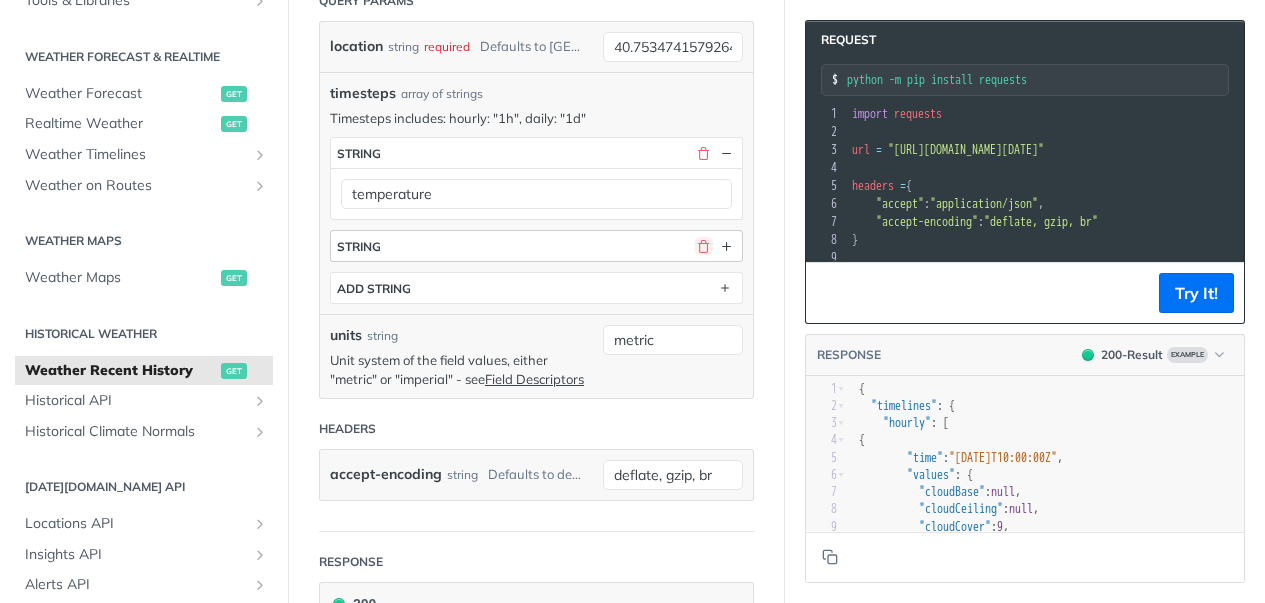 click at bounding box center (704, 246) 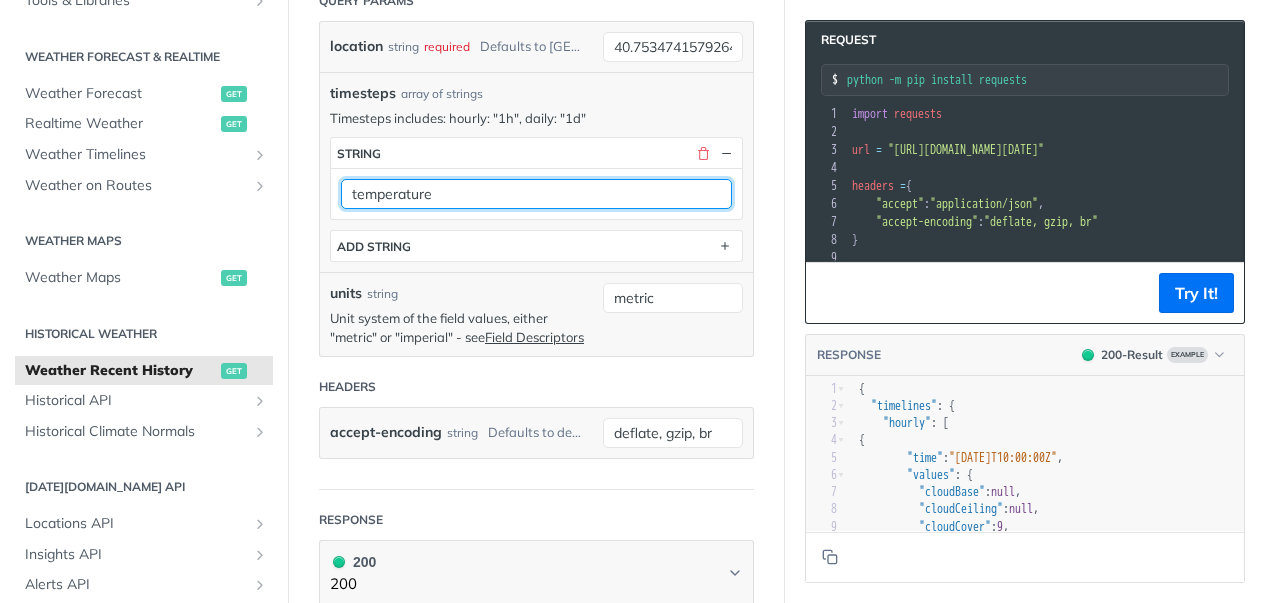 click on "temperature" at bounding box center [536, 194] 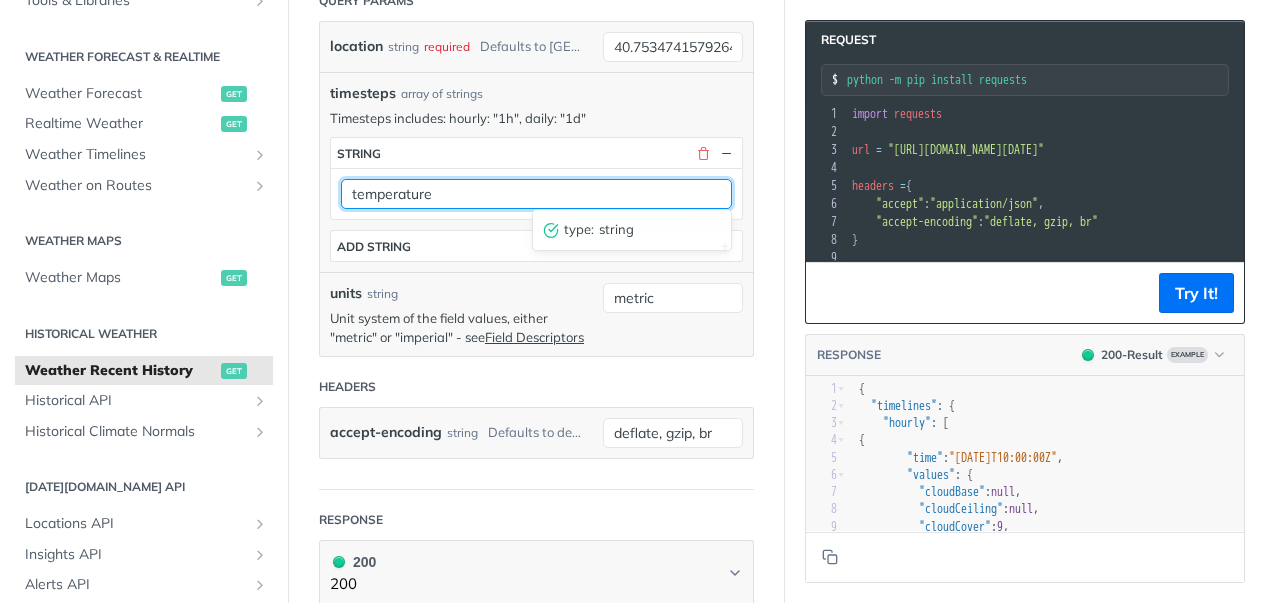 click on "temperature" at bounding box center [536, 194] 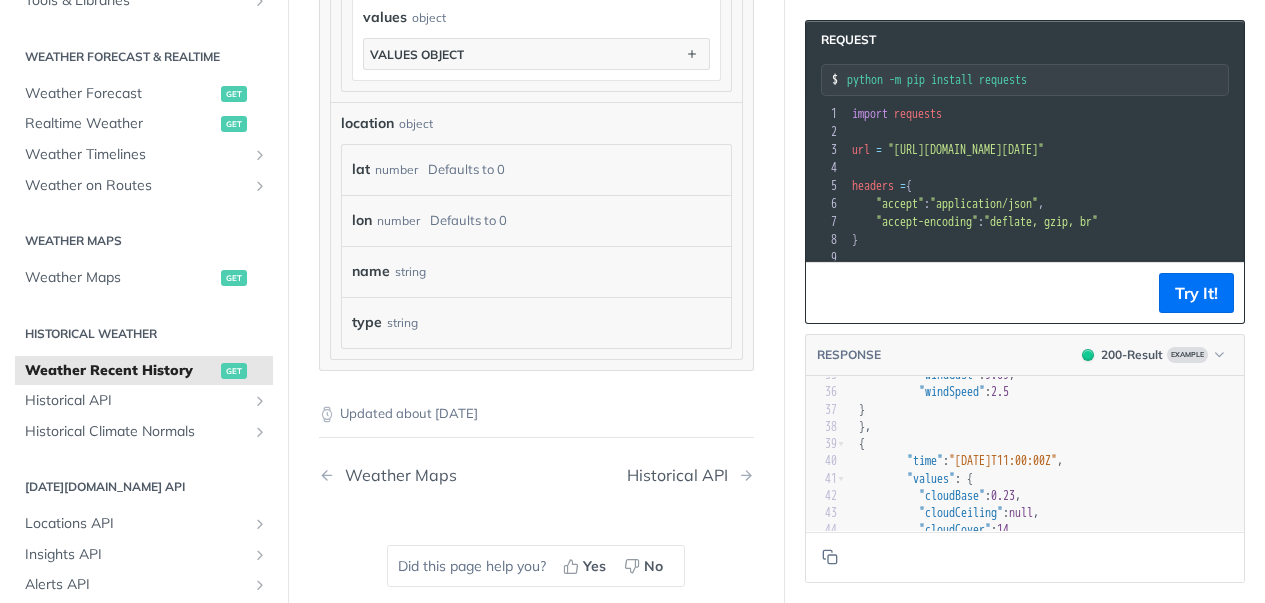 scroll, scrollTop: 1900, scrollLeft: 0, axis: vertical 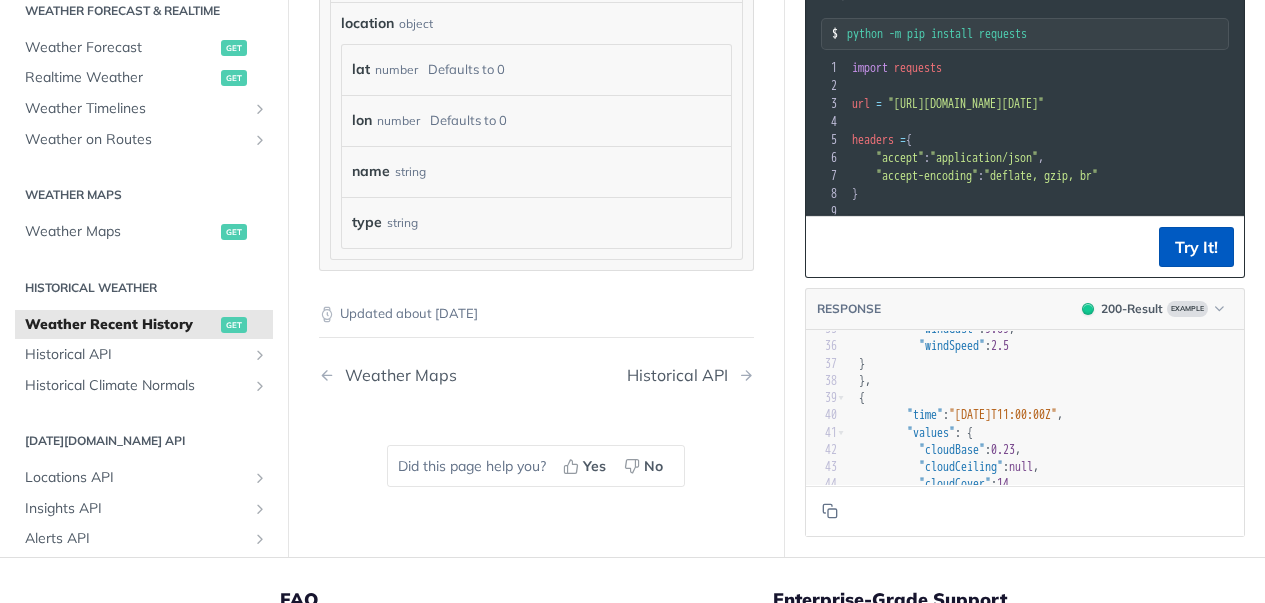 type on "5m" 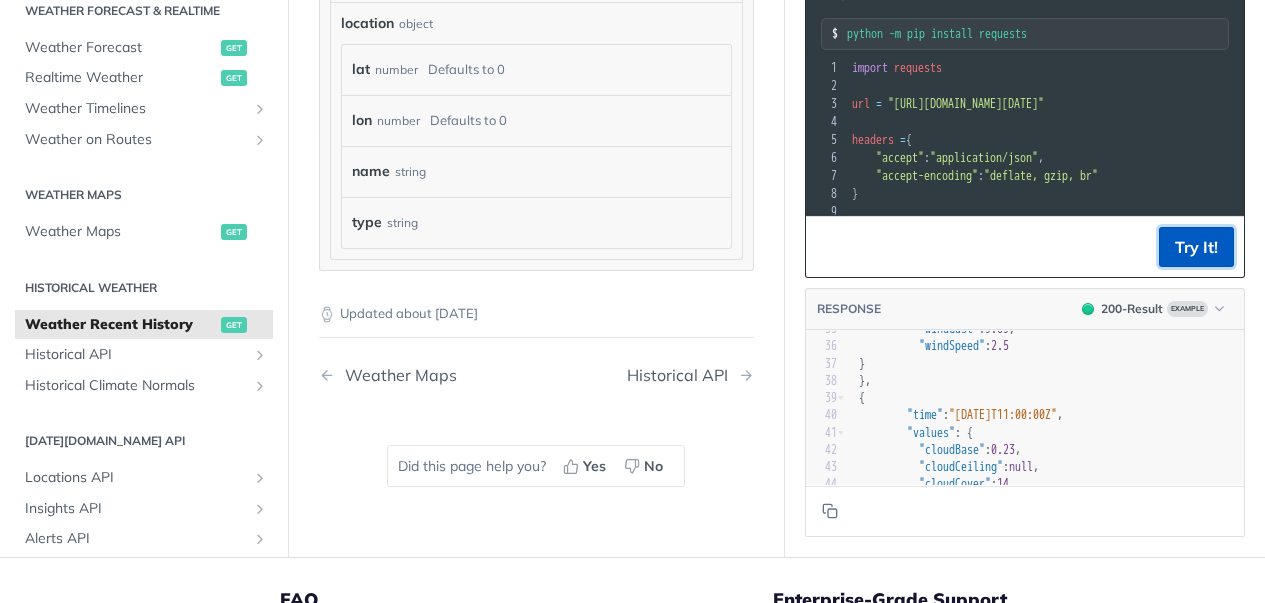 click on "Try It!" at bounding box center [1196, 247] 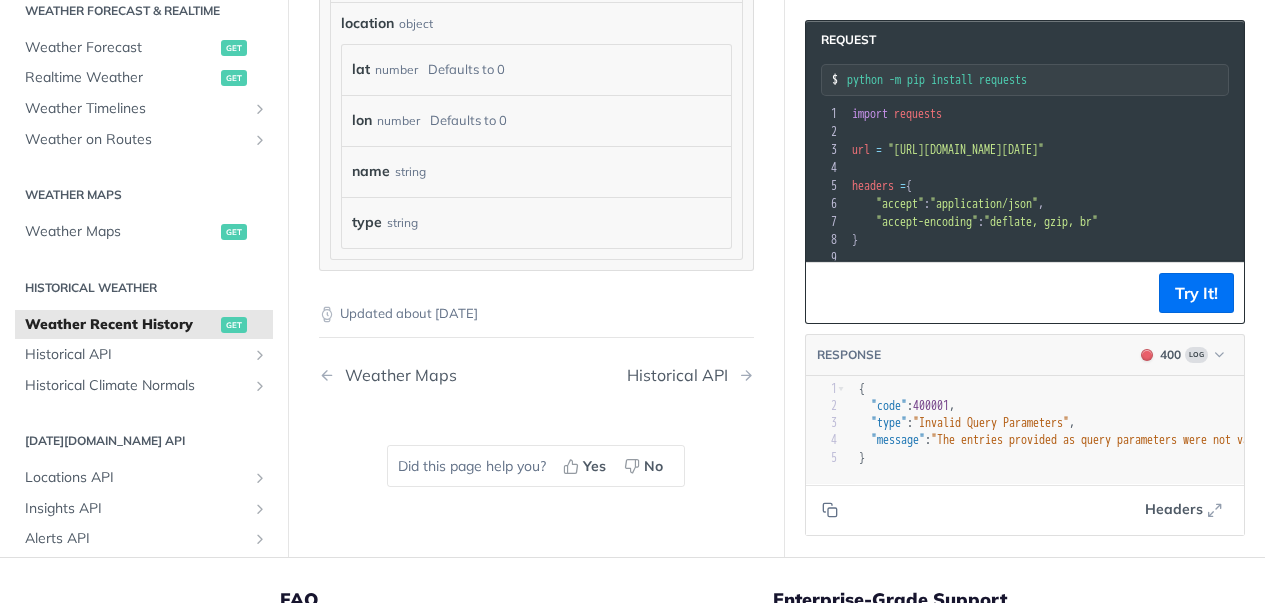 scroll, scrollTop: 0, scrollLeft: 0, axis: both 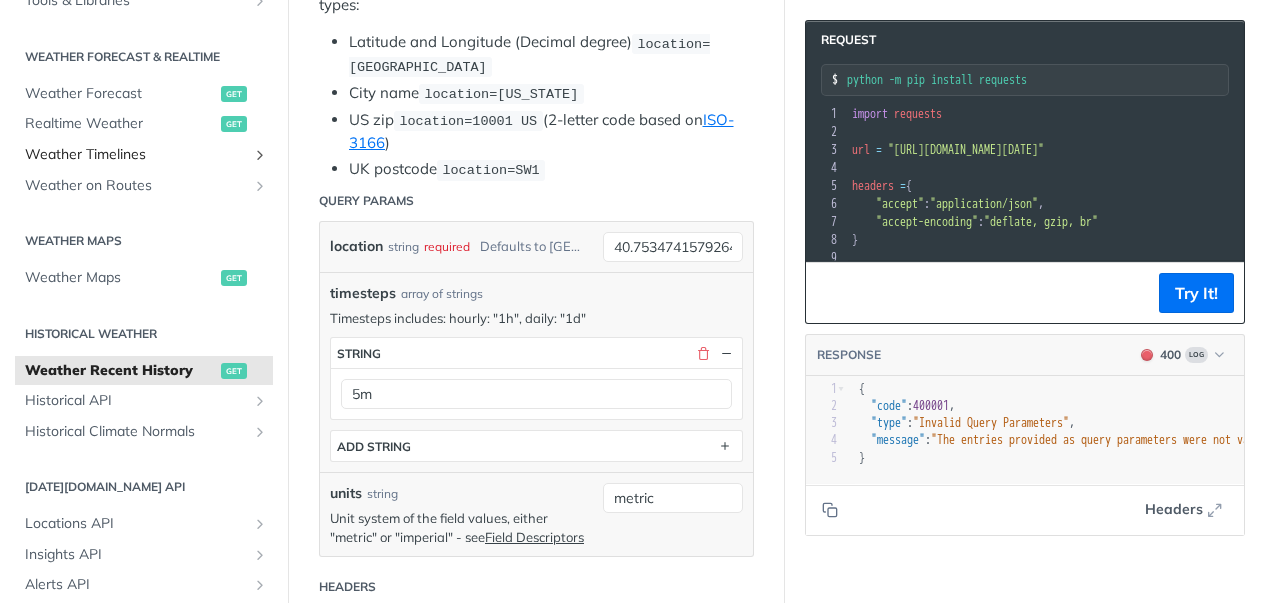drag, startPoint x: 64, startPoint y: 128, endPoint x: 29, endPoint y: 156, distance: 44.82187 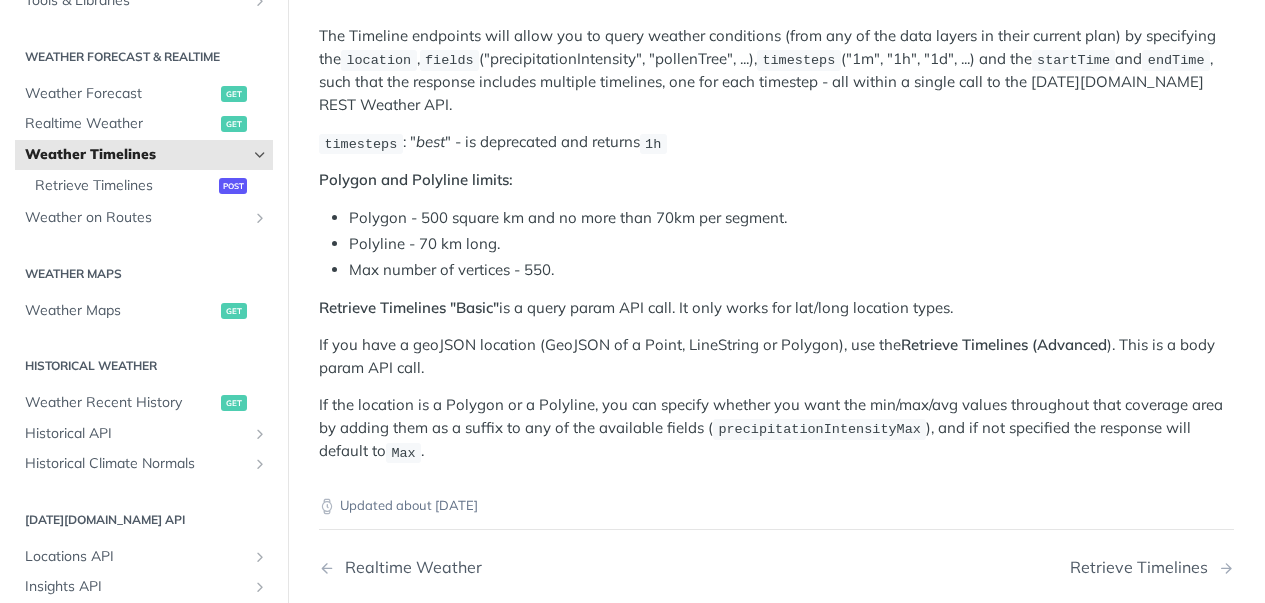 scroll, scrollTop: 200, scrollLeft: 0, axis: vertical 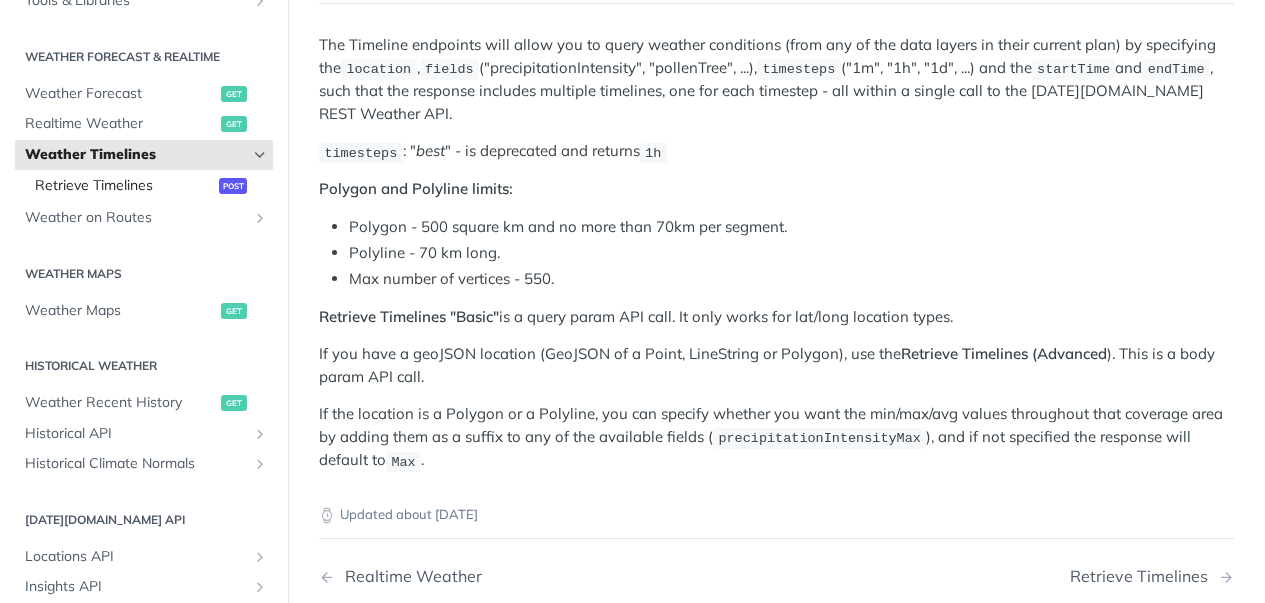 click on "Retrieve Timelines" at bounding box center (124, 186) 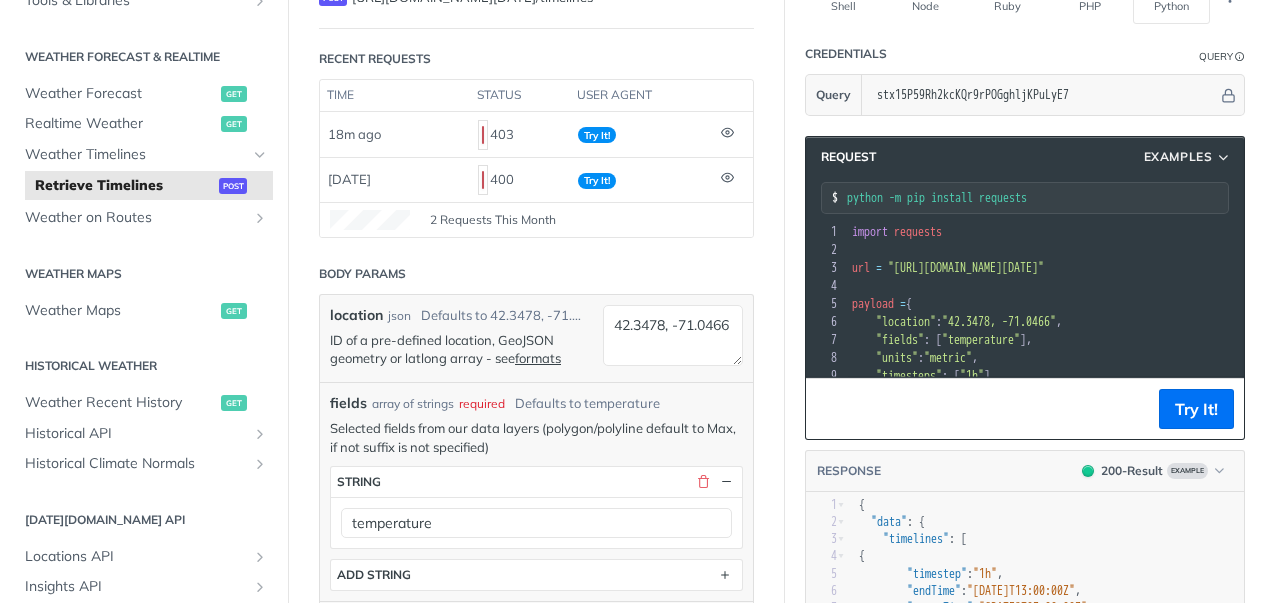 scroll, scrollTop: 200, scrollLeft: 0, axis: vertical 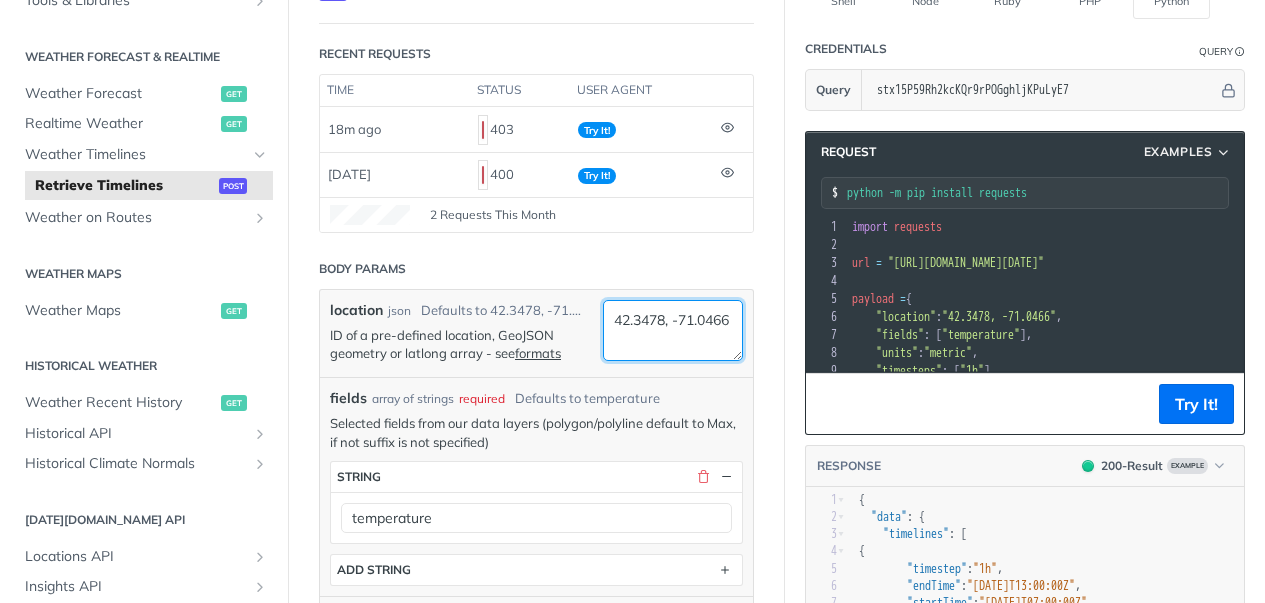 drag, startPoint x: 712, startPoint y: 347, endPoint x: 615, endPoint y: 308, distance: 104.54664 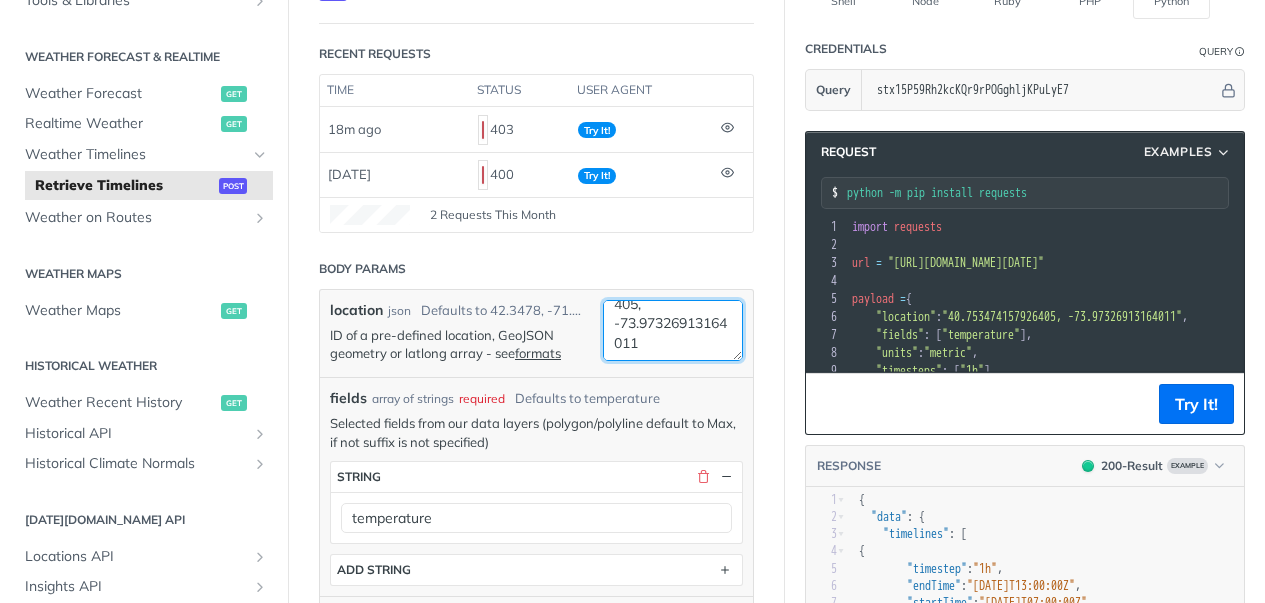 scroll, scrollTop: 39, scrollLeft: 0, axis: vertical 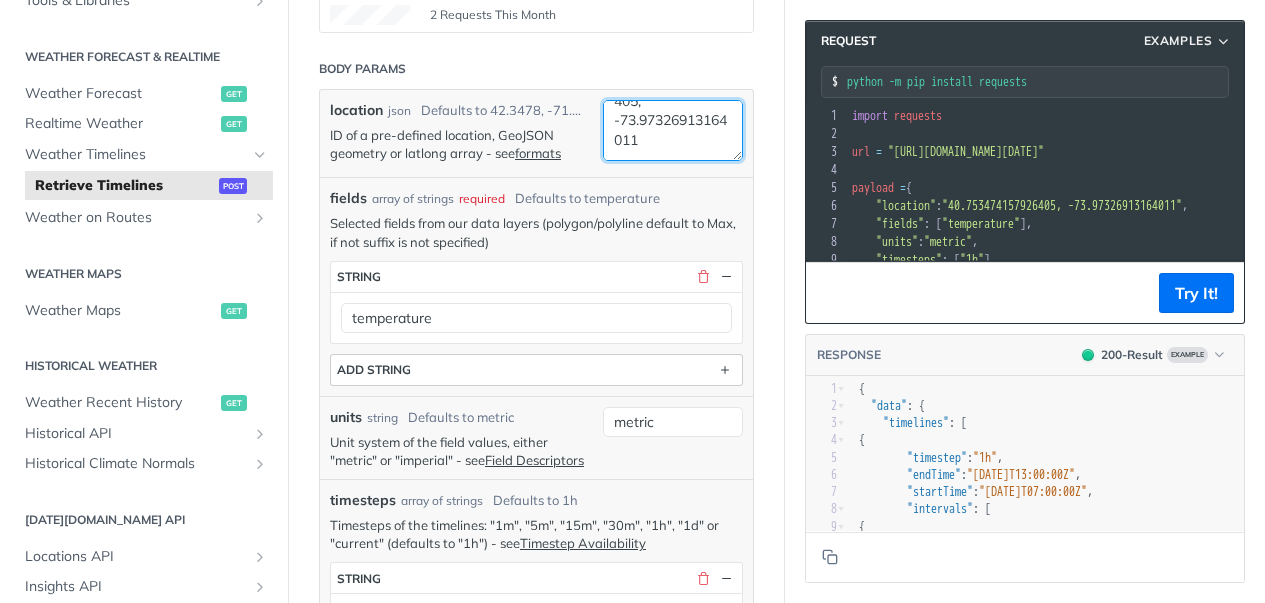 type on "40.753474157926405, -73.97326913164011" 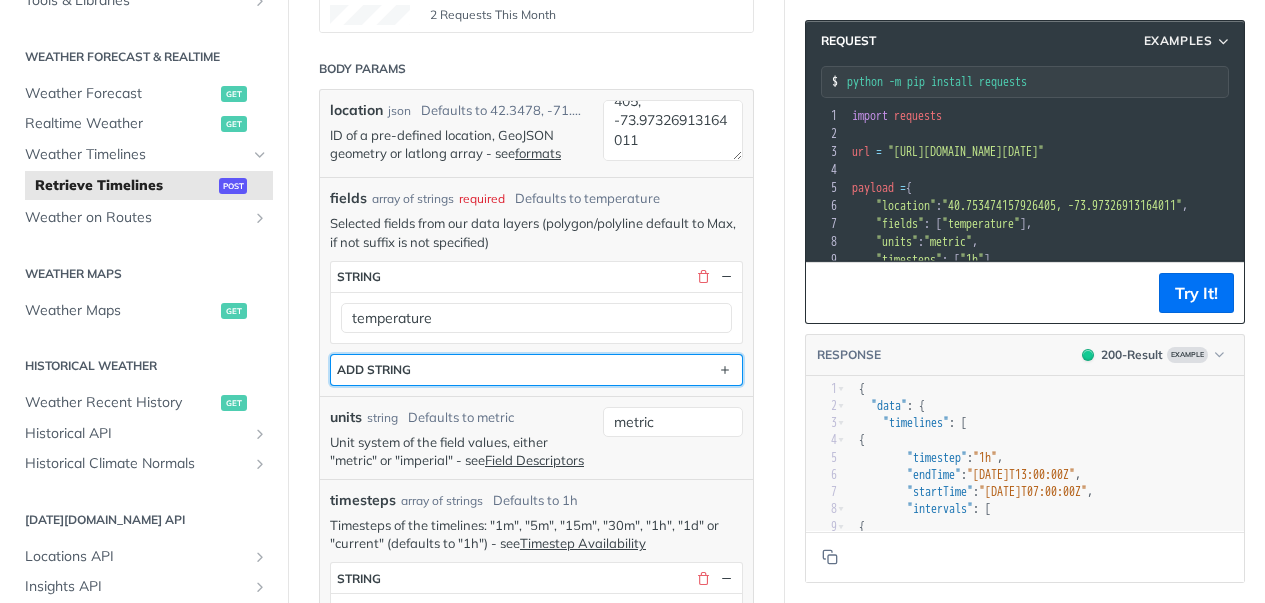 click on "ADD    string" at bounding box center (536, 370) 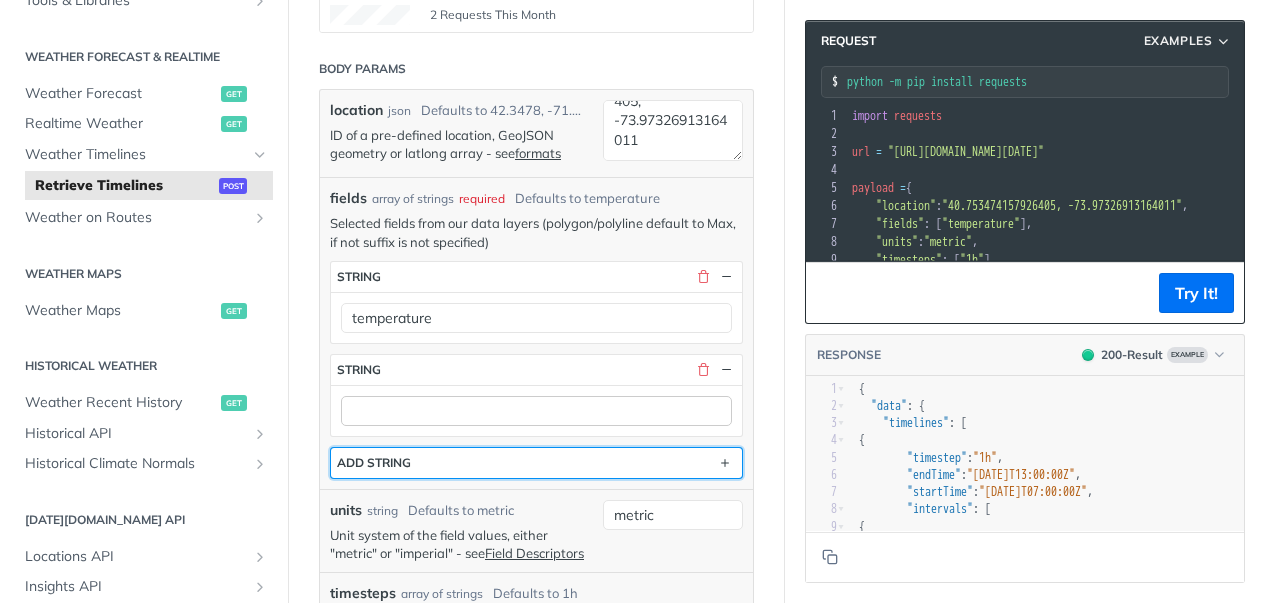 type 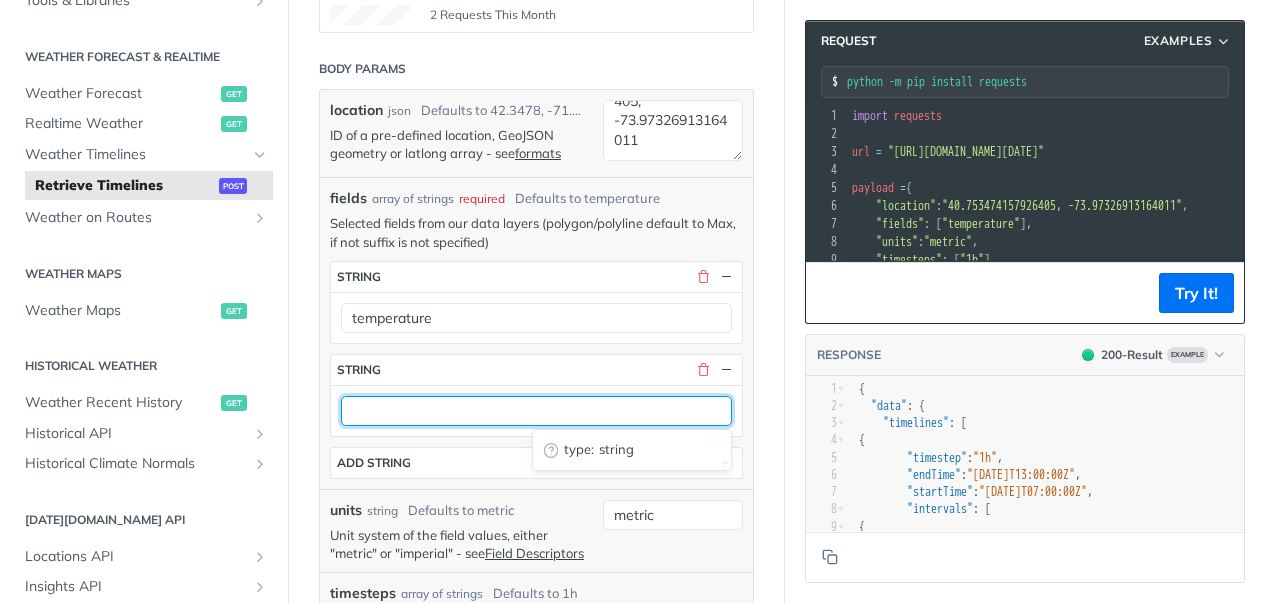 click at bounding box center (536, 411) 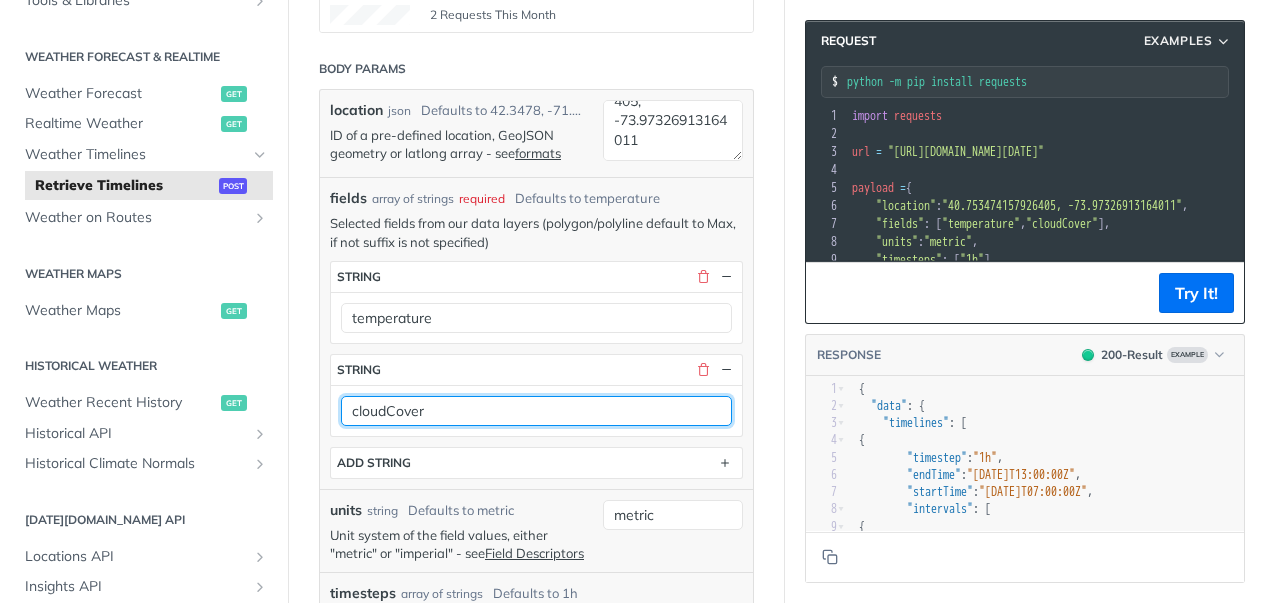 type on "cloudCover" 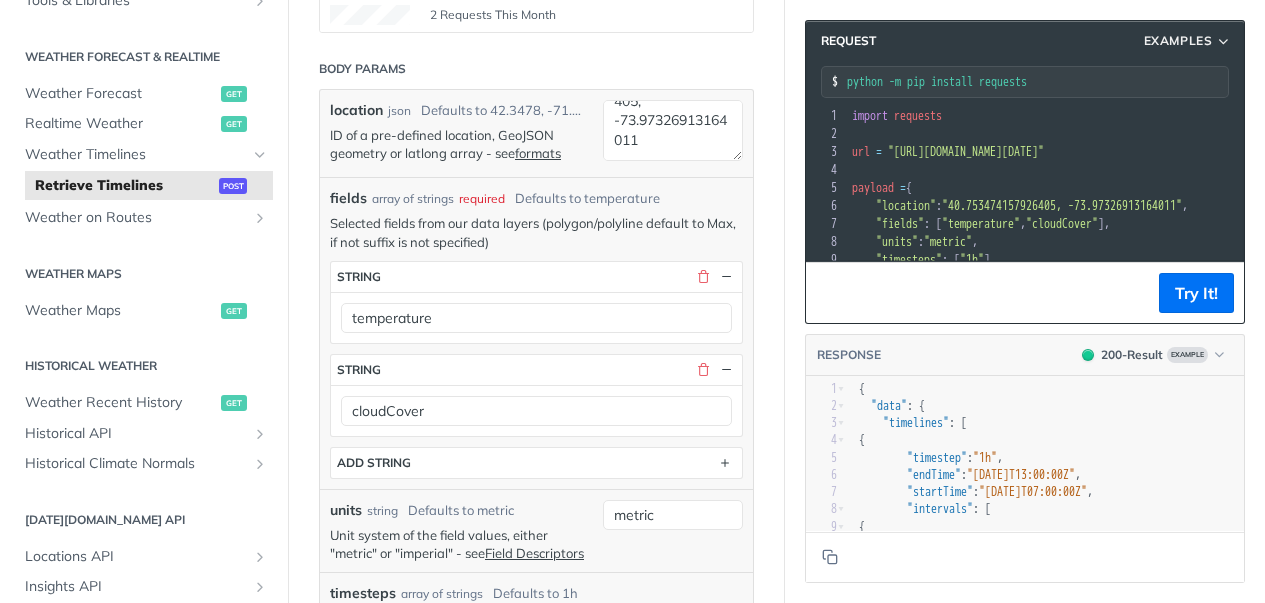 click on "Retrieve Timelines post   https://api.tomorrow.io/v4 /timelines Recent Requests time status user agent   18m ago 403 Try It! 7d ago 400 Try It! 2 Requests This Month URL Expired The URL for this request expired after 30 days. Close Body Params location json Defaults to 42.3478, -71.0466 ID of a pre-defined location, GeoJSON geometry or latlong array - see  formats 40.753474157926405, -73.97326913164011 fields array of strings required Defaults to temperature Selected fields from our data layers (polygon/polyline default to Max, if not suffix is not specified) fields *   string temperature   string cloudCover ADD    string units string Defaults to metric Unit system of the field values, either "metric" or "imperial" - see  Field Descriptors metric timesteps array of strings Defaults to 1h Timesteps of the timelines: "1m", "5m", "15m", "30m", "1h", "1d" or "current" (defaults to "1h") - see  Timestep Availability timesteps   string 1h ADD    string startTime string Defaults to now X m/h/d", "nowMinus X now X X" at bounding box center (536, 1181) 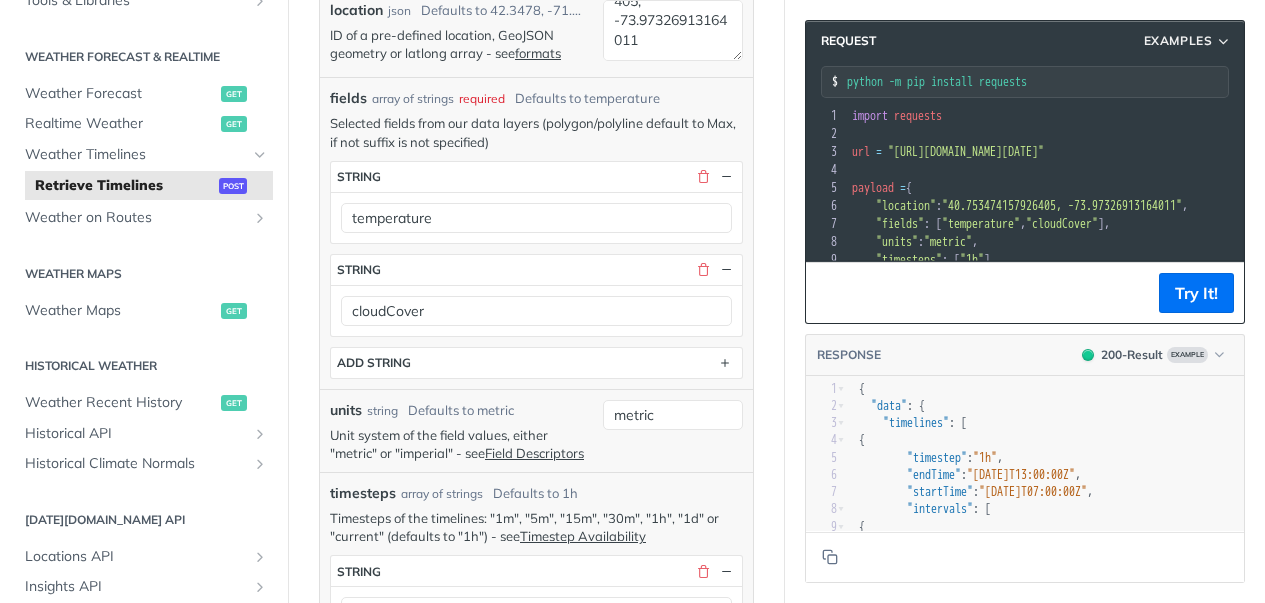 scroll, scrollTop: 600, scrollLeft: 0, axis: vertical 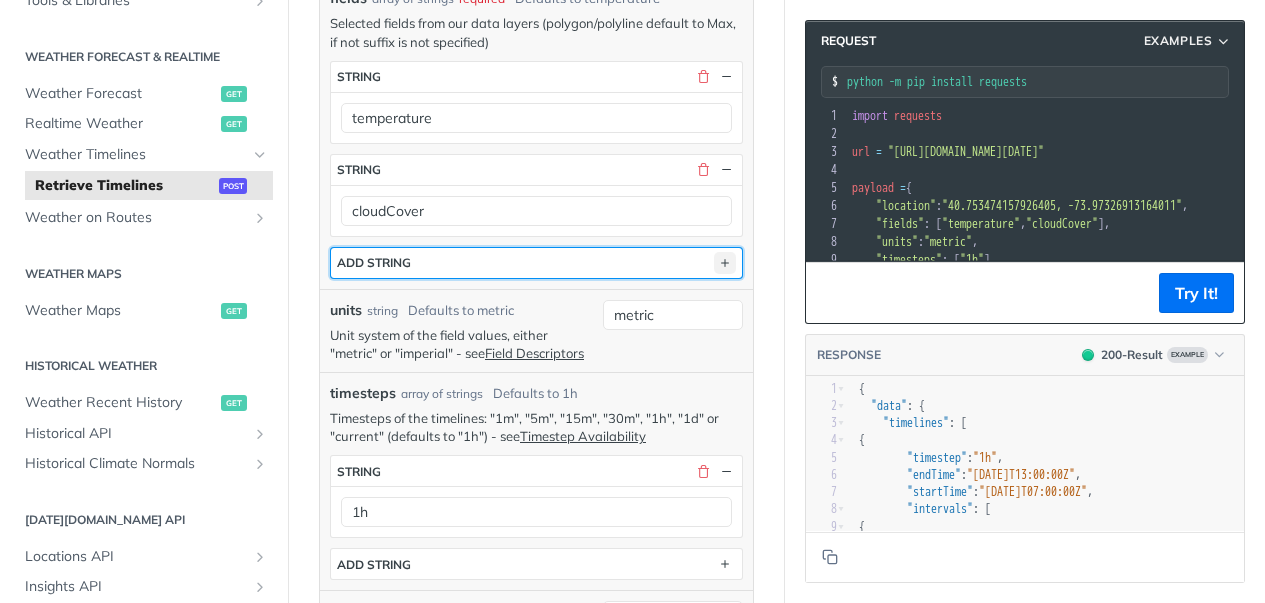 click at bounding box center (725, 263) 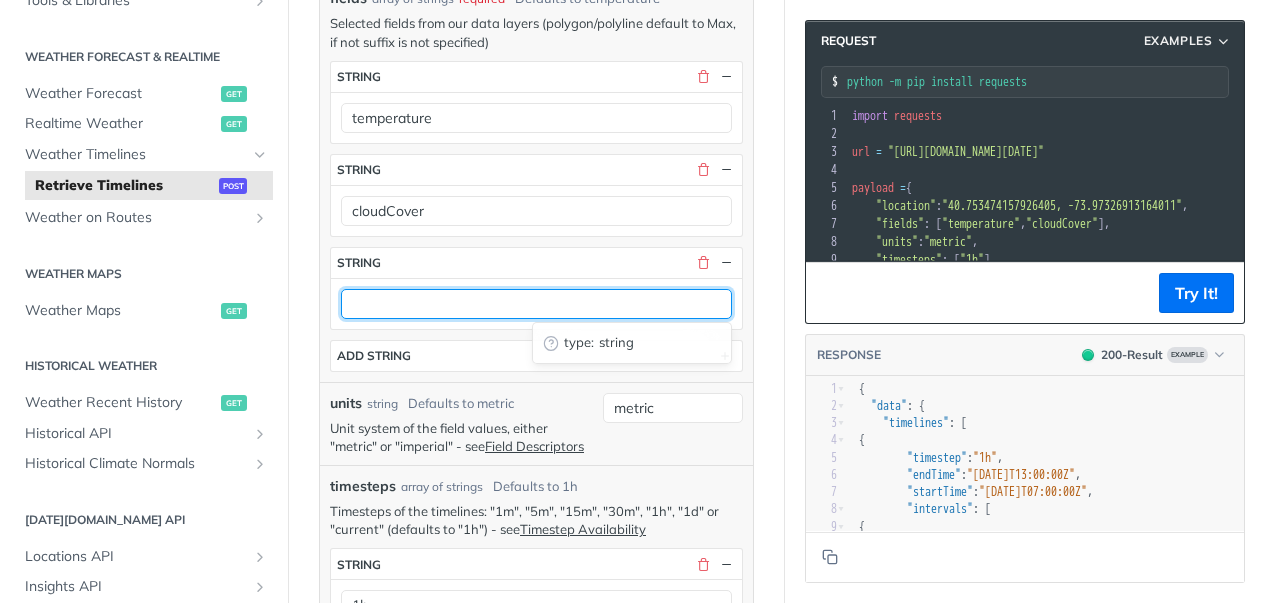 click at bounding box center [536, 304] 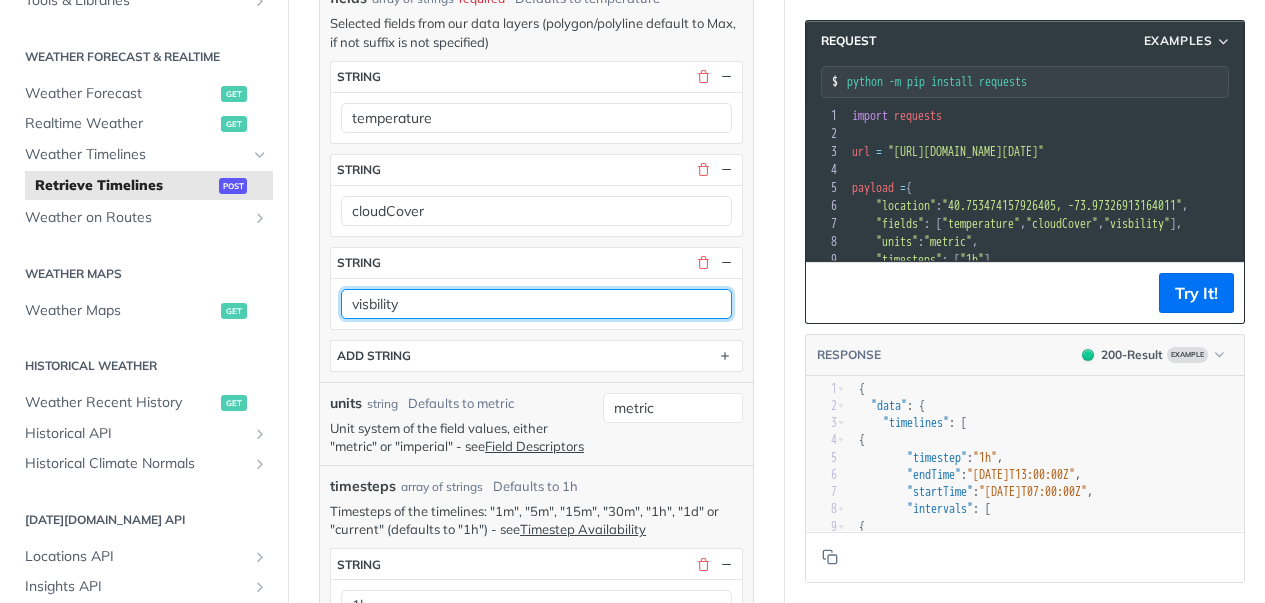 type on "visbility" 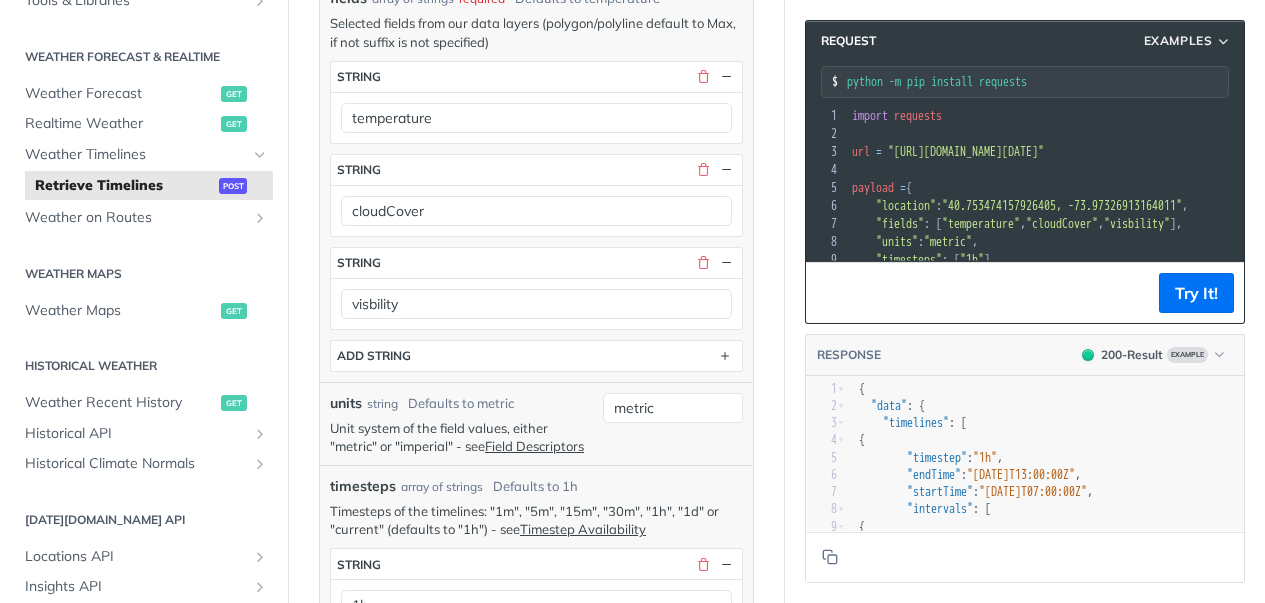click on "Retrieve Timelines post   https://api.tomorrow.io/v4 /timelines Recent Requests time status user agent   18m ago 403 Try It! 7d ago 400 Try It! 2 Requests This Month URL Expired The URL for this request expired after 30 days. Close Body Params location json Defaults to 42.3478, -71.0466 ID of a pre-defined location, GeoJSON geometry or latlong array - see  formats 40.753474157926405, -73.97326913164011 fields array of strings required Defaults to temperature Selected fields from our data layers (polygon/polyline default to Max, if not suffix is not specified) fields *   string temperature   string cloudCover   string visbility type : string ADD    string units string Defaults to metric Unit system of the field values, either "metric" or "imperial" - see  Field Descriptors metric timesteps array of strings Defaults to 1h Timesteps of the timelines: "1m", "5m", "15m", "30m", "1h", "1d" or "current" (defaults to "1h") - see  Timestep Availability timesteps   string 1h ADD    string startTime string X X now X X 6" at bounding box center (536, 1027) 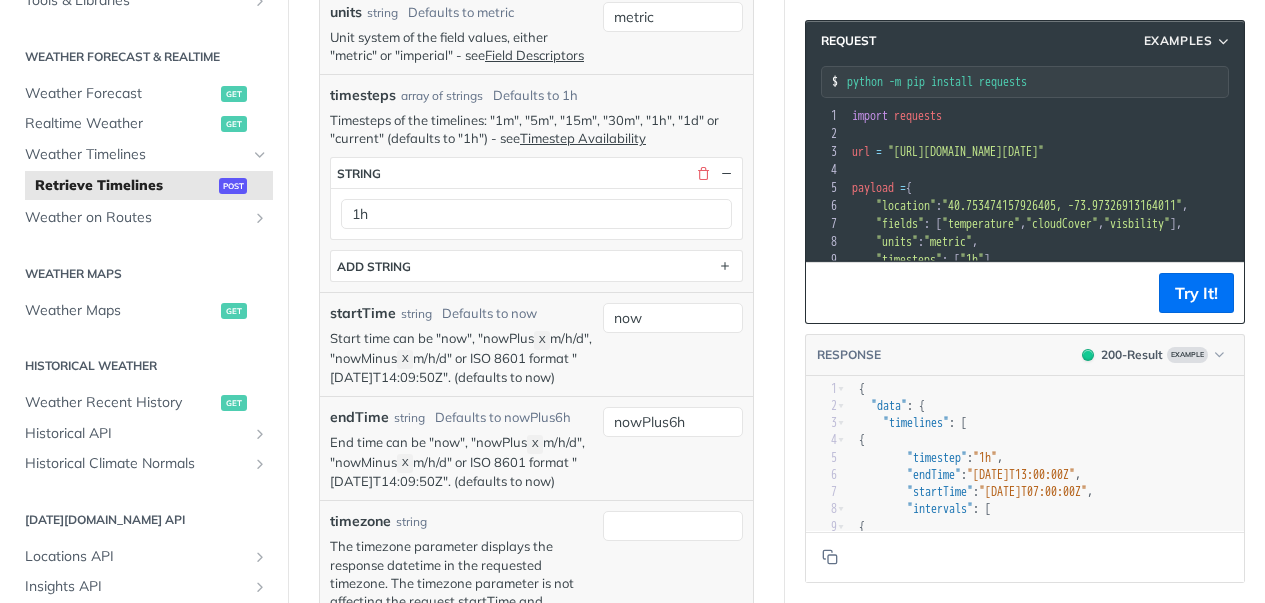 scroll, scrollTop: 1000, scrollLeft: 0, axis: vertical 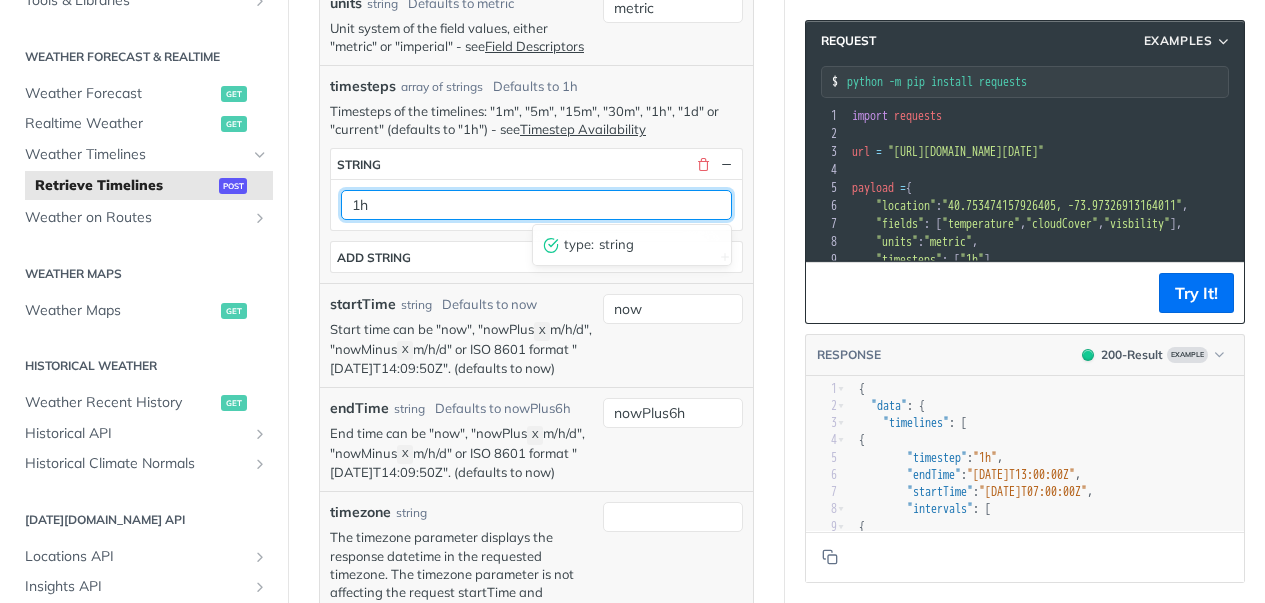 drag, startPoint x: 381, startPoint y: 210, endPoint x: 318, endPoint y: 180, distance: 69.77822 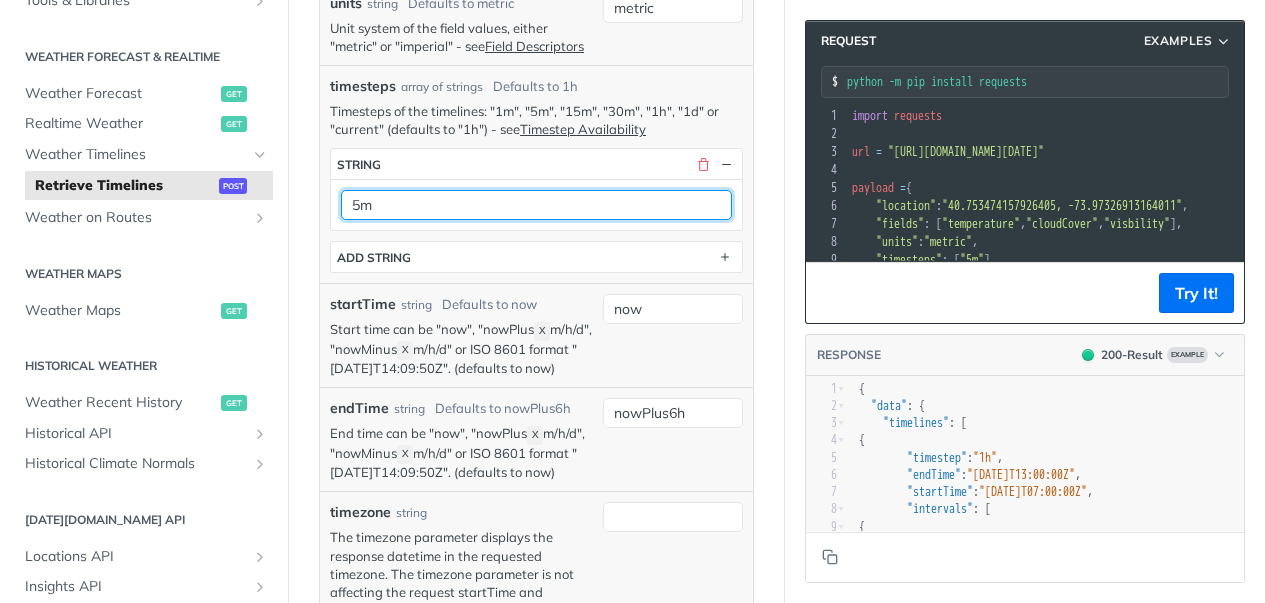 type on "5m" 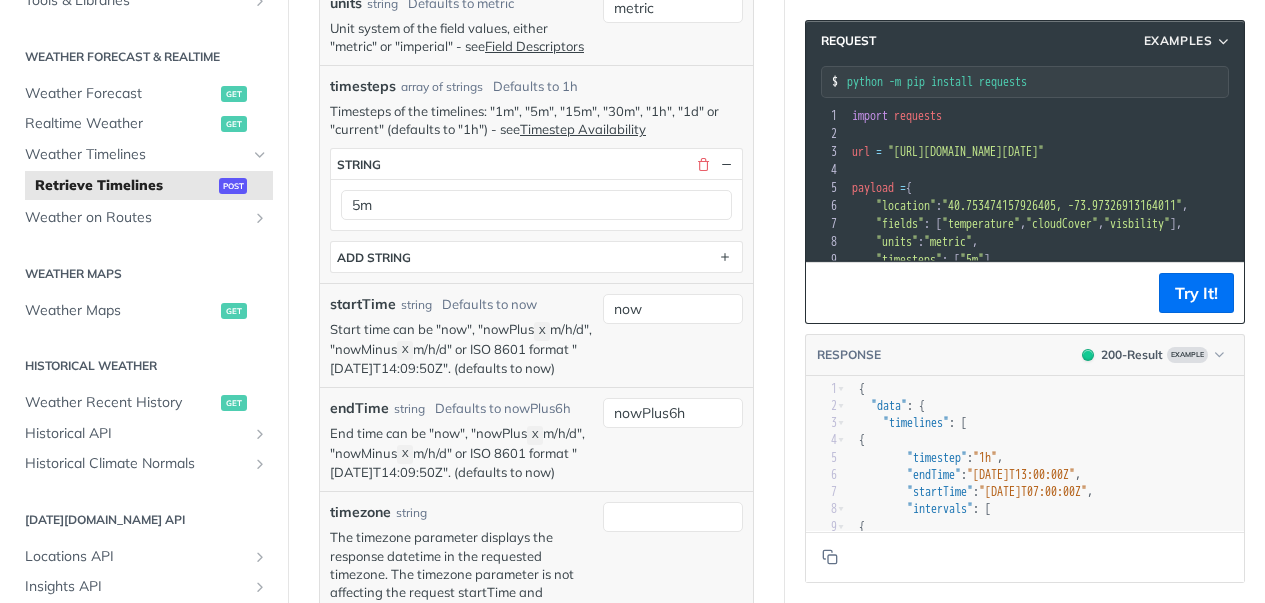 click on "now" at bounding box center (673, 335) 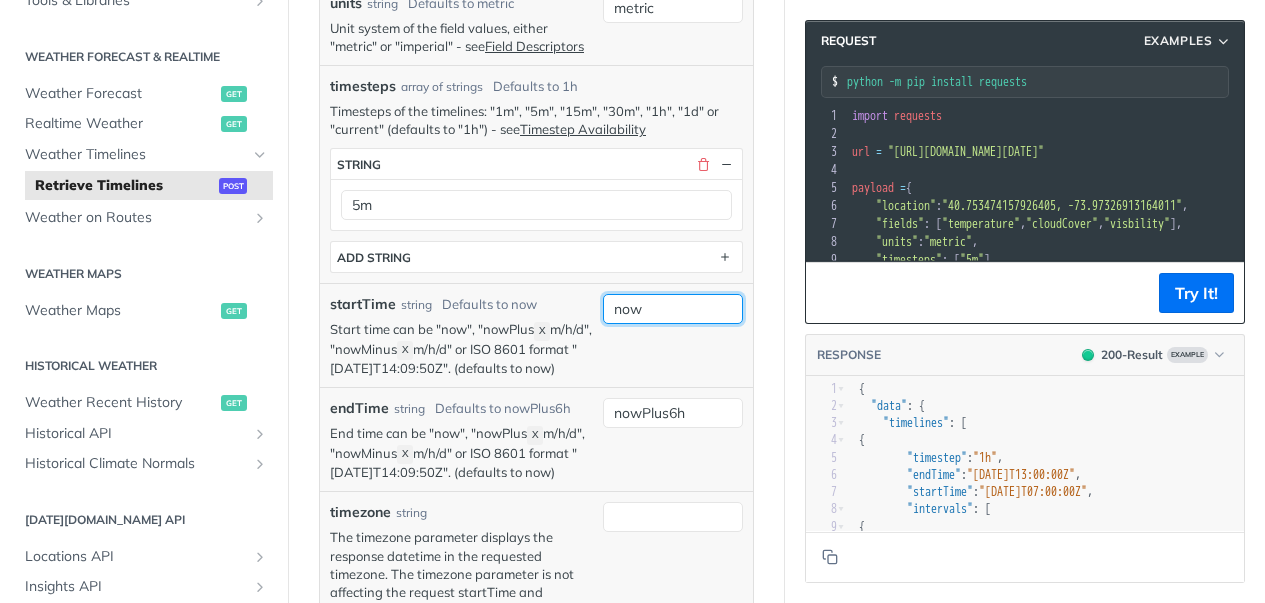 drag, startPoint x: 647, startPoint y: 308, endPoint x: 587, endPoint y: 294, distance: 61.611687 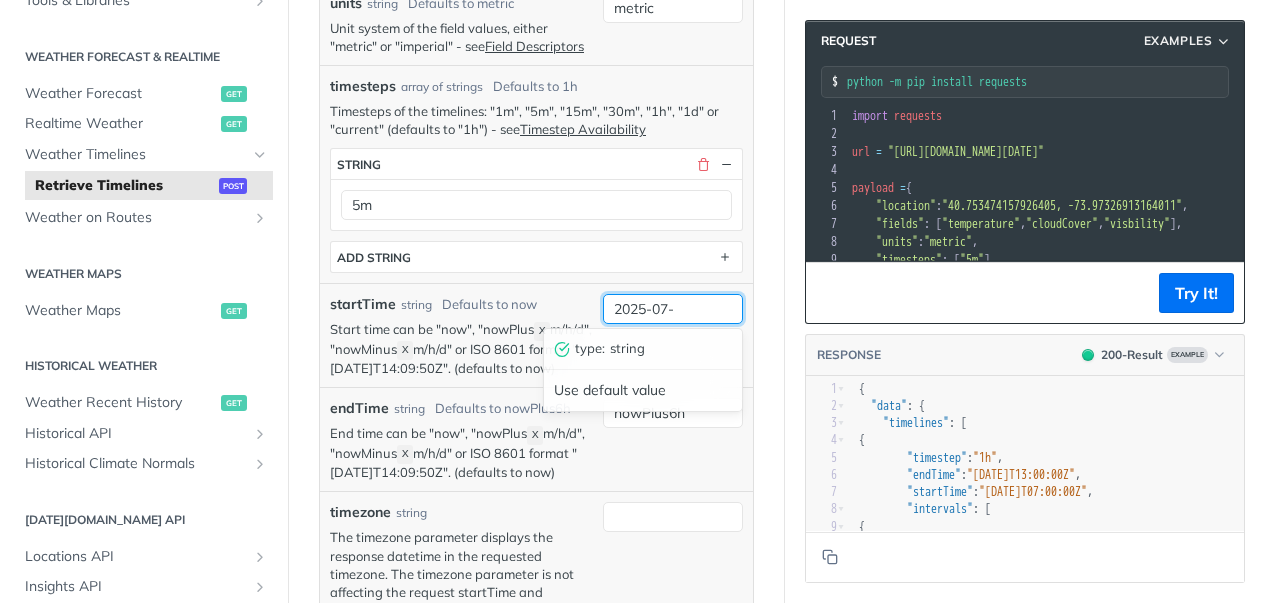 click on "2025-07-" at bounding box center (673, 309) 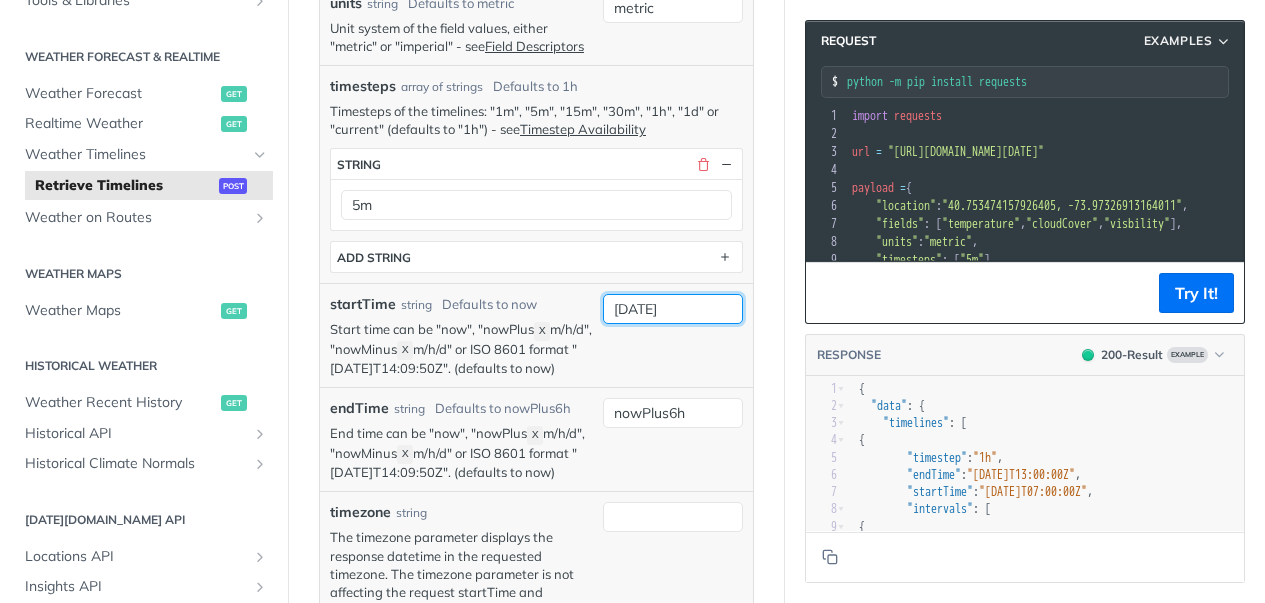 type on "2025-07-15" 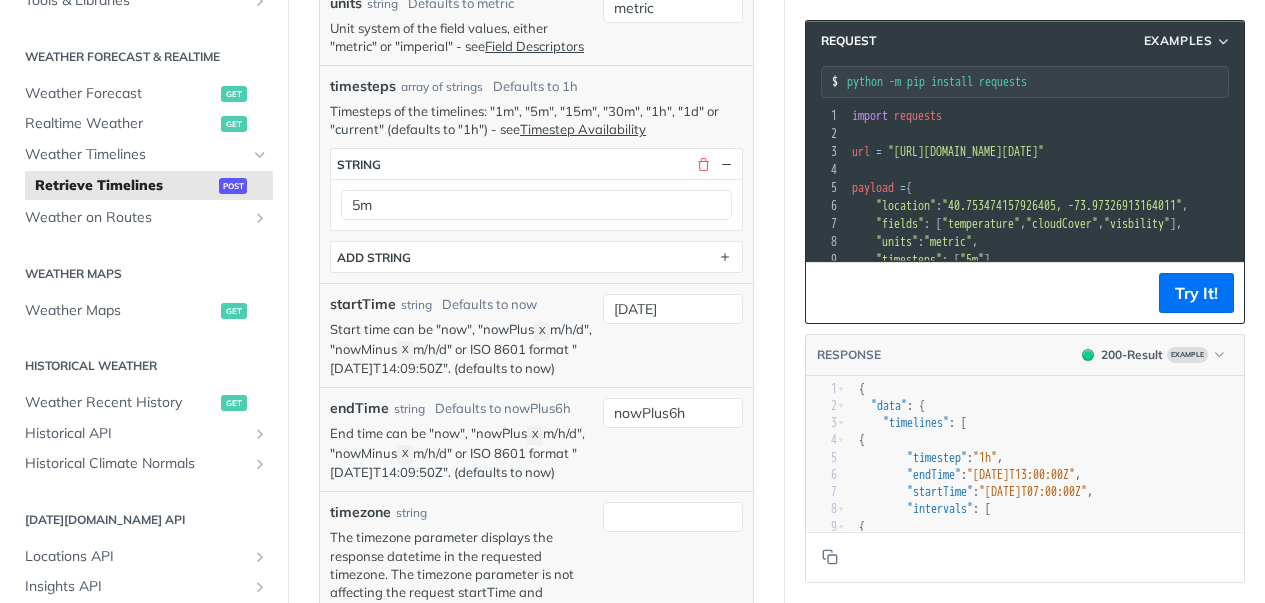 click on "Start time can be "now", "nowPlus X m/h/d", "nowMinus X m/h/d" or ISO 8601 format "2019-03-20T14:09:50Z". (defaults to now)" at bounding box center (461, 348) 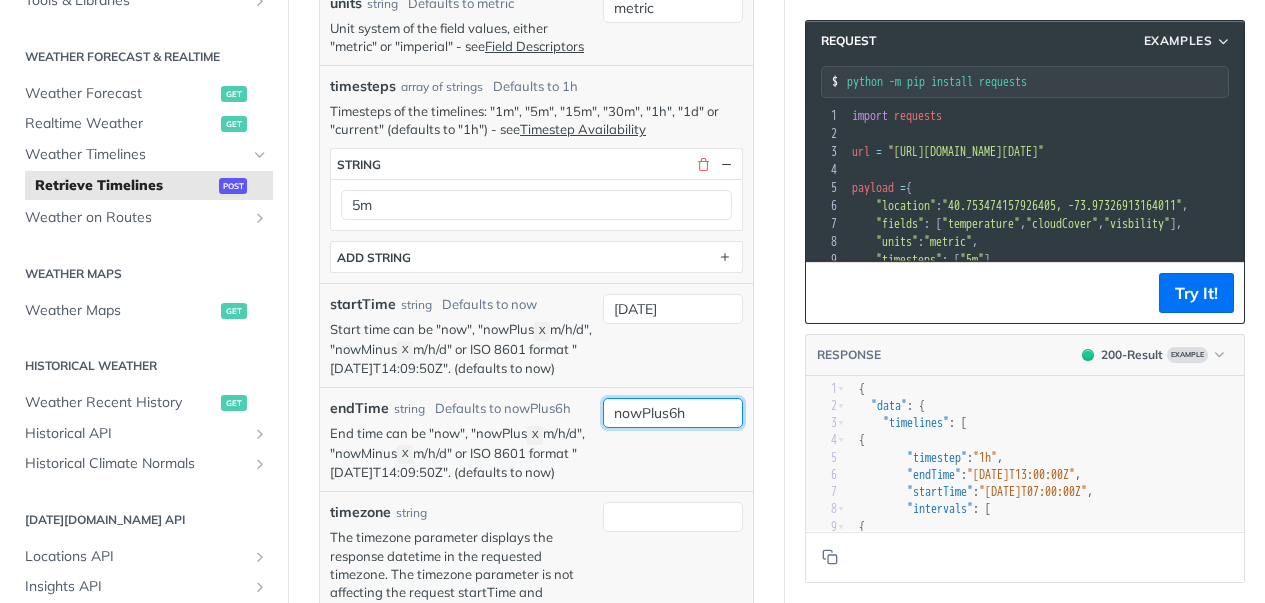 drag, startPoint x: 706, startPoint y: 428, endPoint x: 565, endPoint y: 424, distance: 141.05673 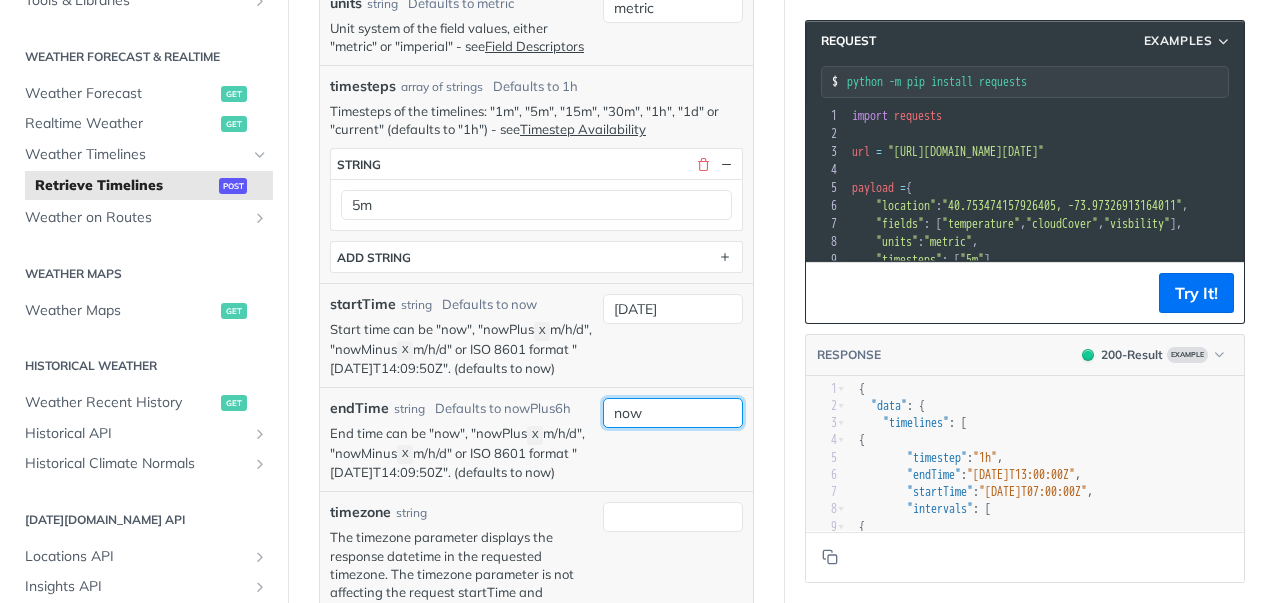 type on "now" 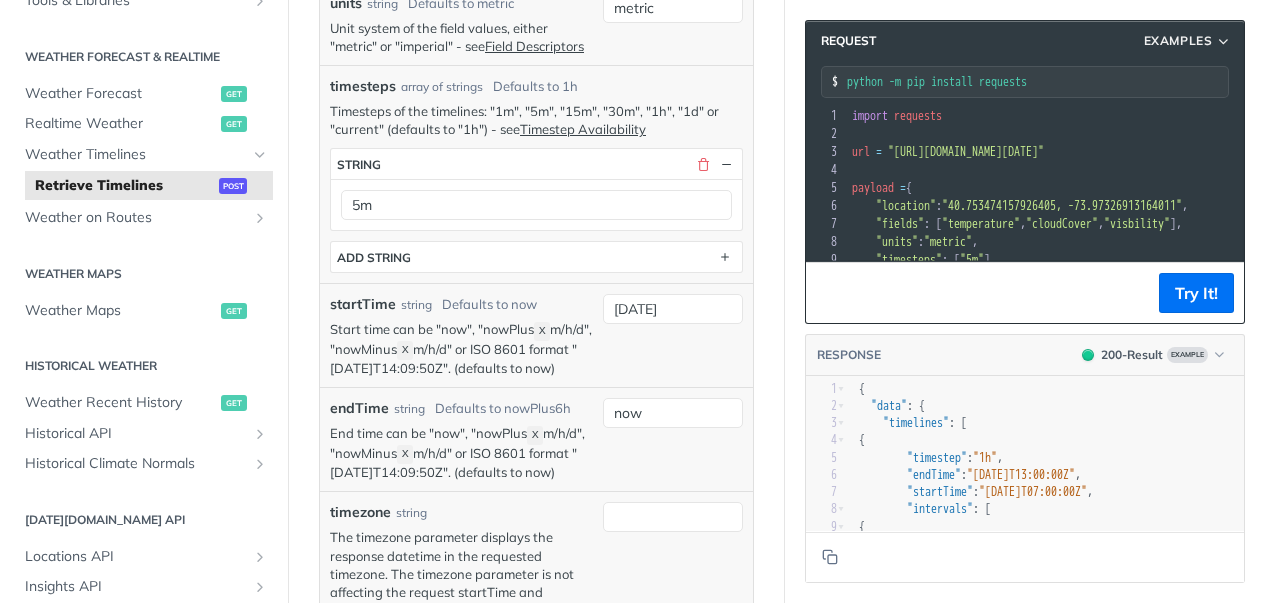 click on "2025-07-15" at bounding box center [673, 335] 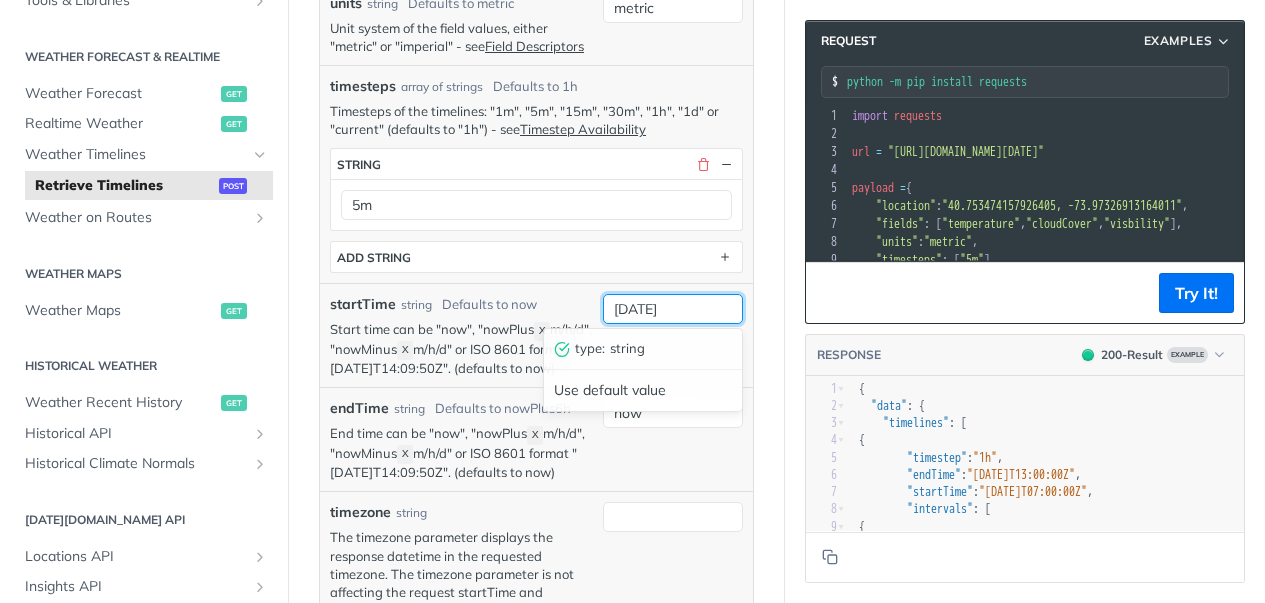 drag, startPoint x: 708, startPoint y: 309, endPoint x: 572, endPoint y: 297, distance: 136.52838 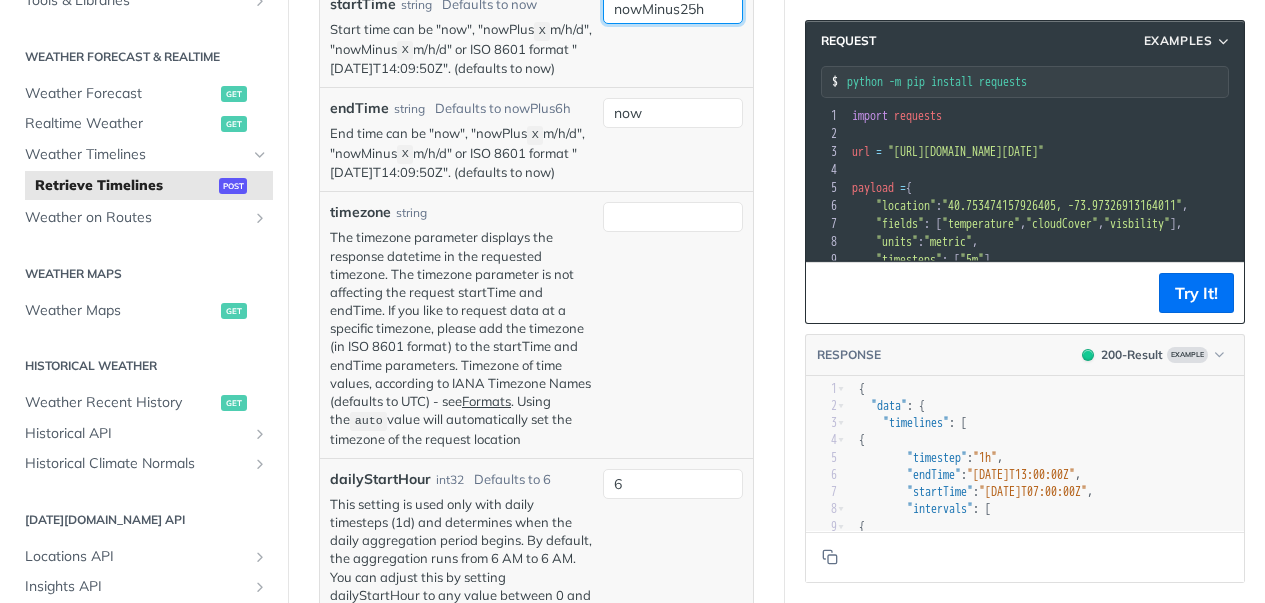 scroll, scrollTop: 1000, scrollLeft: 0, axis: vertical 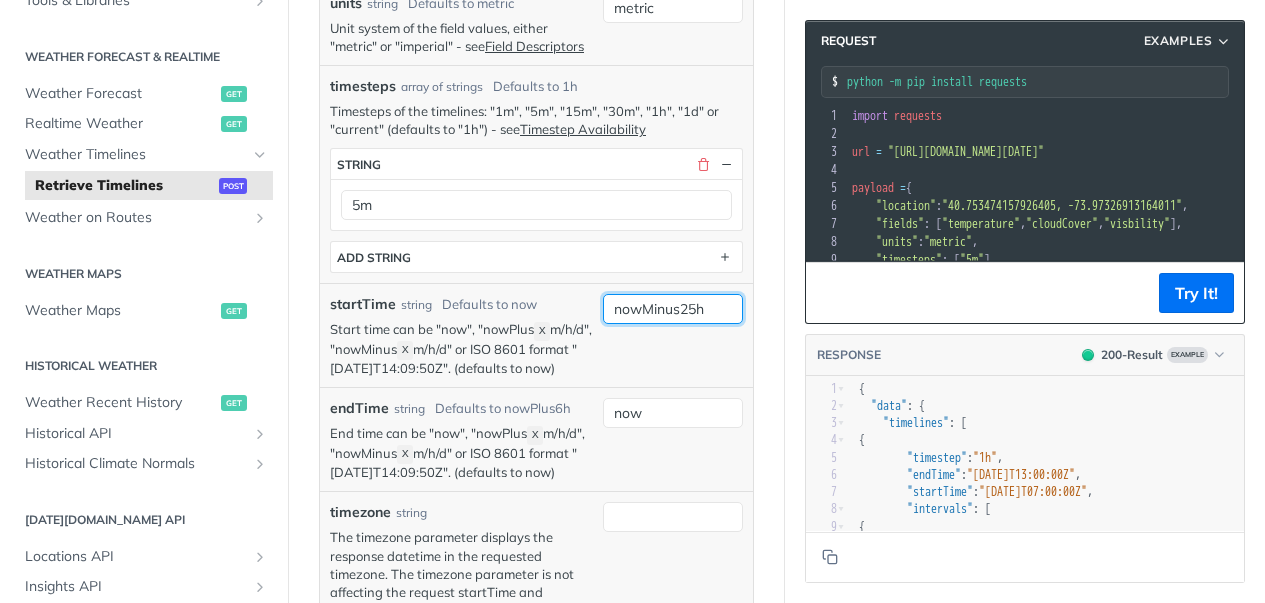 drag, startPoint x: 694, startPoint y: 312, endPoint x: 682, endPoint y: 309, distance: 12.369317 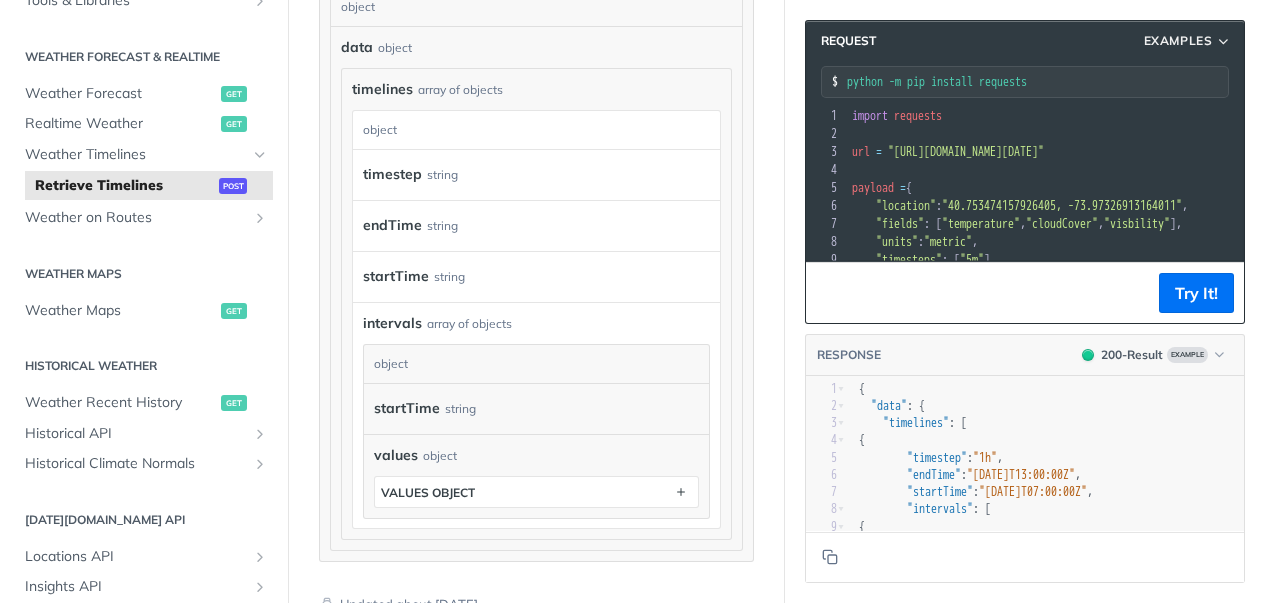 scroll, scrollTop: 2600, scrollLeft: 0, axis: vertical 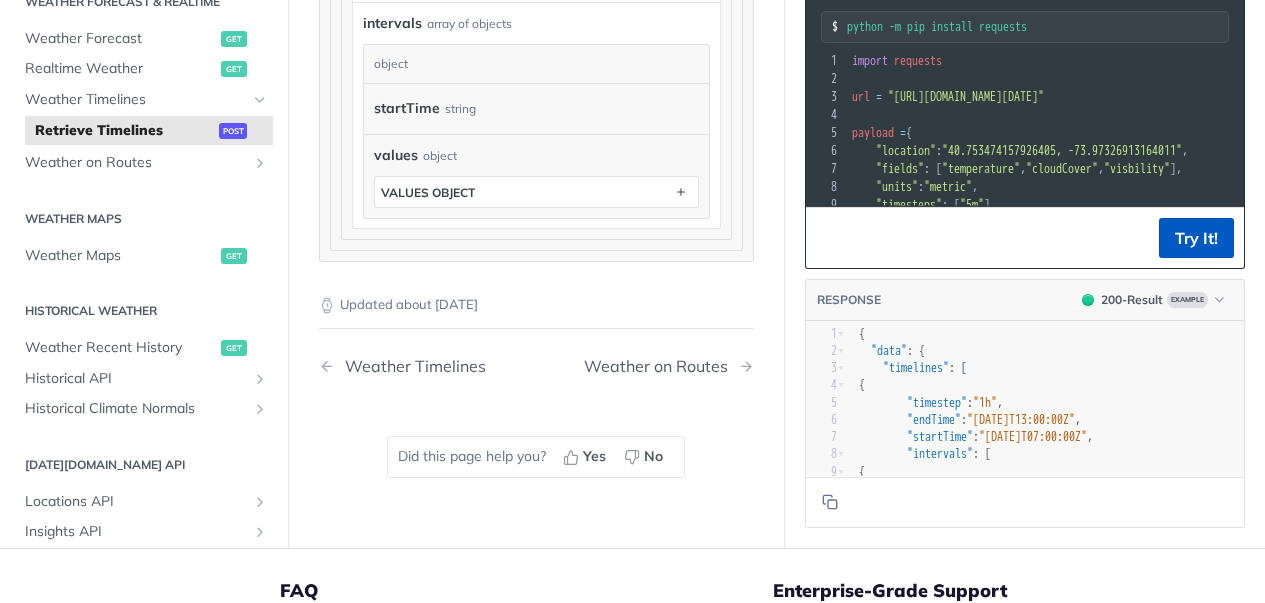 type on "nowMinus36h" 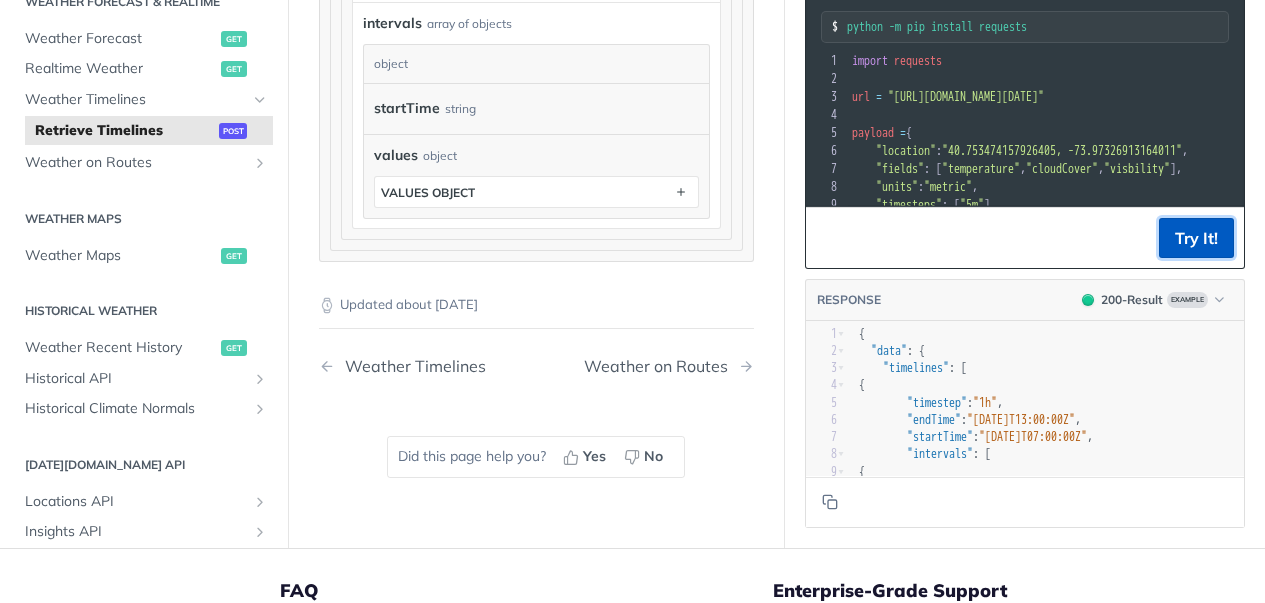 click on "Try It!" at bounding box center [1196, 237] 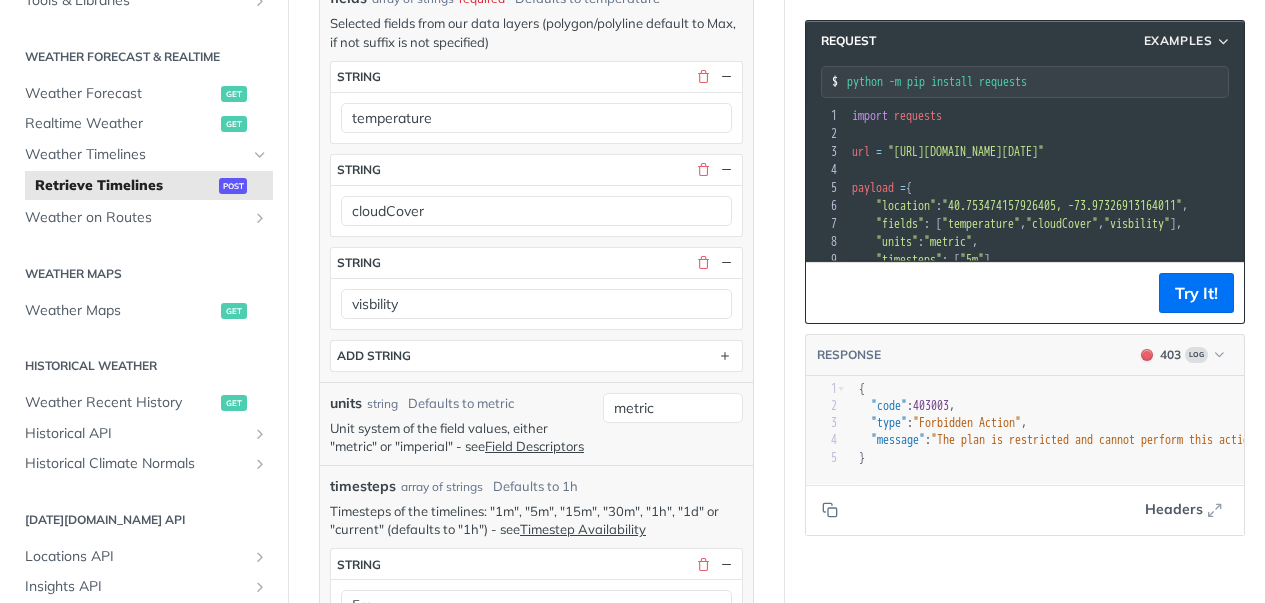 scroll, scrollTop: 200, scrollLeft: 0, axis: vertical 